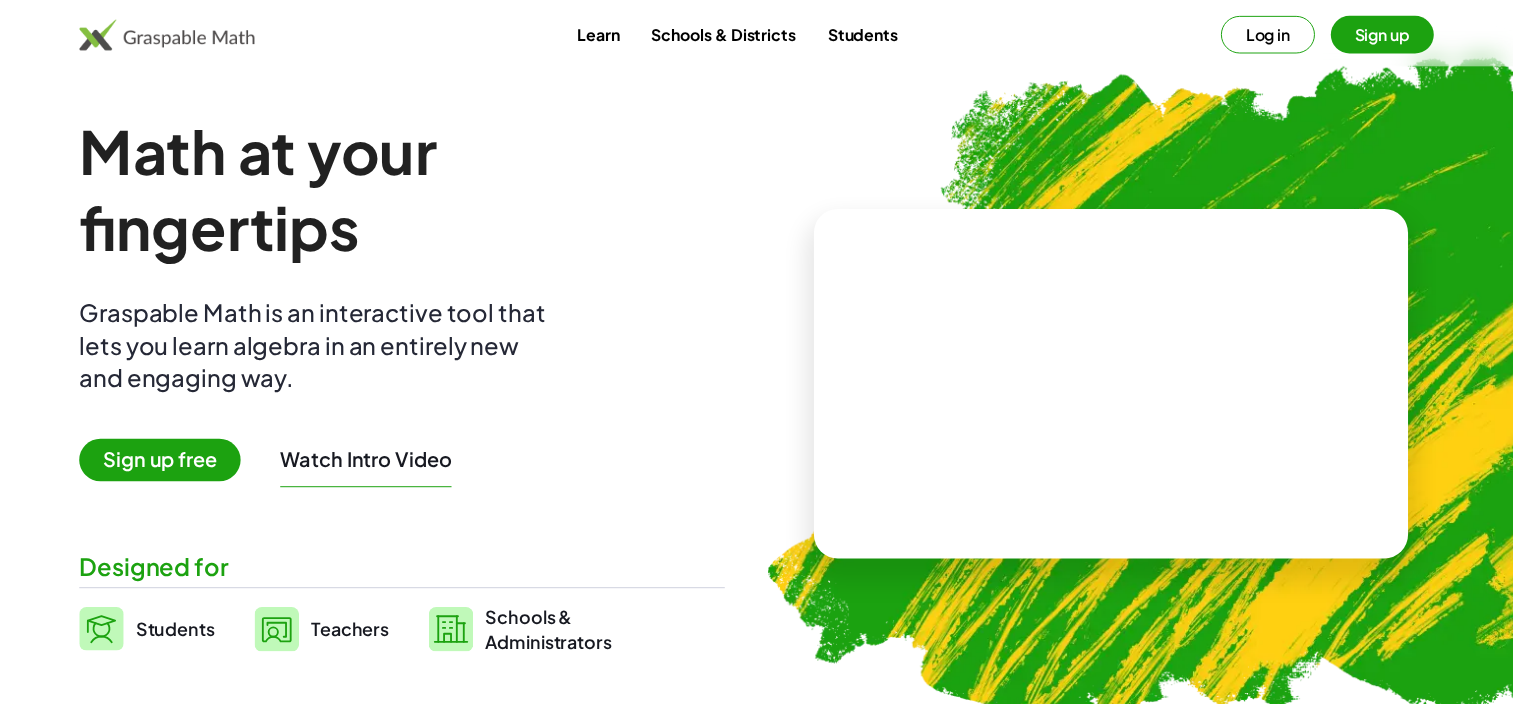 scroll, scrollTop: 0, scrollLeft: 0, axis: both 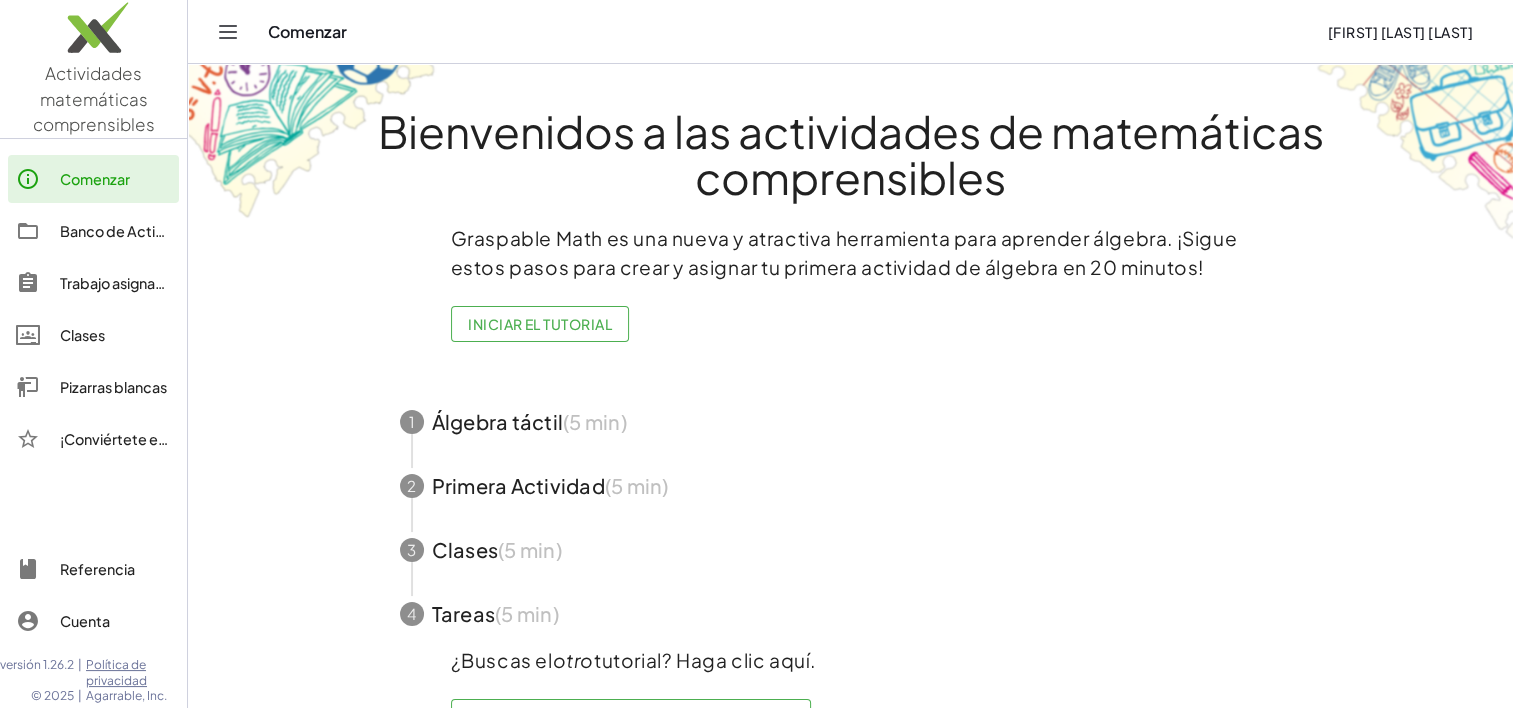 click on "Trabajo asignado" 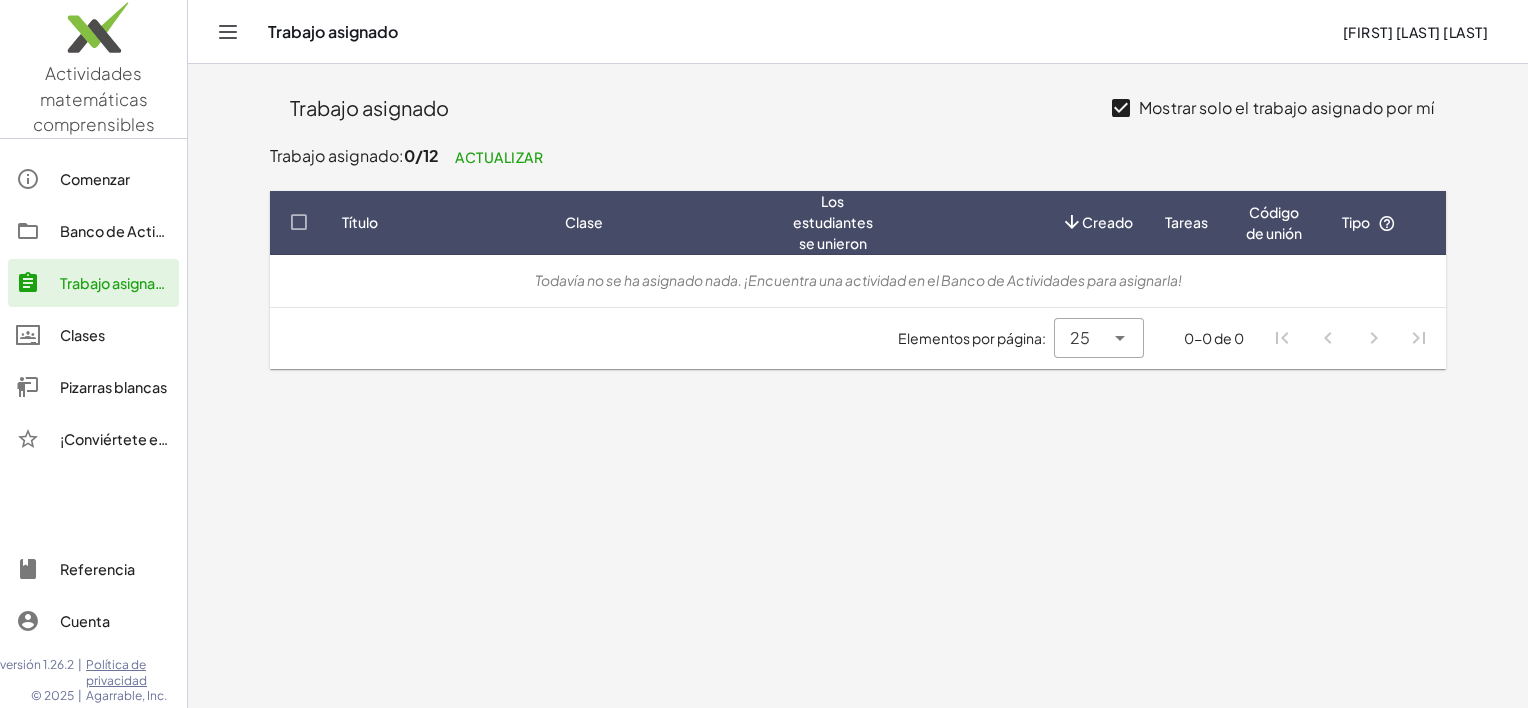 click on "Banco de Actividades" 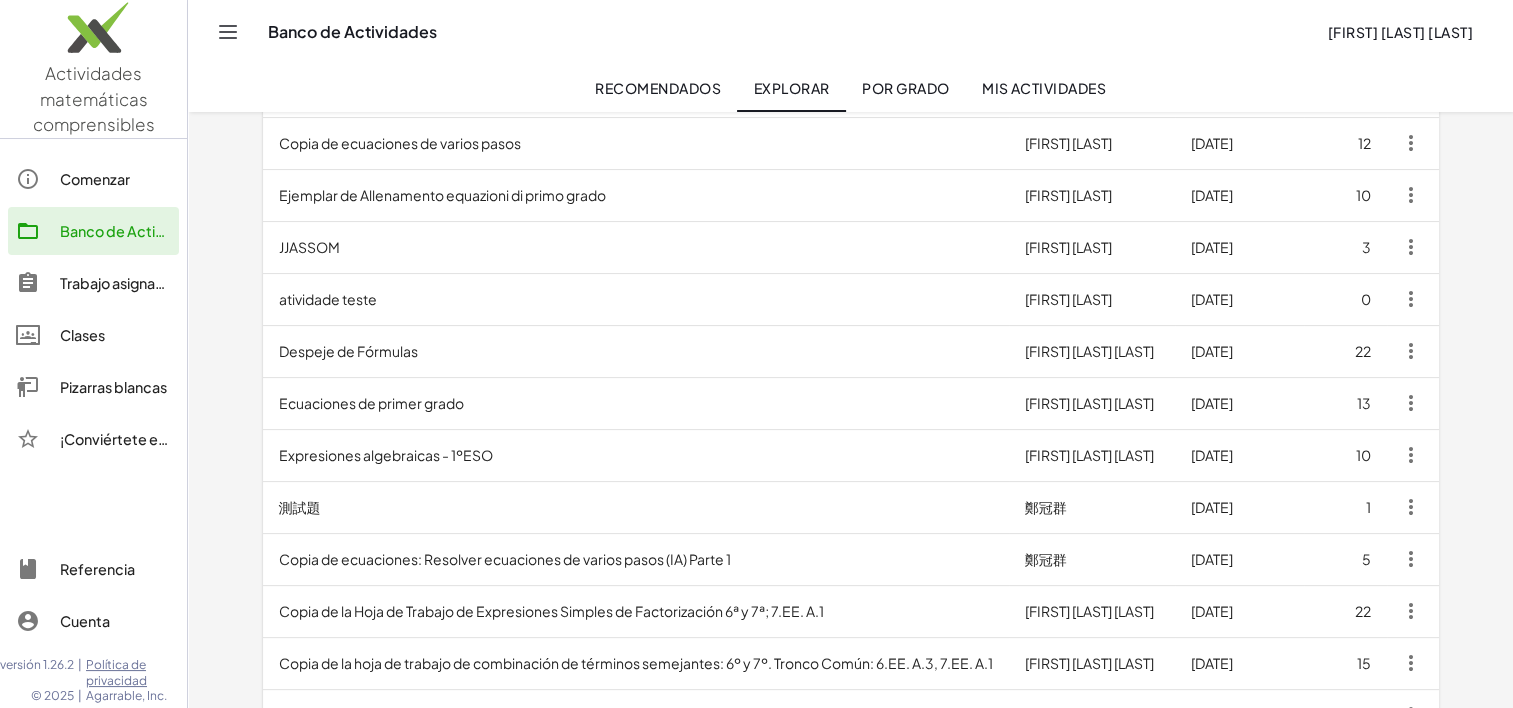 scroll, scrollTop: 400, scrollLeft: 0, axis: vertical 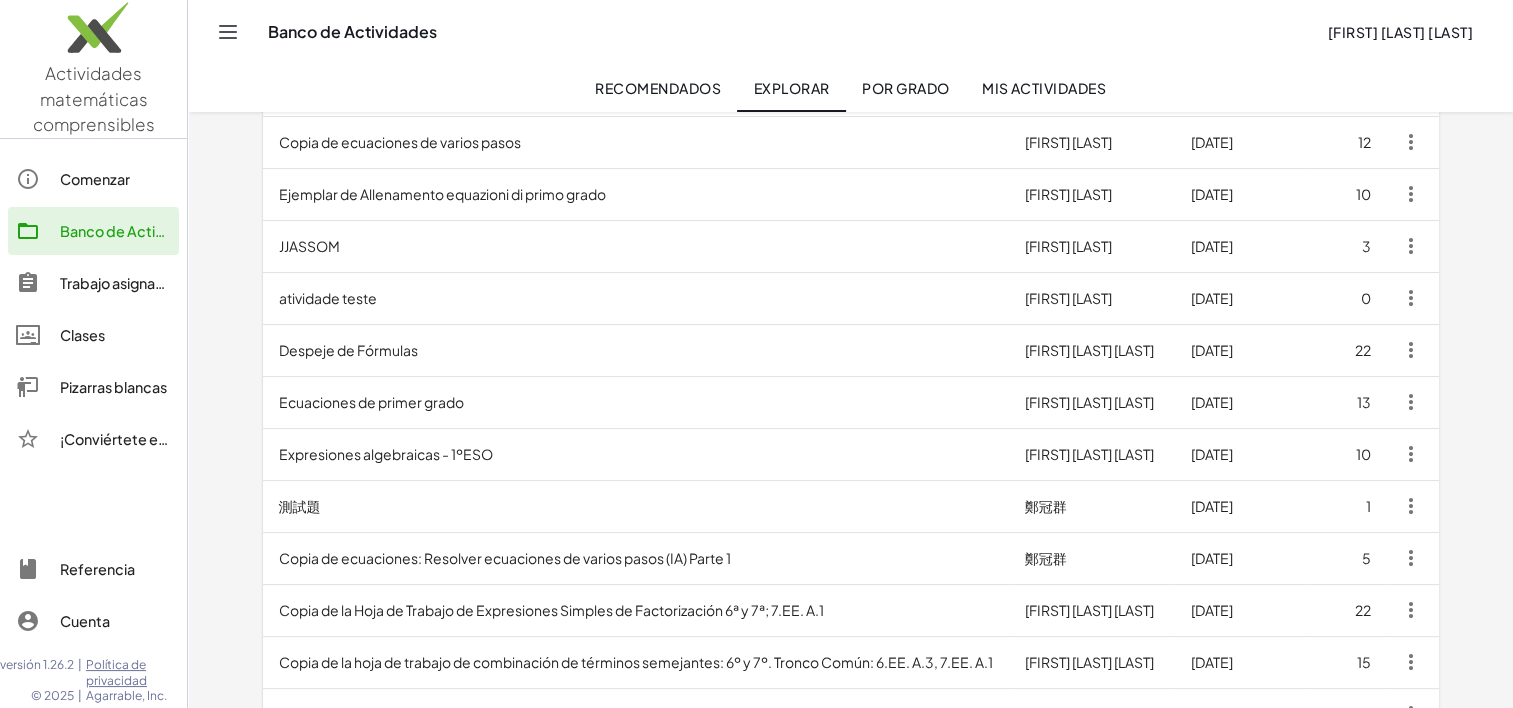 click on "Expresiones algebraicas  - 1ºESO" at bounding box center [386, 454] 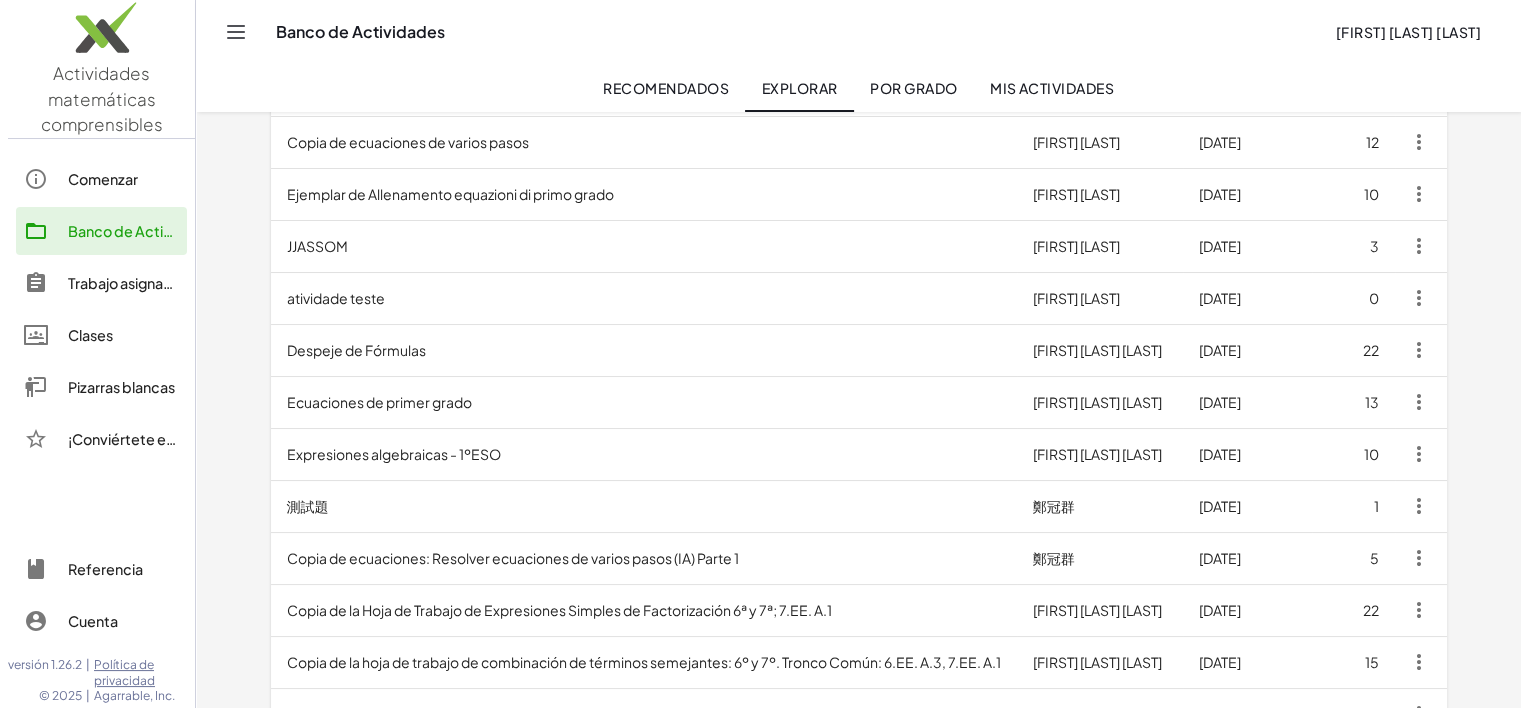 scroll, scrollTop: 0, scrollLeft: 0, axis: both 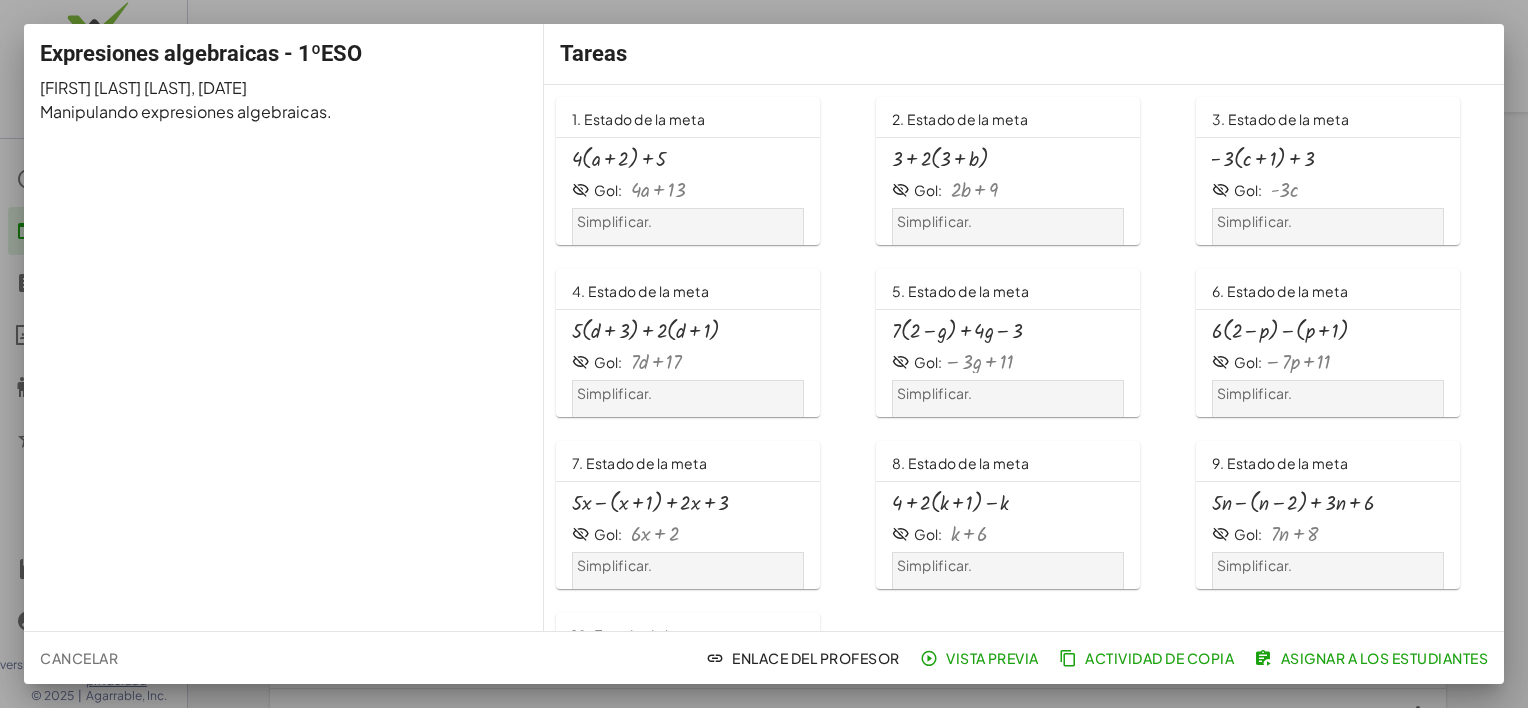 click at bounding box center (646, 330) 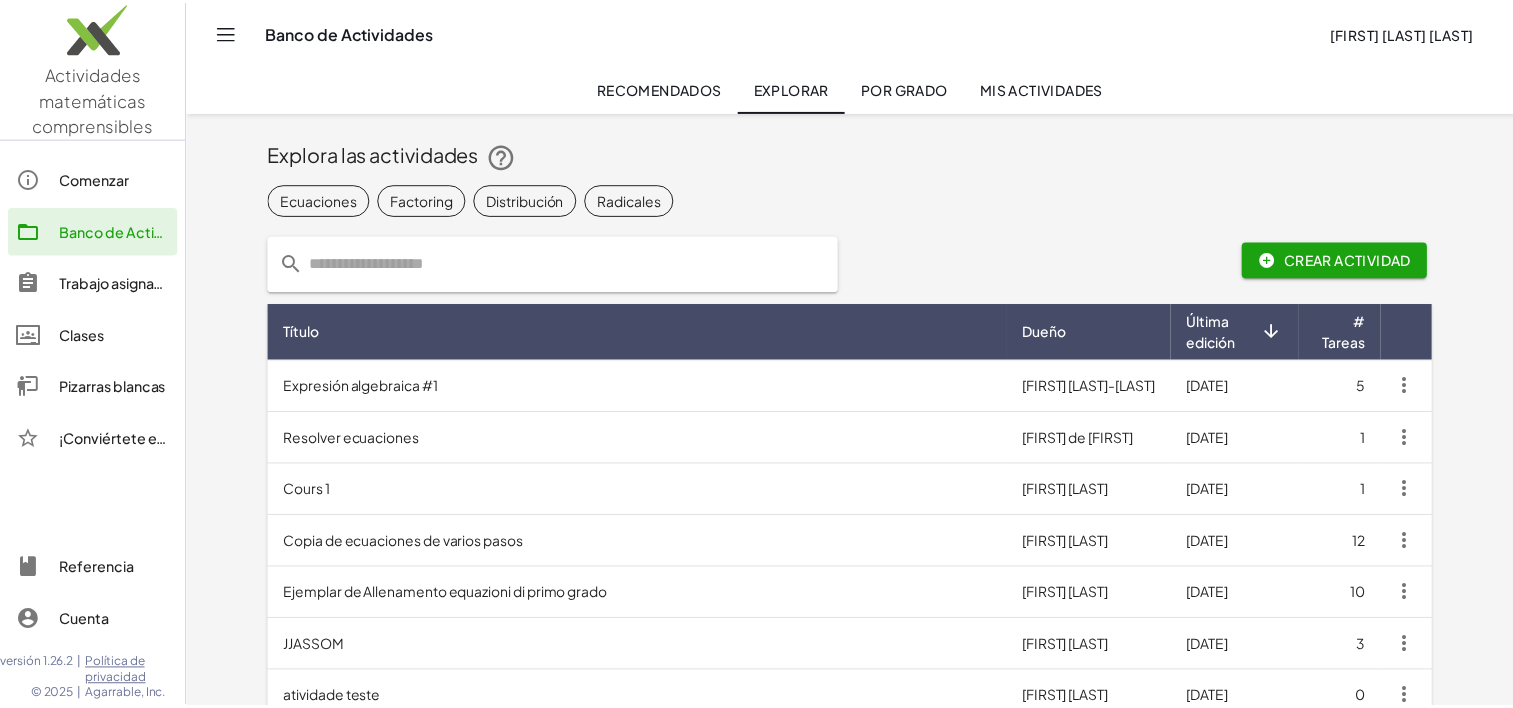 scroll, scrollTop: 400, scrollLeft: 0, axis: vertical 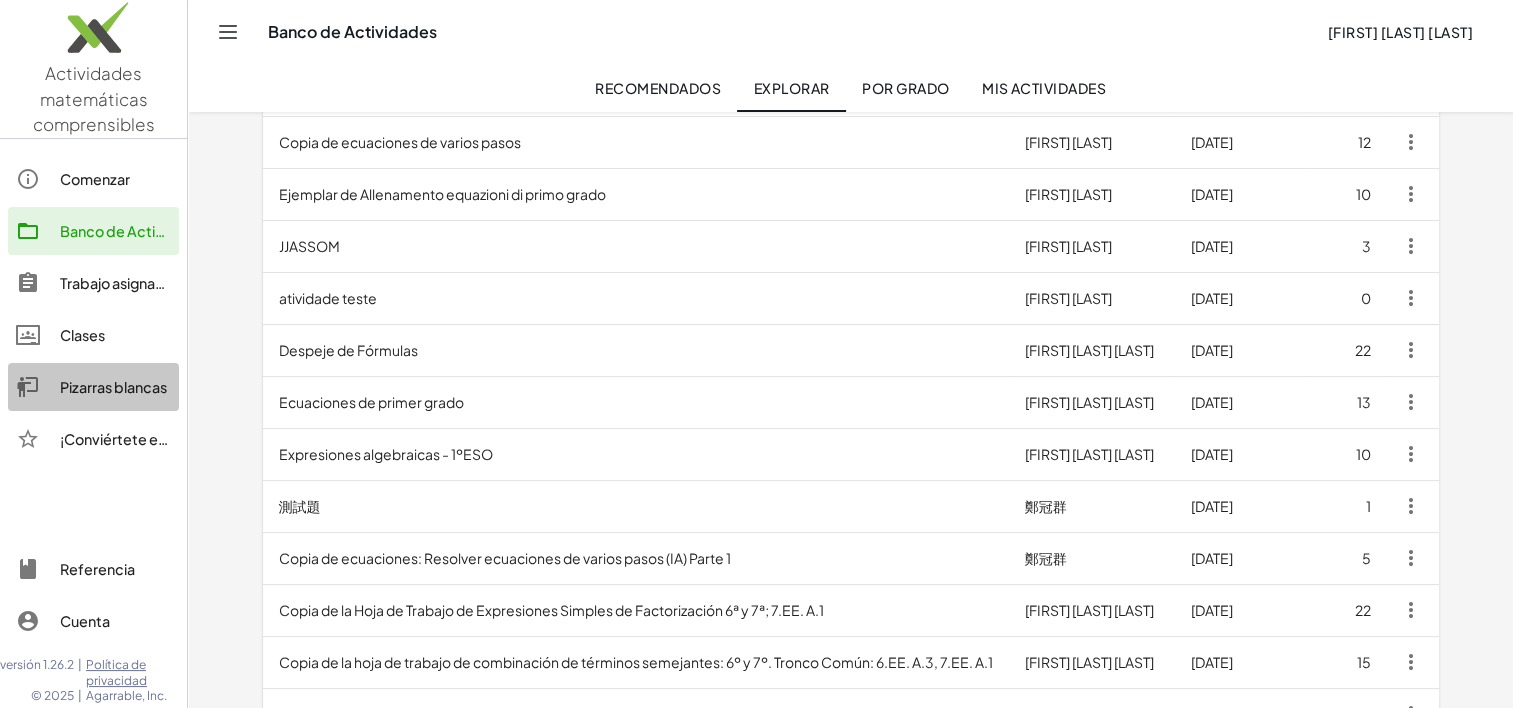 click on "Pizarras blancas" 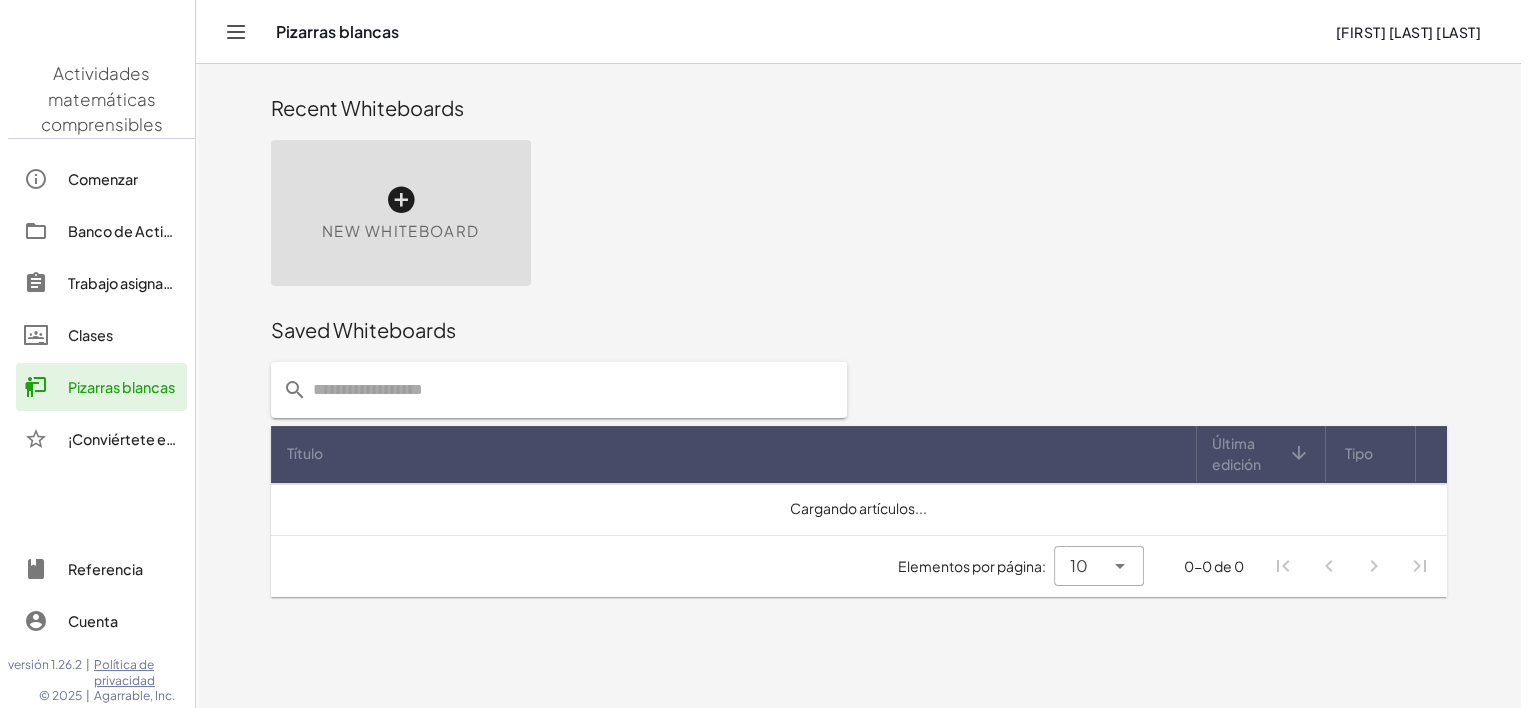 scroll, scrollTop: 0, scrollLeft: 0, axis: both 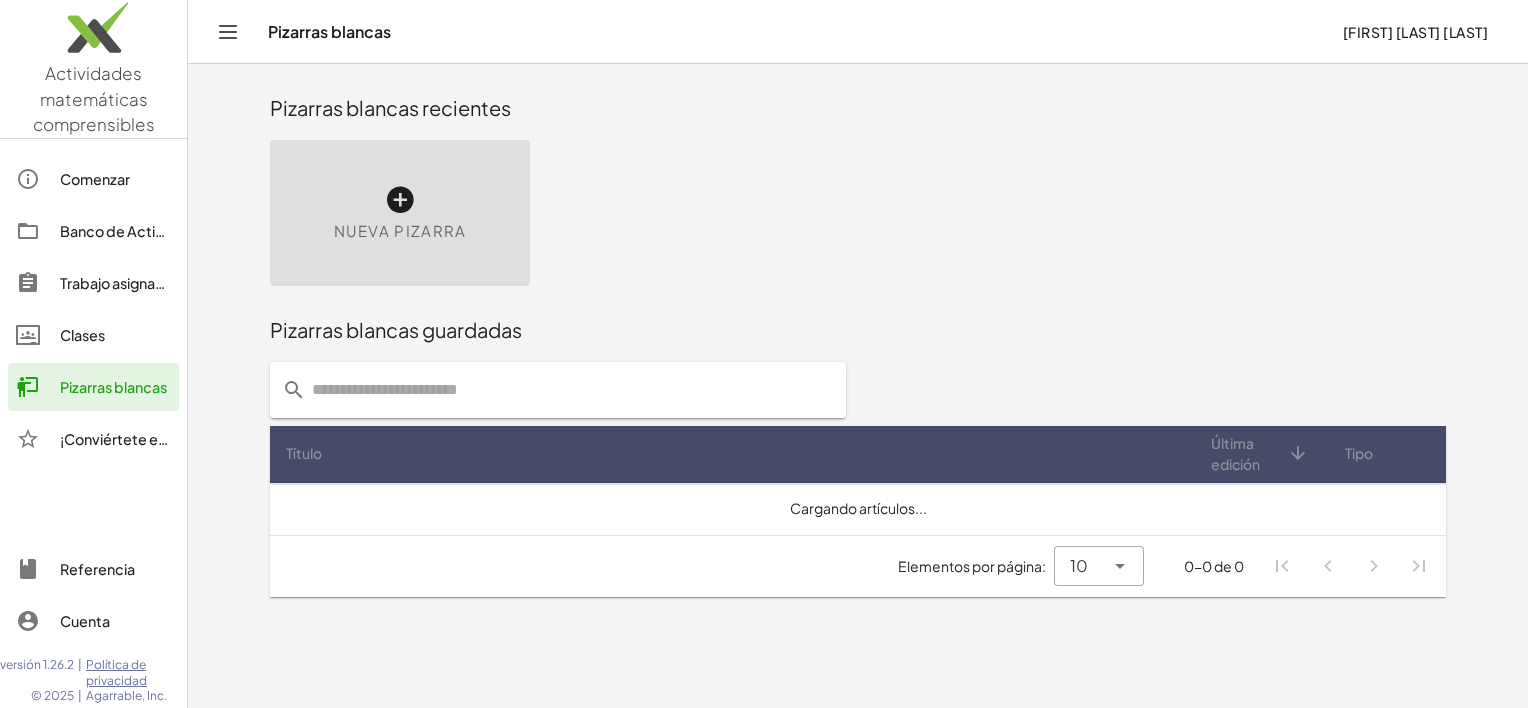 click on "Nueva pizarra" at bounding box center [400, 213] 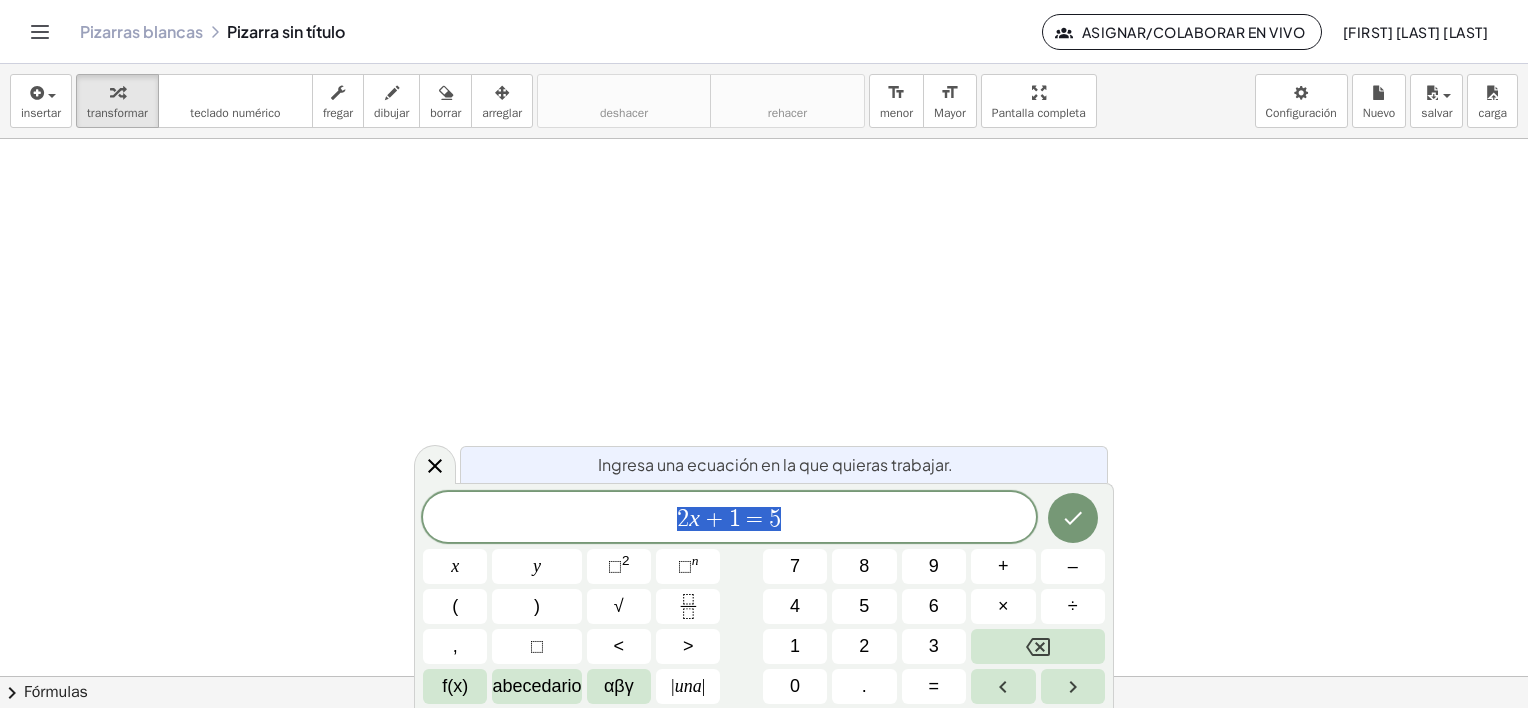scroll, scrollTop: 537, scrollLeft: 0, axis: vertical 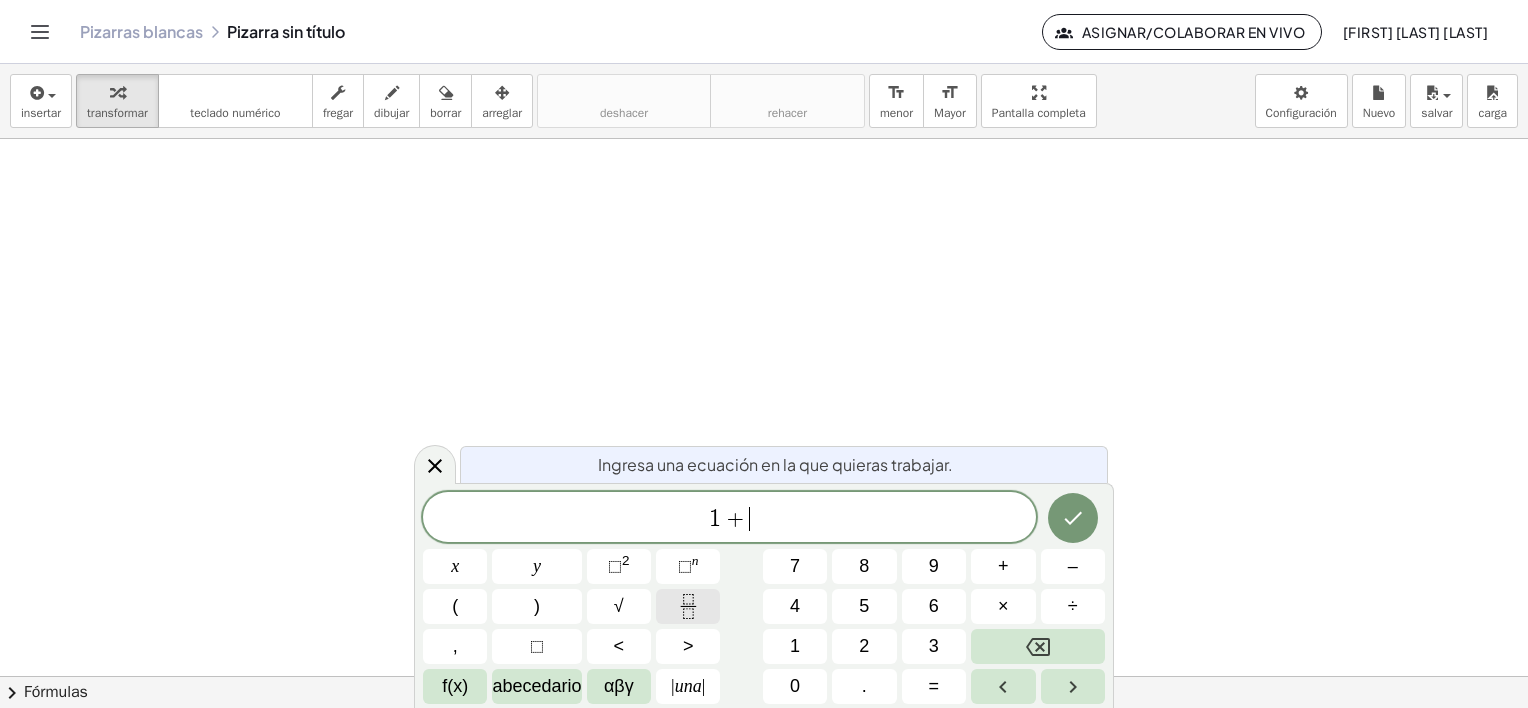 click 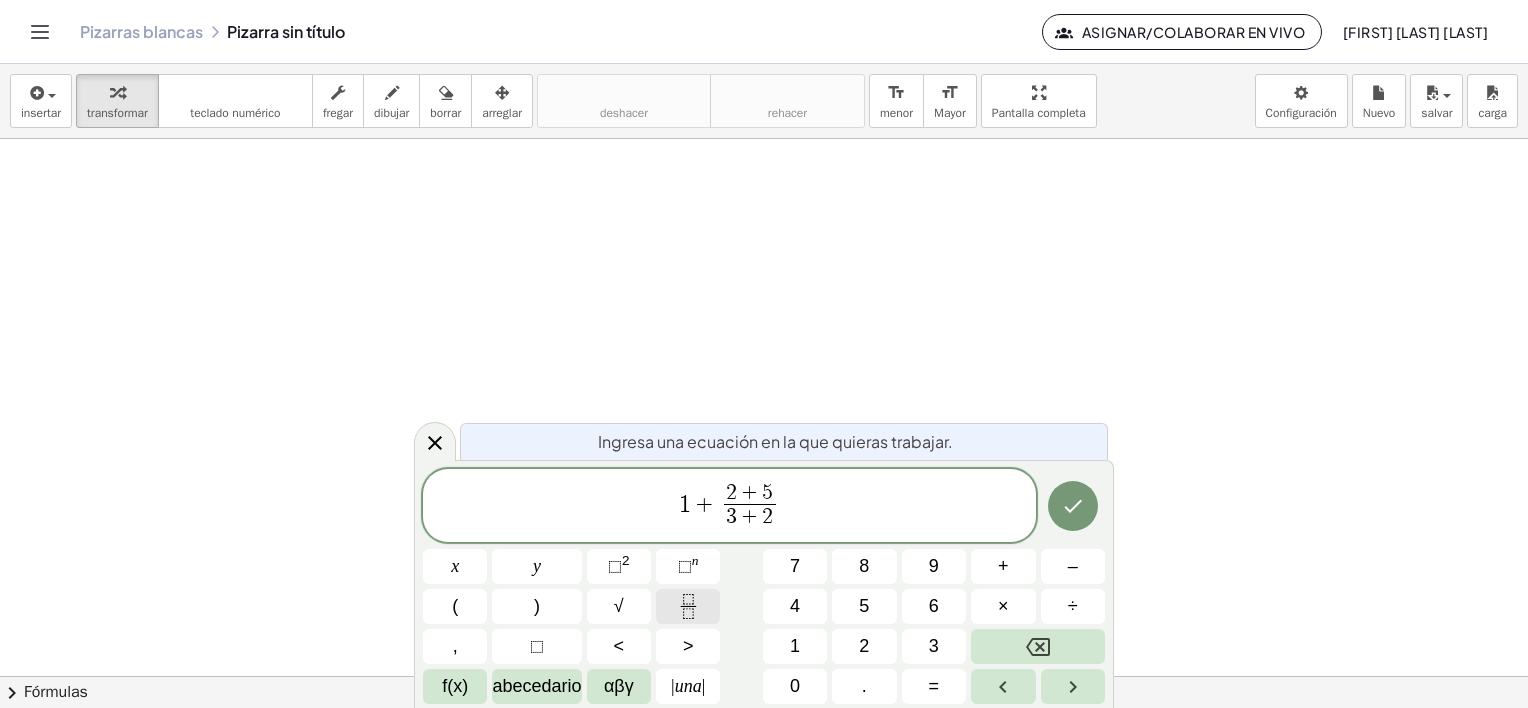 click 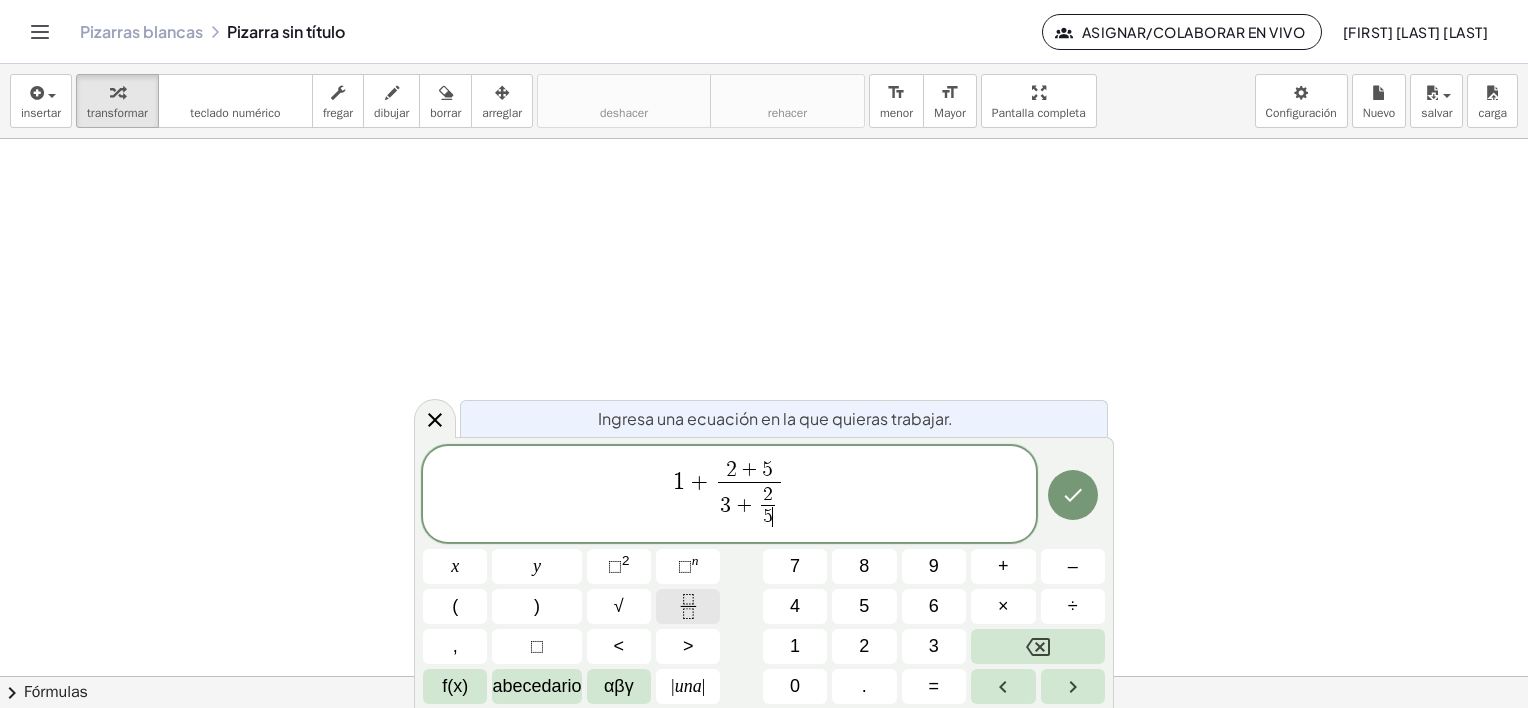 click 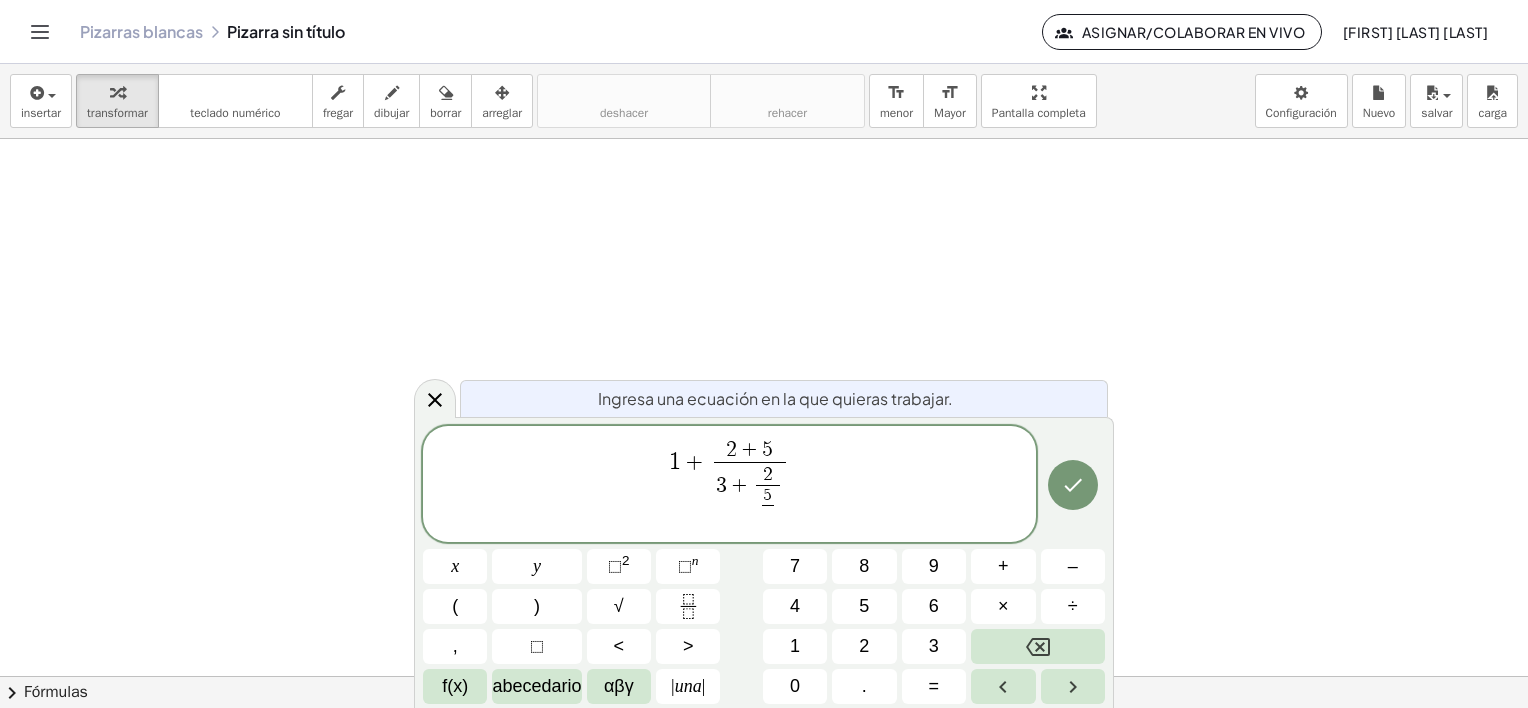 click on "​" at bounding box center (768, 516) 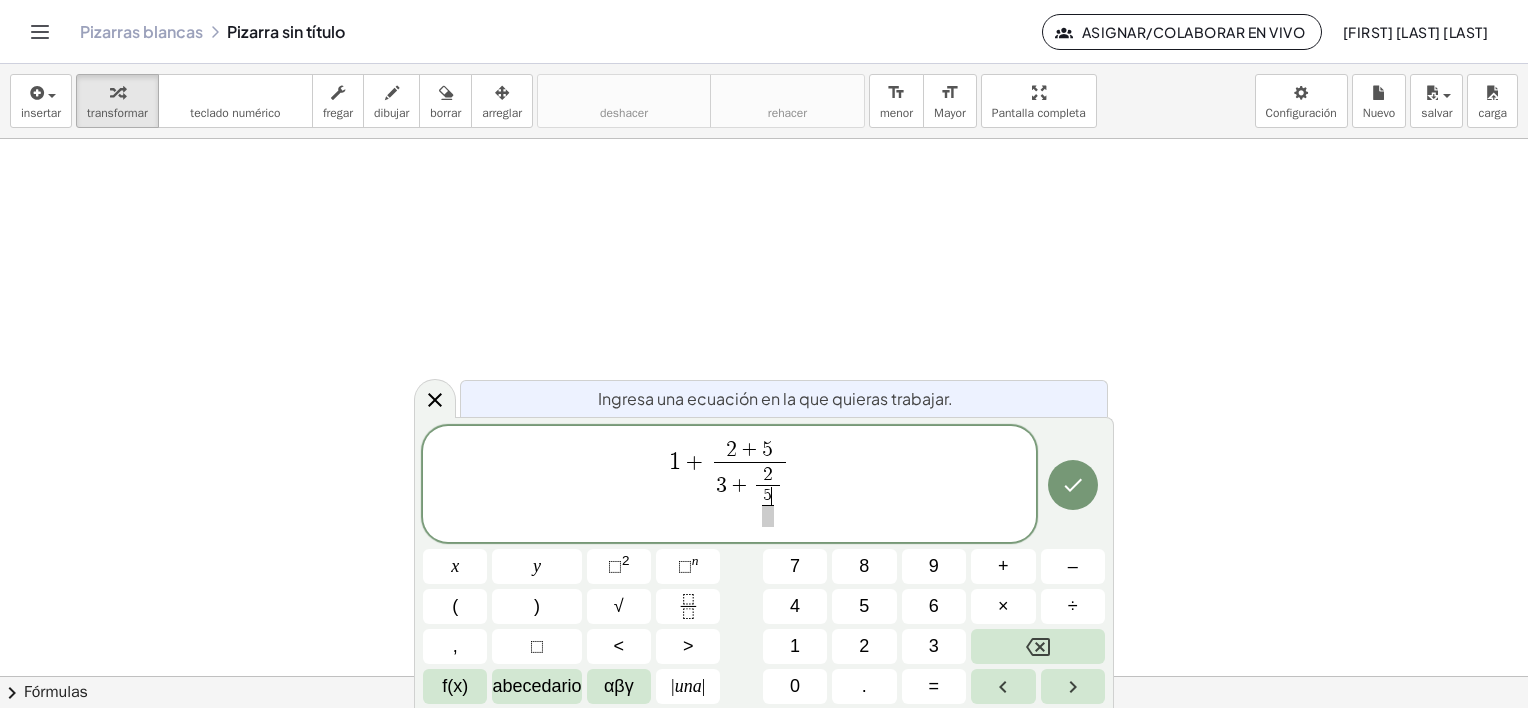 click on "5 ​" at bounding box center (768, 496) 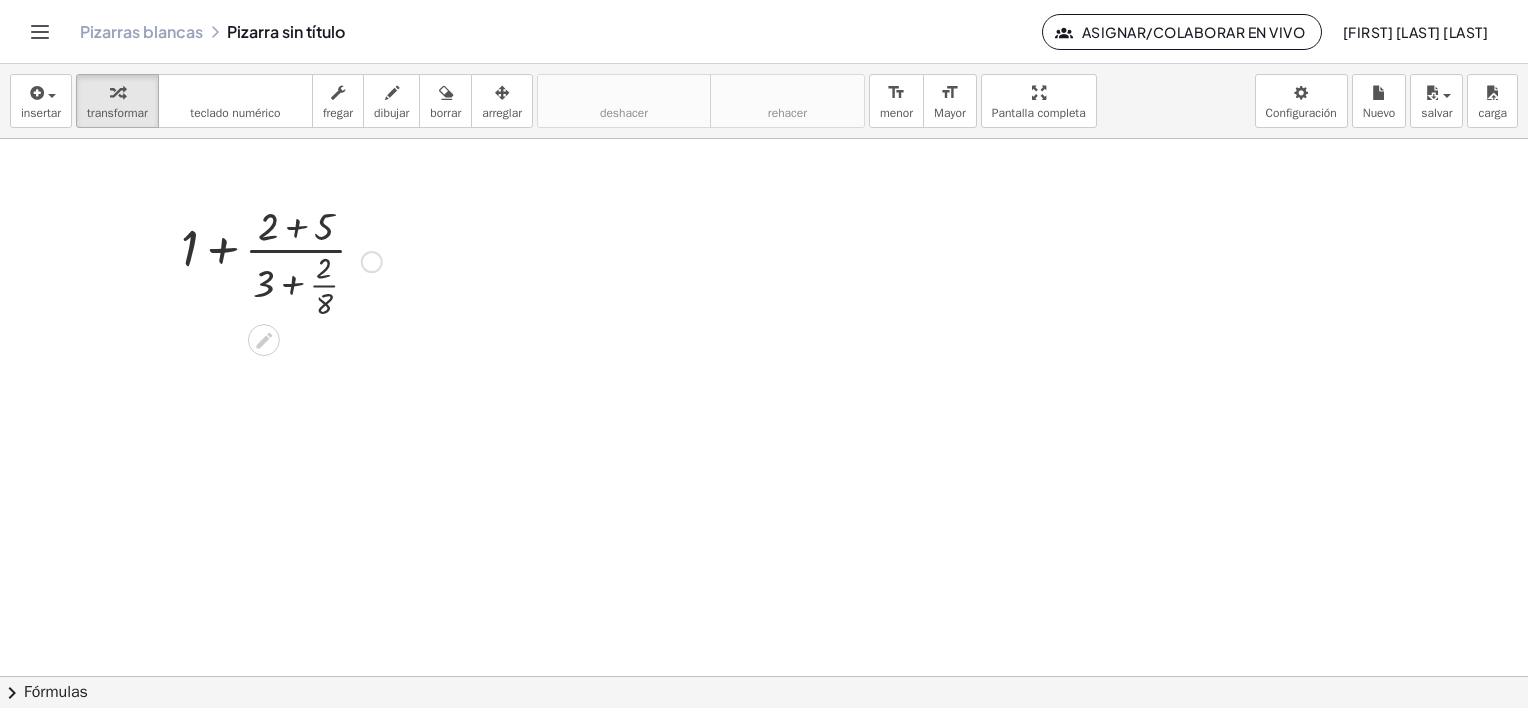 click at bounding box center (281, 260) 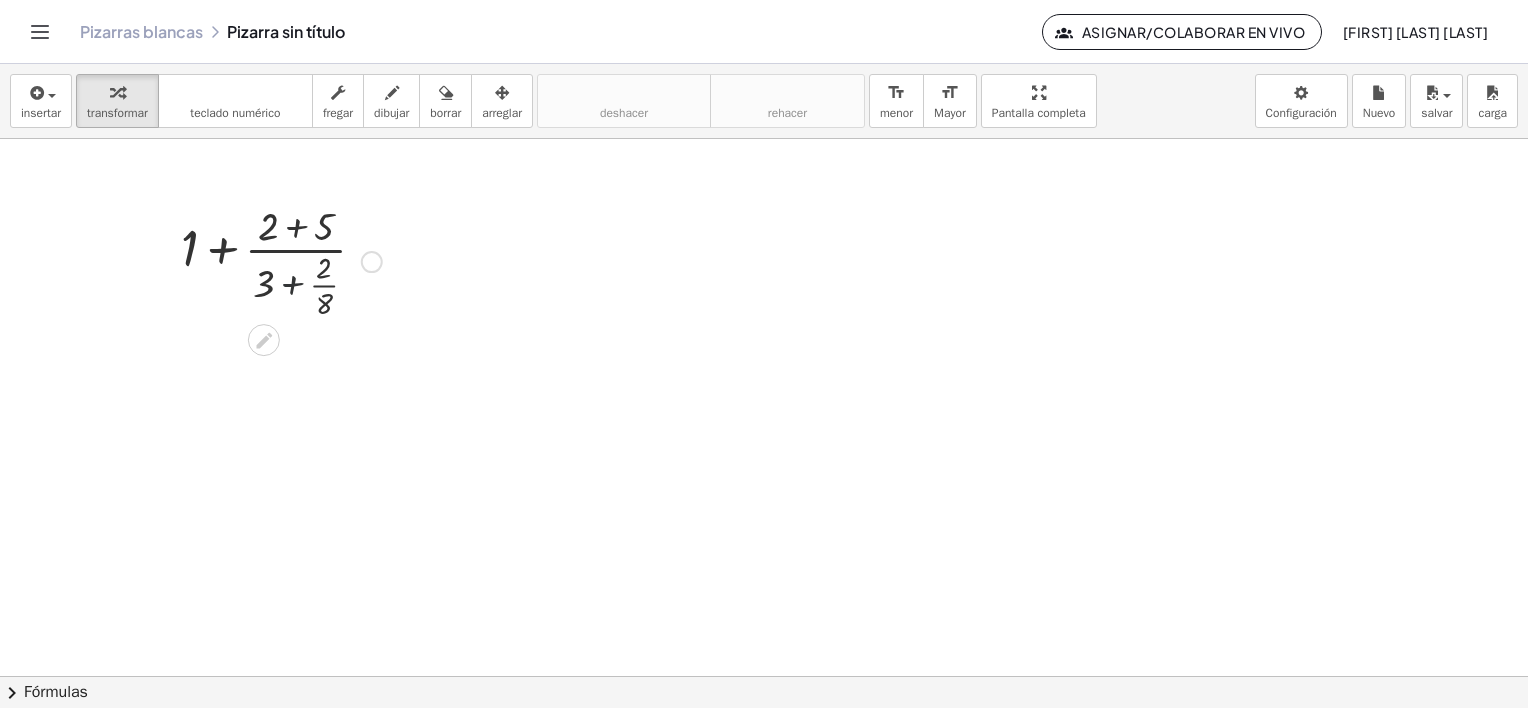 click at bounding box center [281, 260] 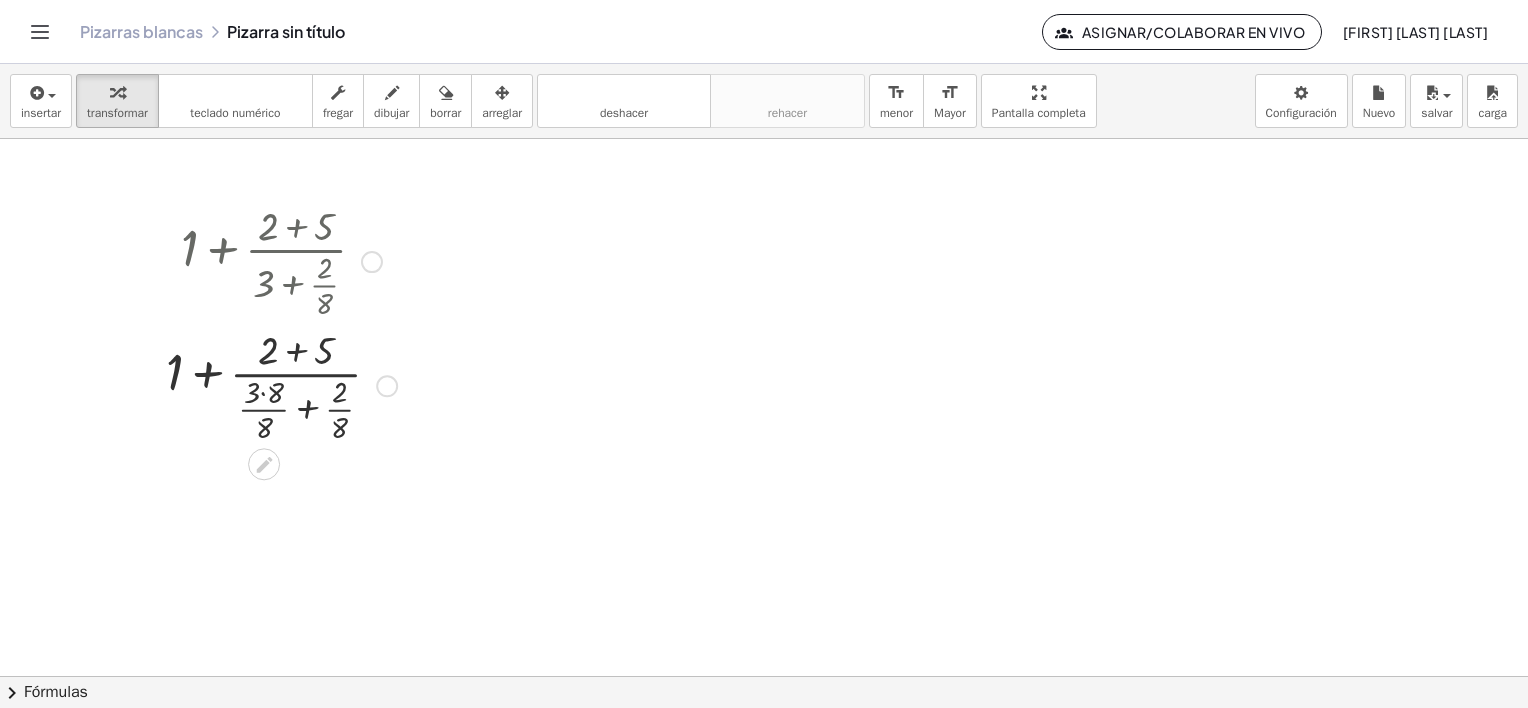 click at bounding box center [281, 384] 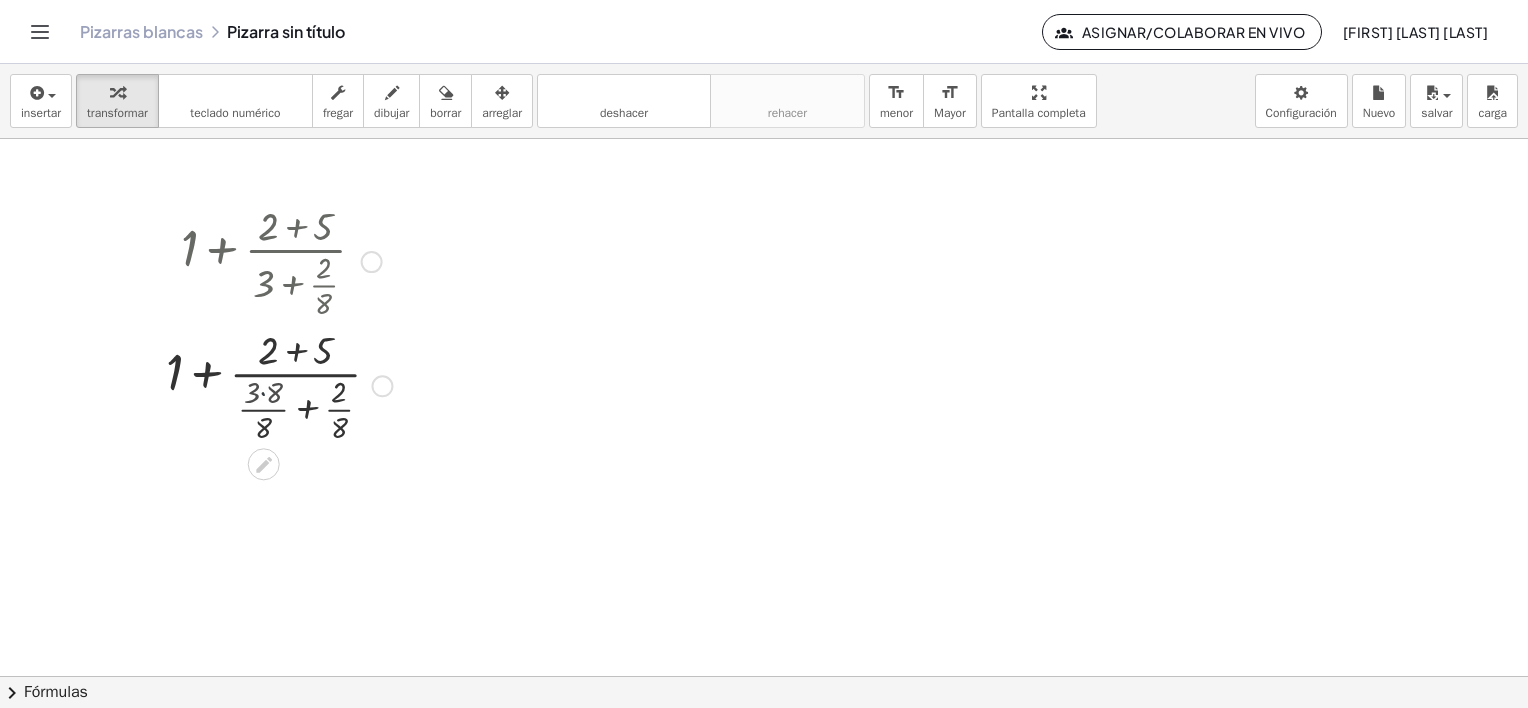 click at bounding box center (281, 384) 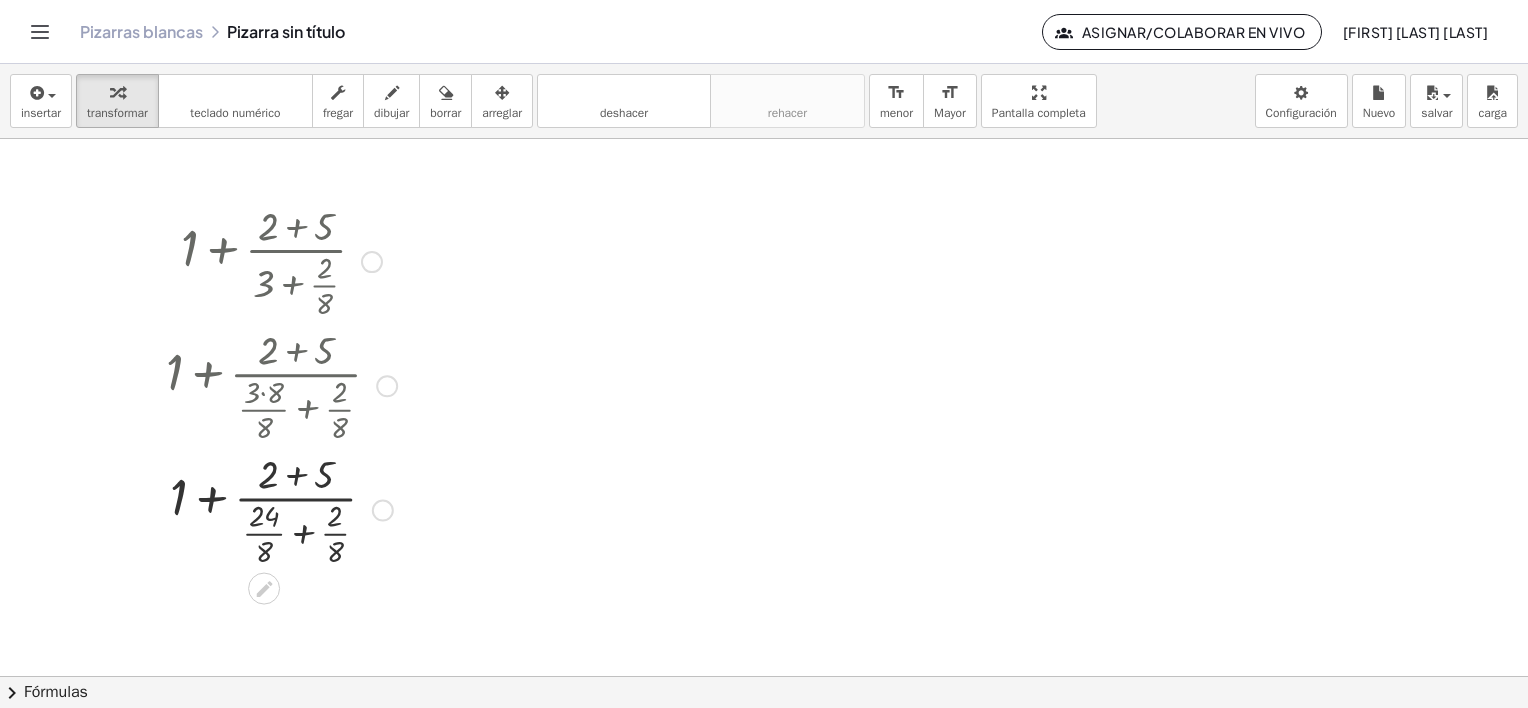click at bounding box center [281, 508] 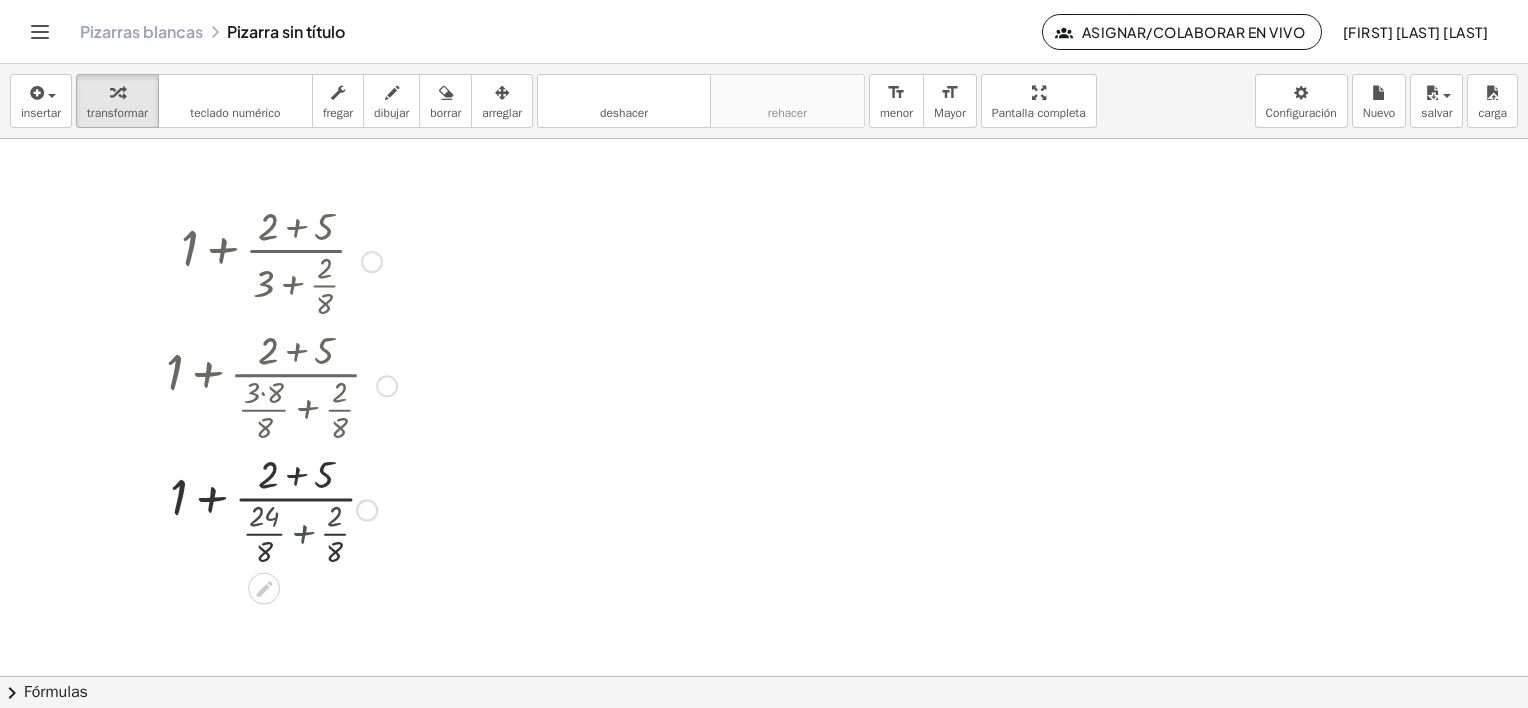 click at bounding box center [281, 508] 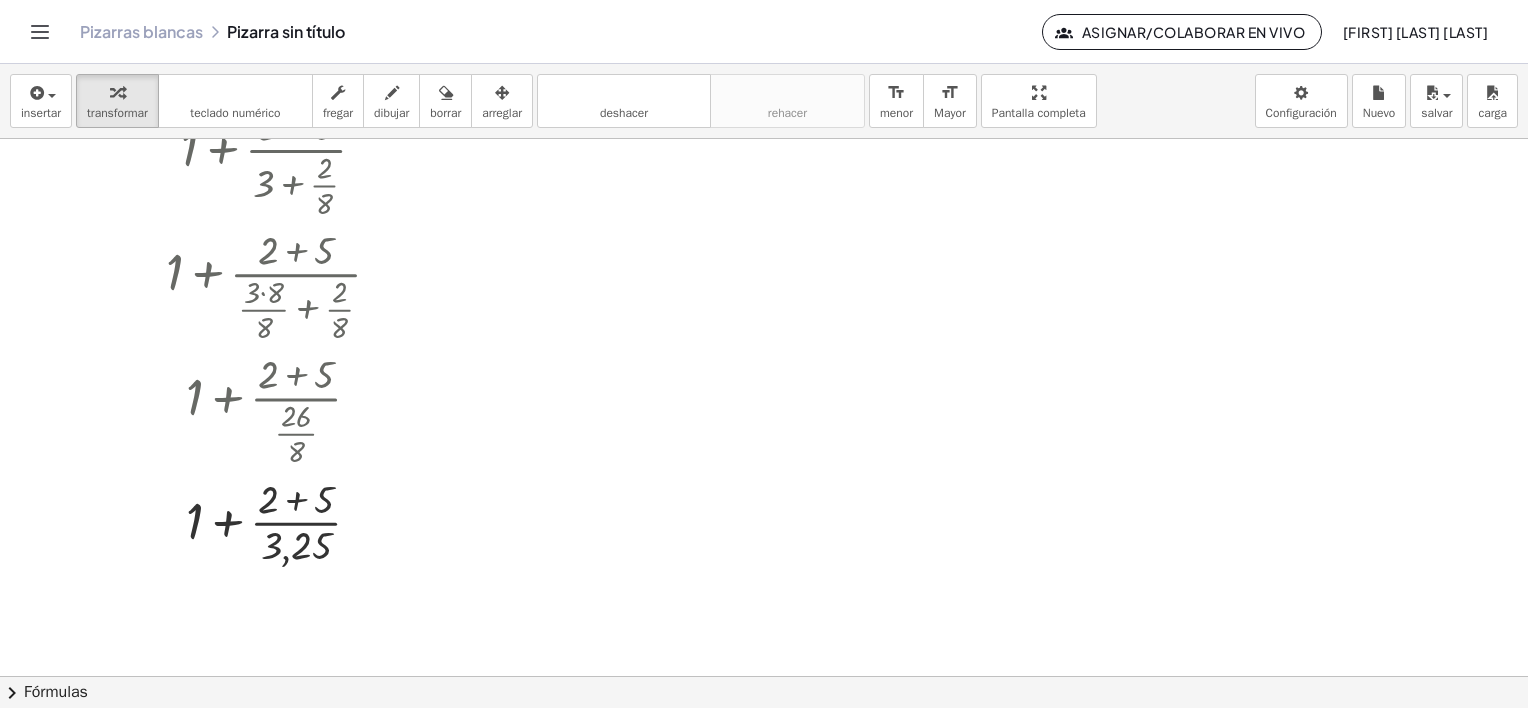scroll, scrollTop: 837, scrollLeft: 0, axis: vertical 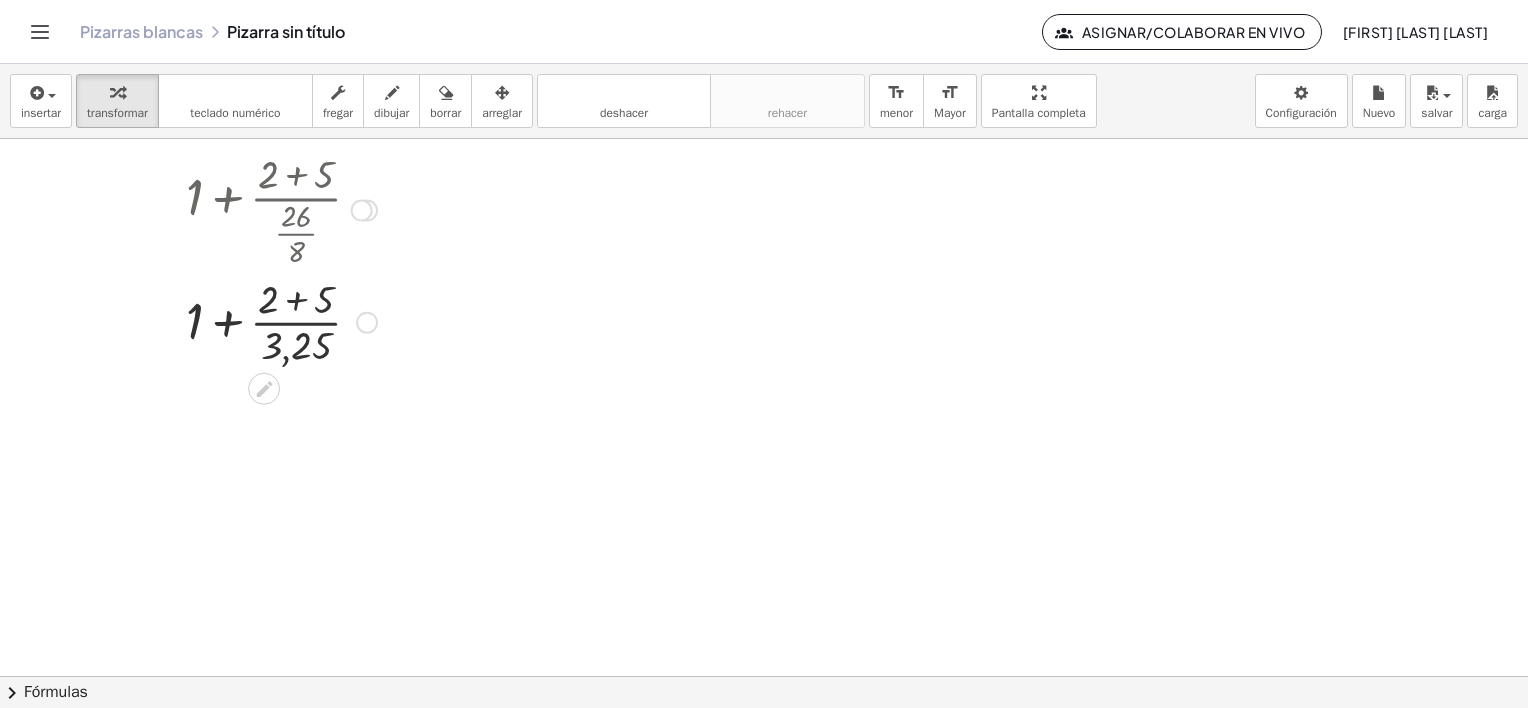 click at bounding box center (281, 321) 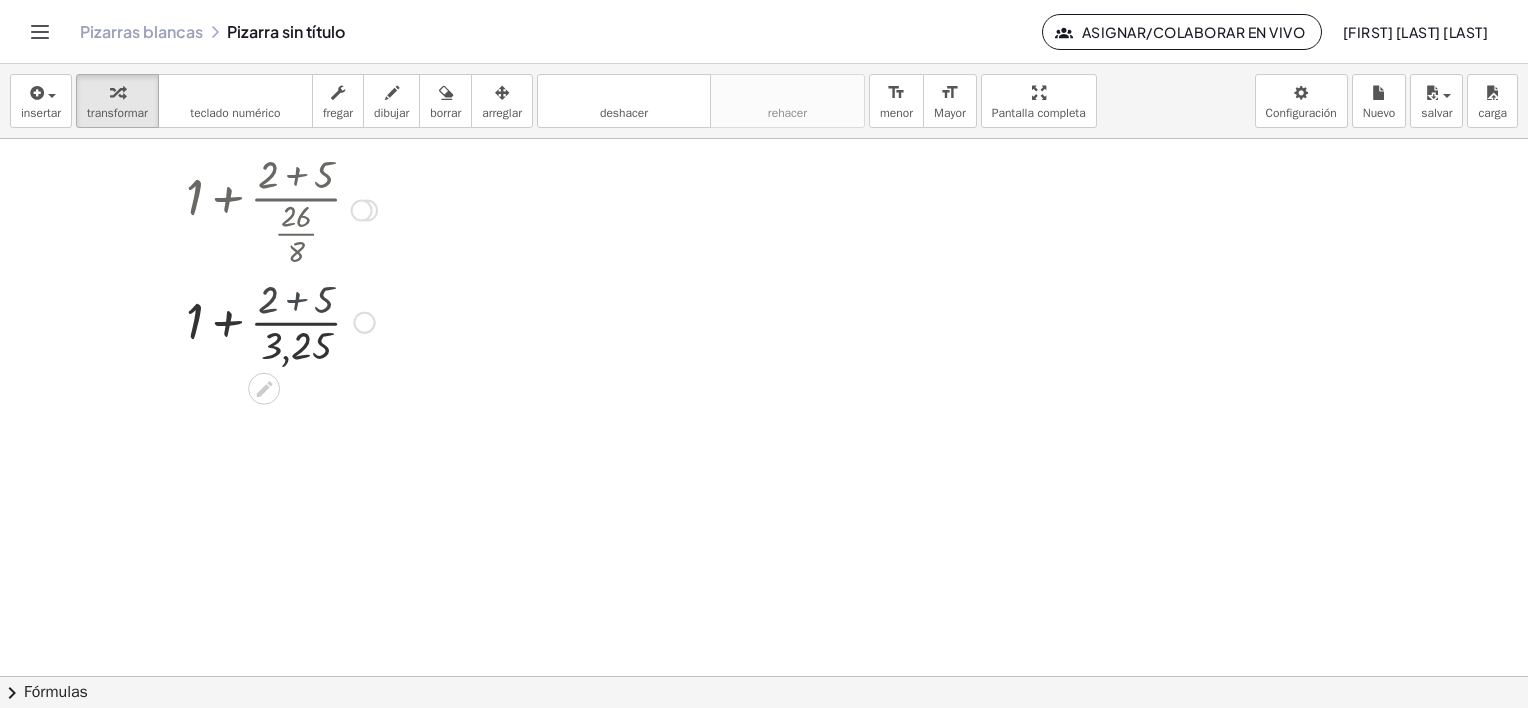 click at bounding box center [281, 321] 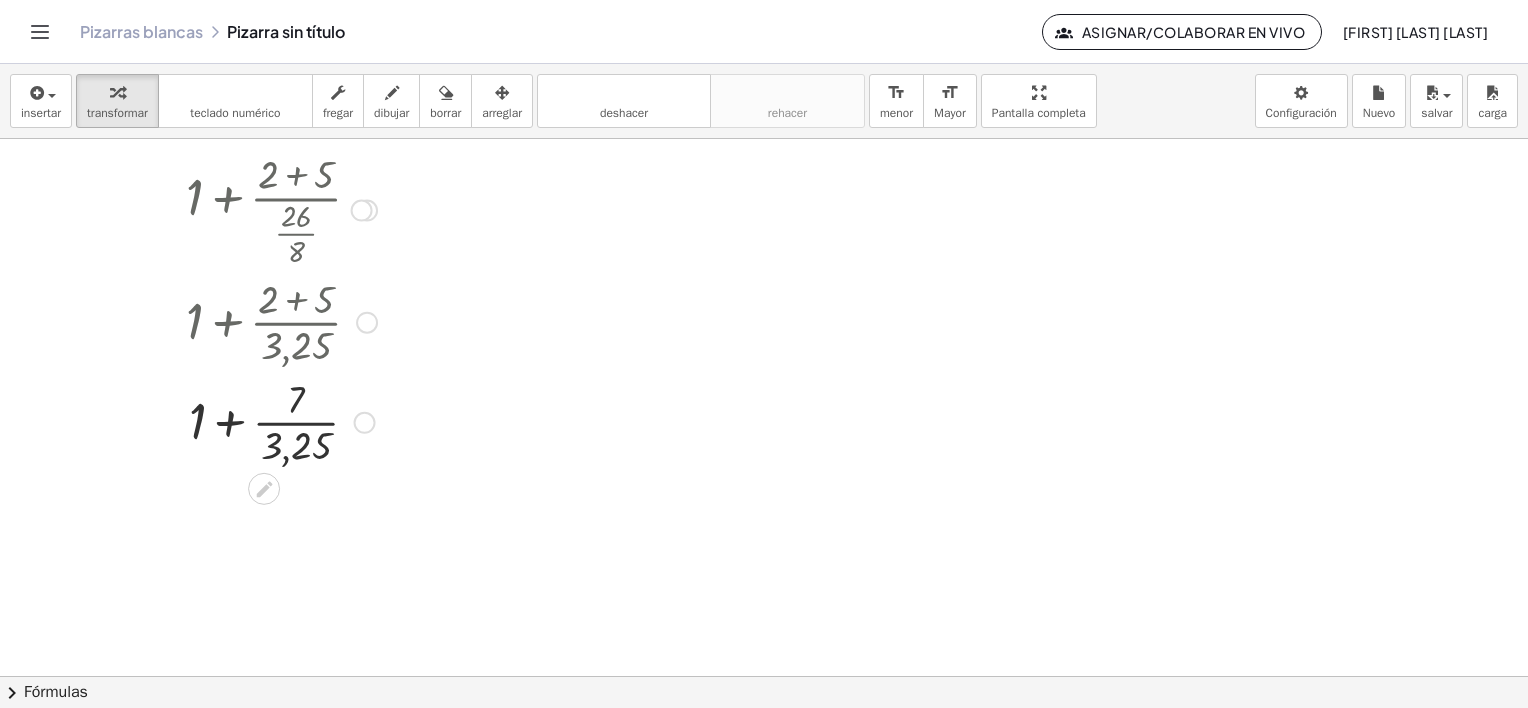 click at bounding box center (281, 421) 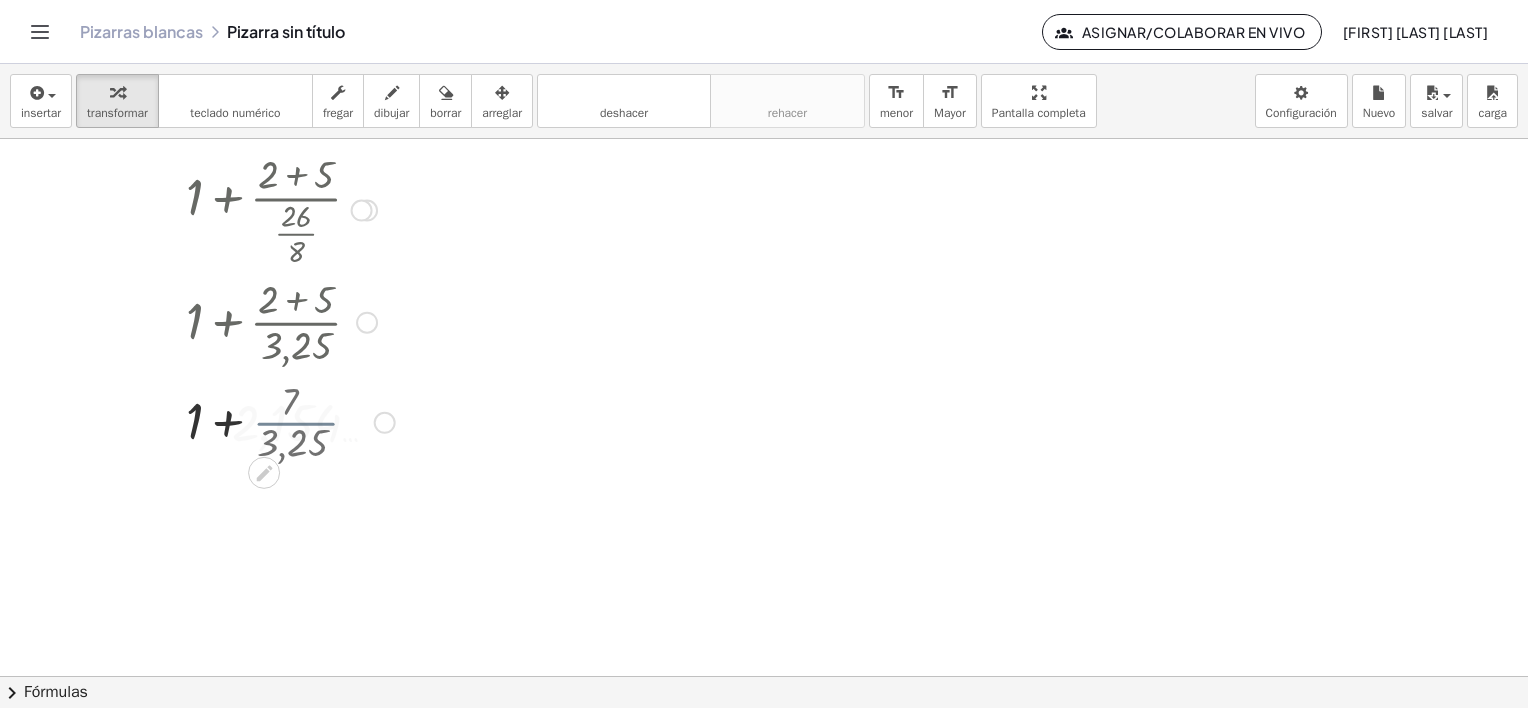 click at bounding box center (281, 421) 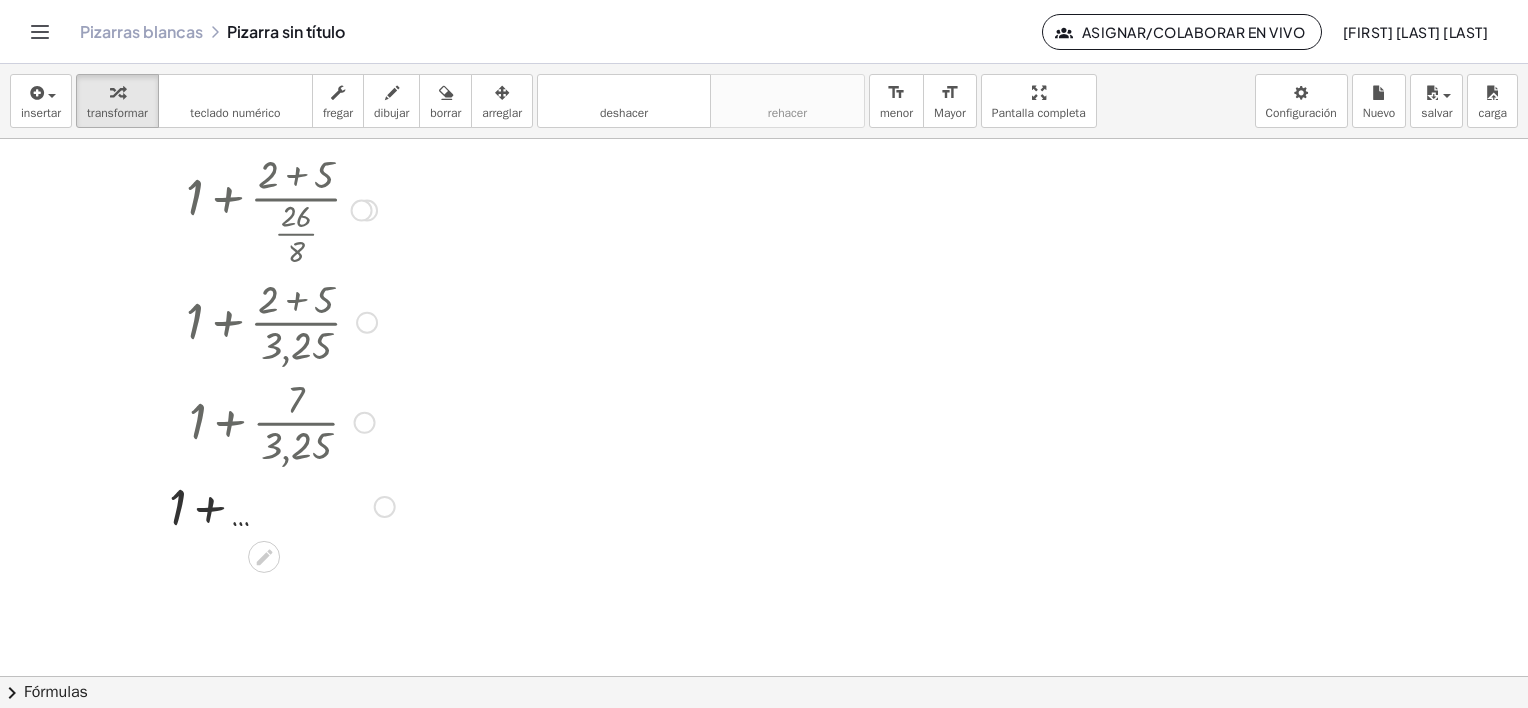 click at bounding box center (281, 505) 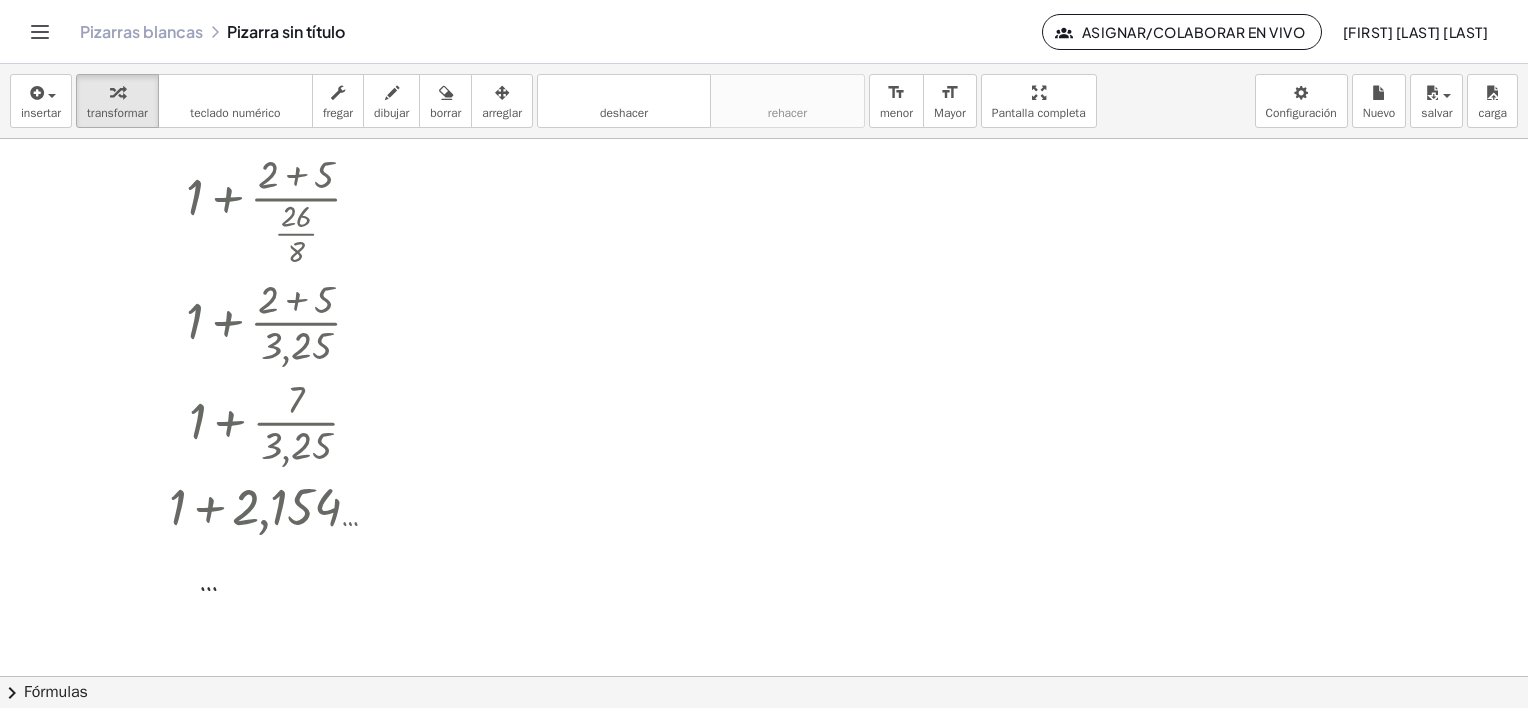 scroll, scrollTop: 1075, scrollLeft: 0, axis: vertical 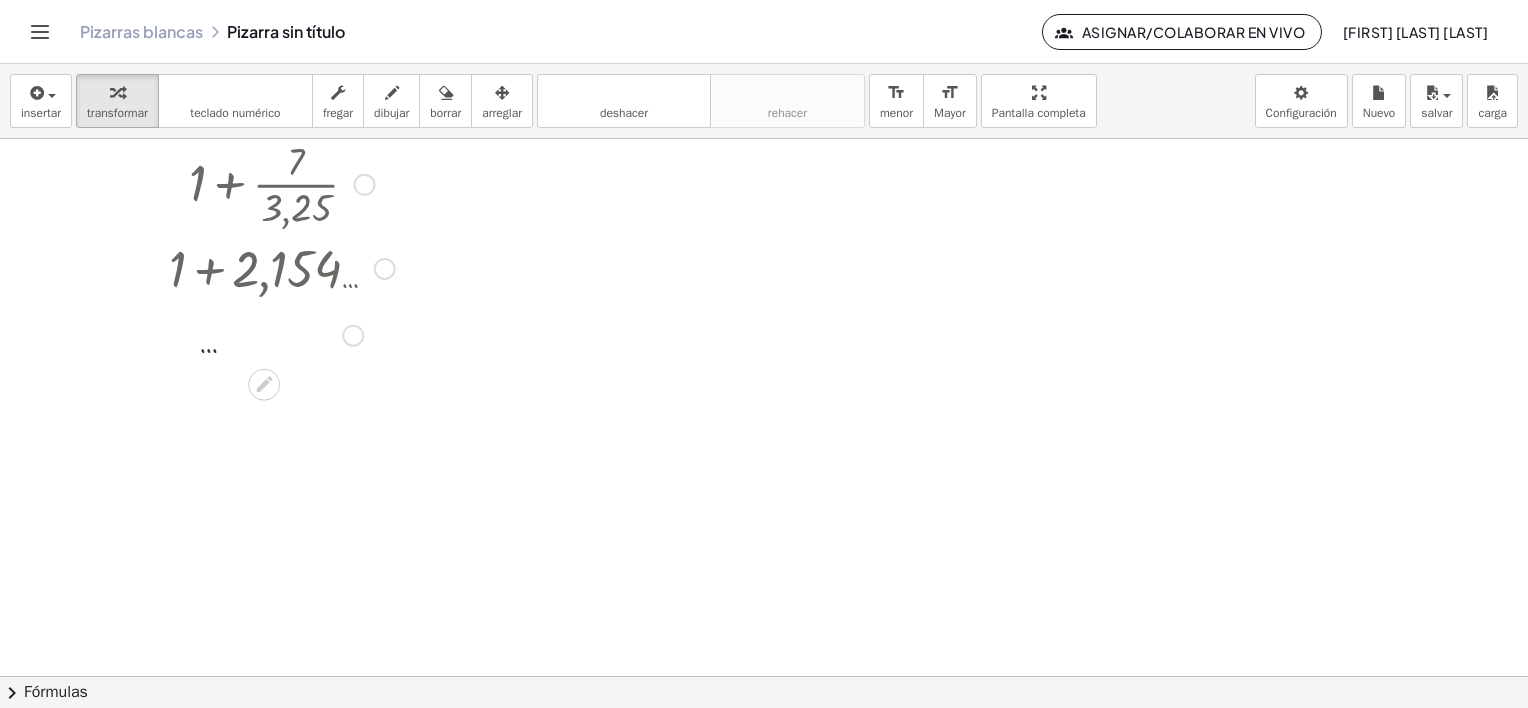 click at bounding box center [281, 334] 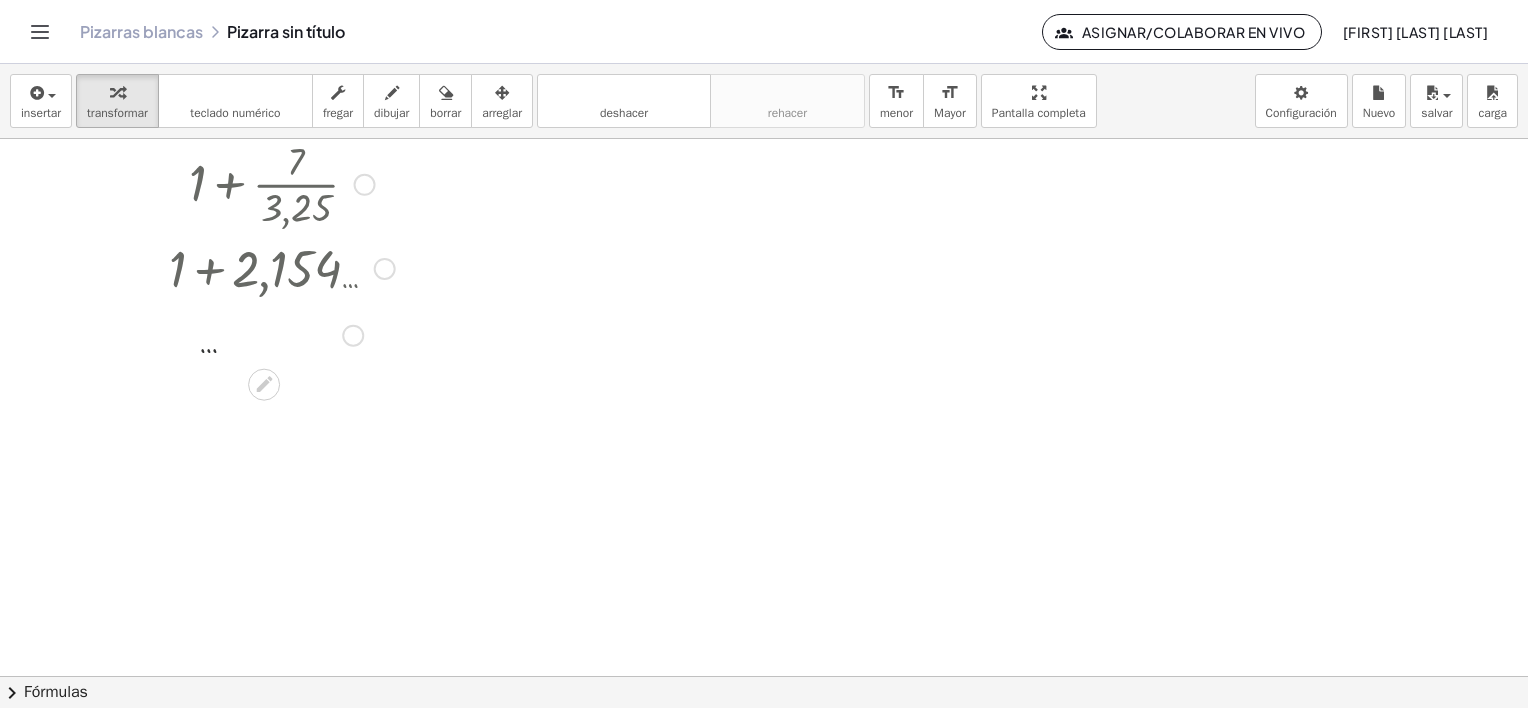 click at bounding box center [281, 334] 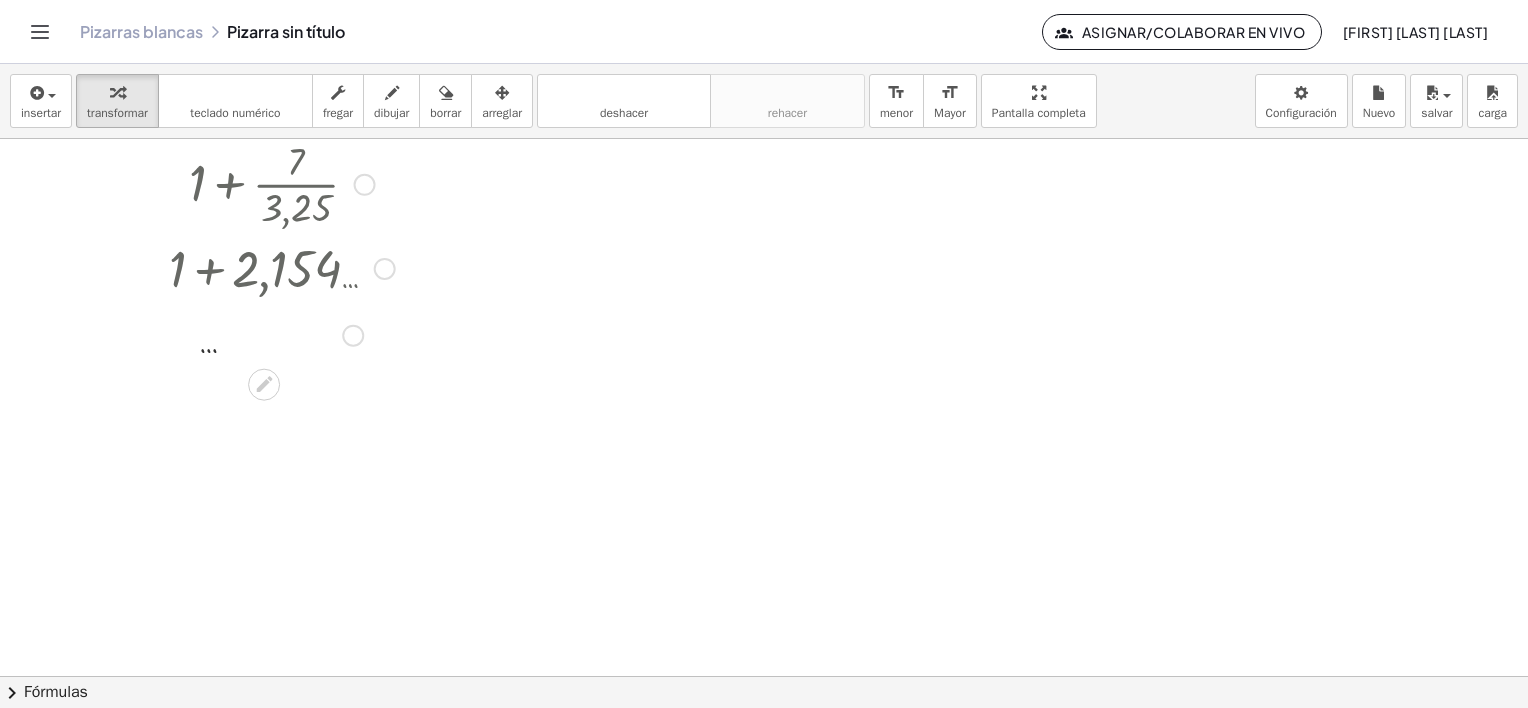 click at bounding box center [281, 334] 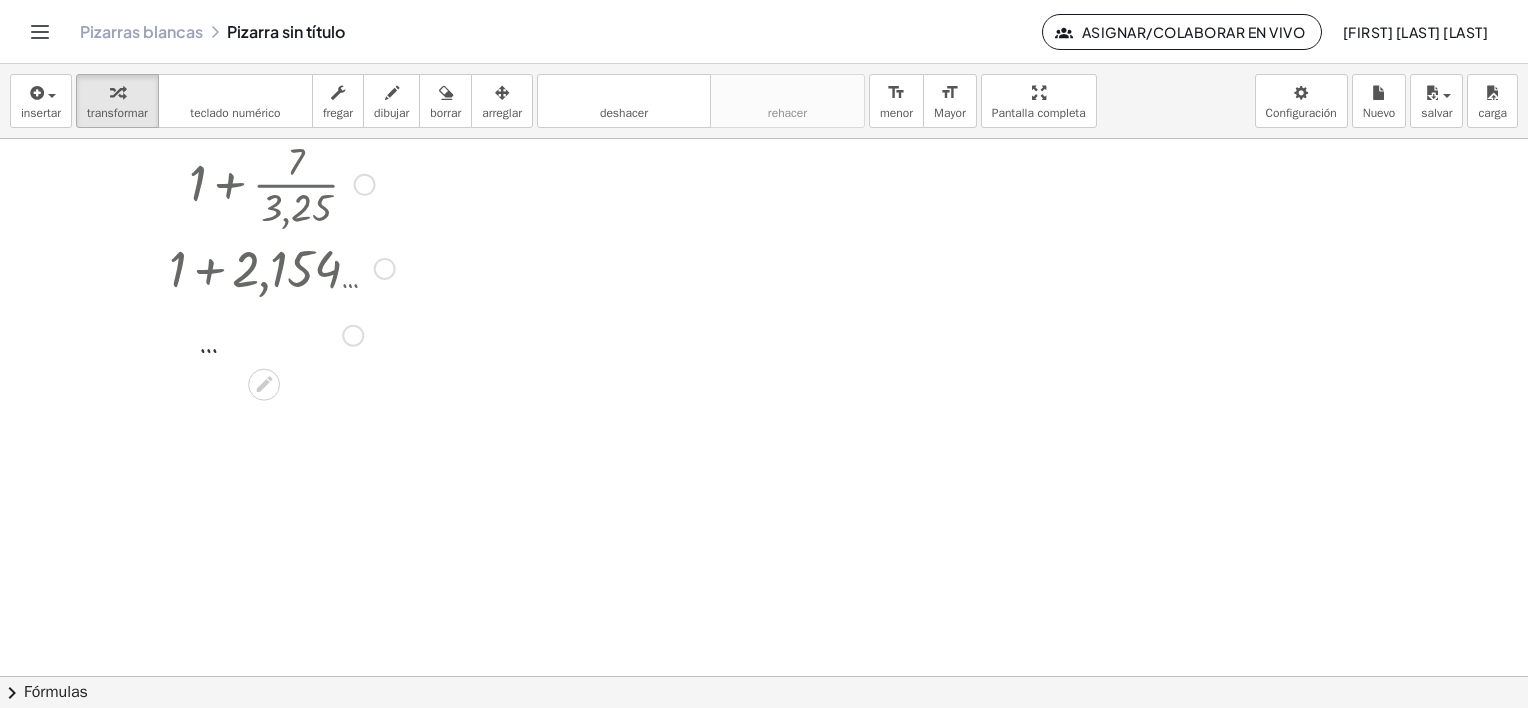 click at bounding box center [281, 334] 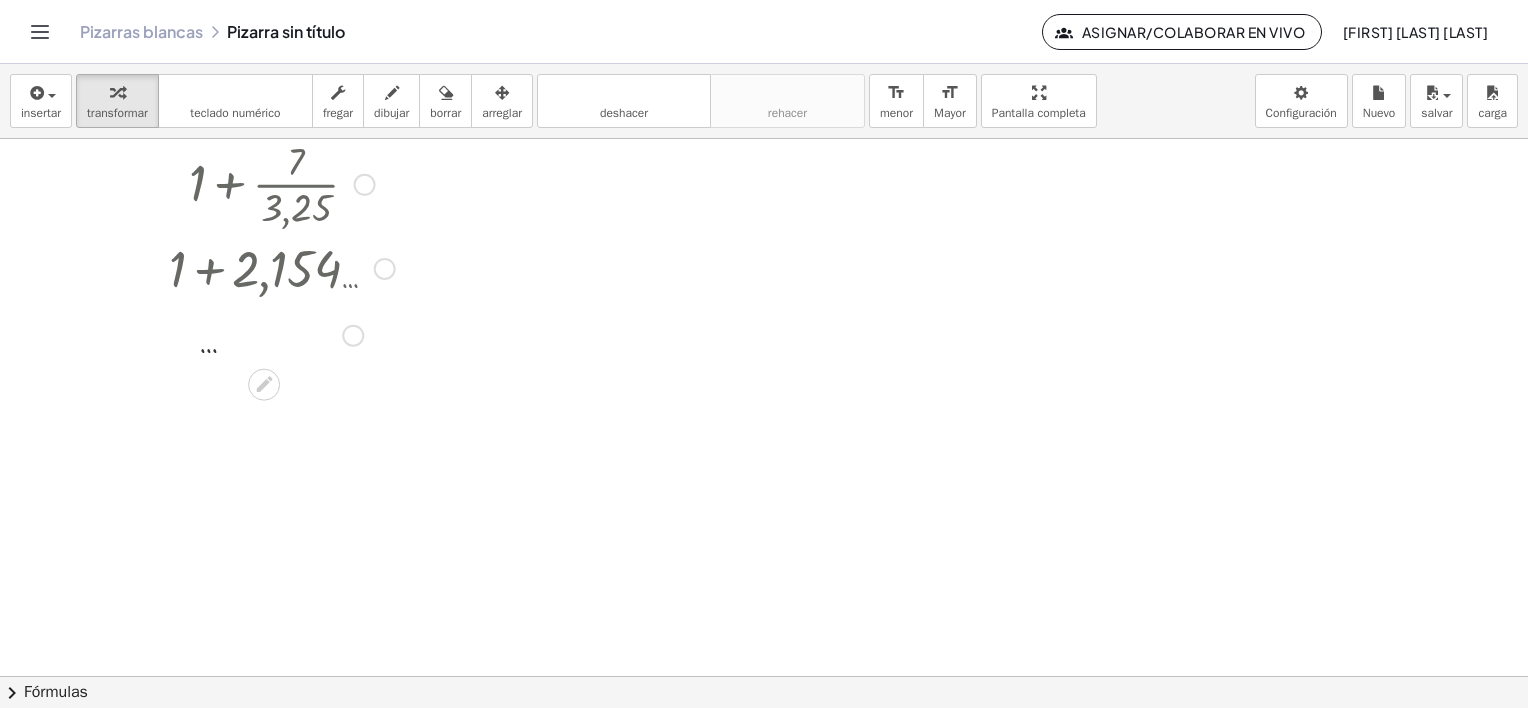 click at bounding box center [282, 267] 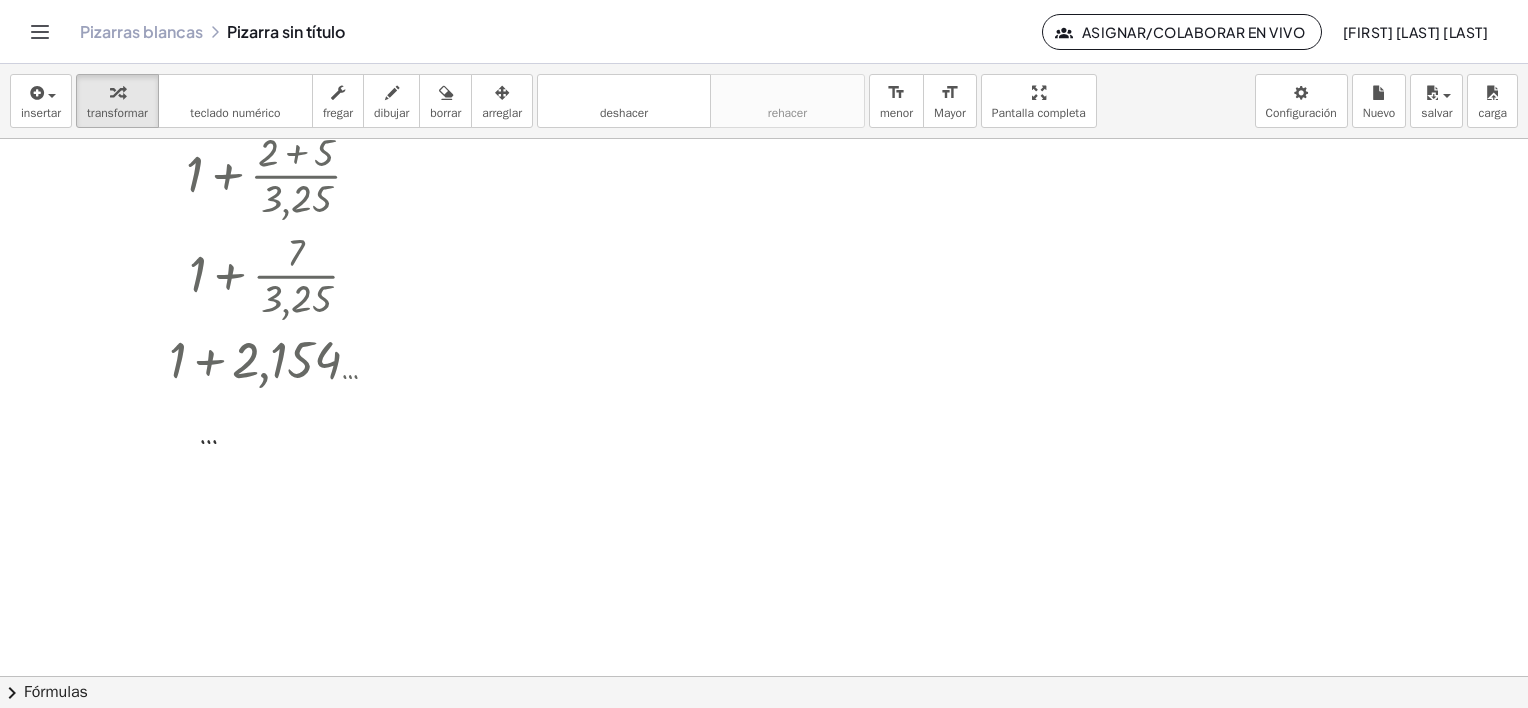 scroll, scrollTop: 975, scrollLeft: 0, axis: vertical 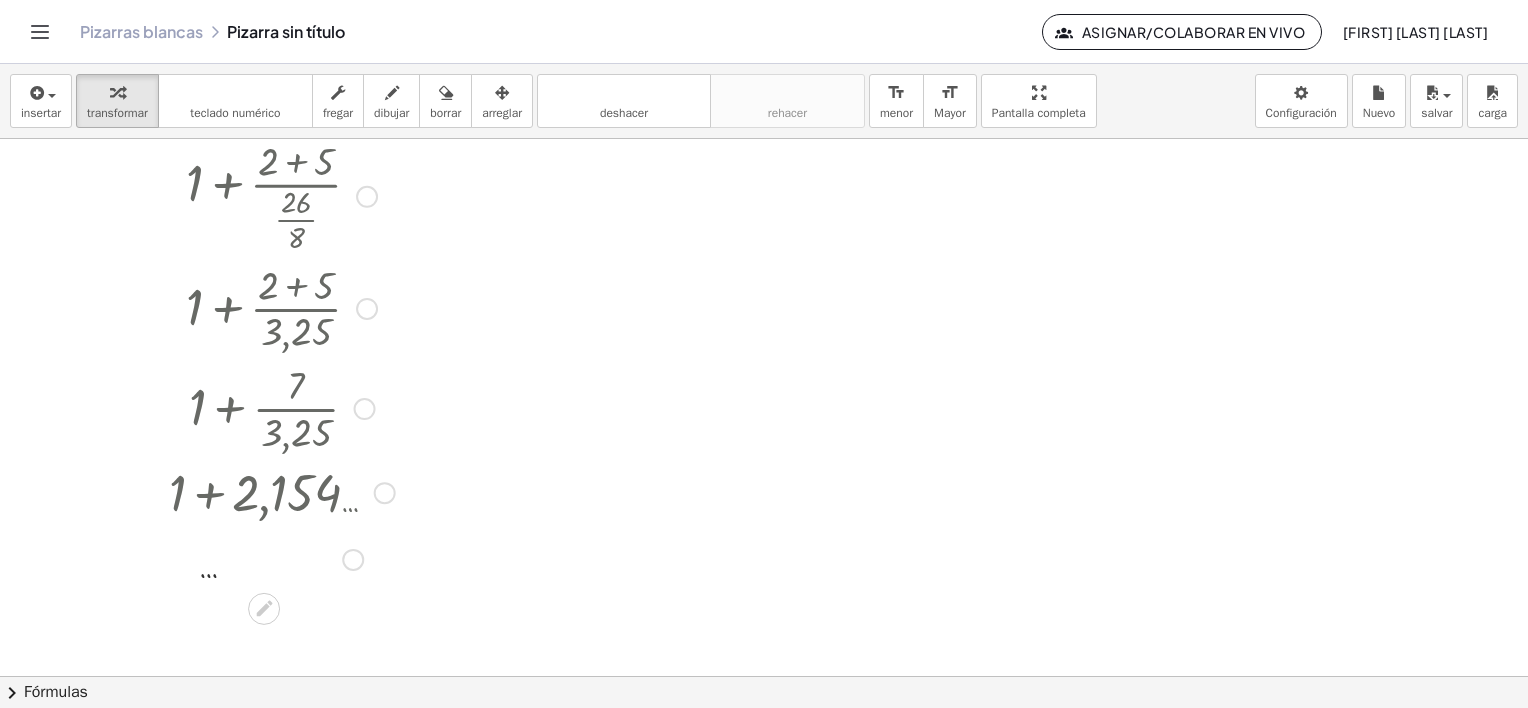 drag, startPoint x: 348, startPoint y: 436, endPoint x: 394, endPoint y: 700, distance: 267.9776 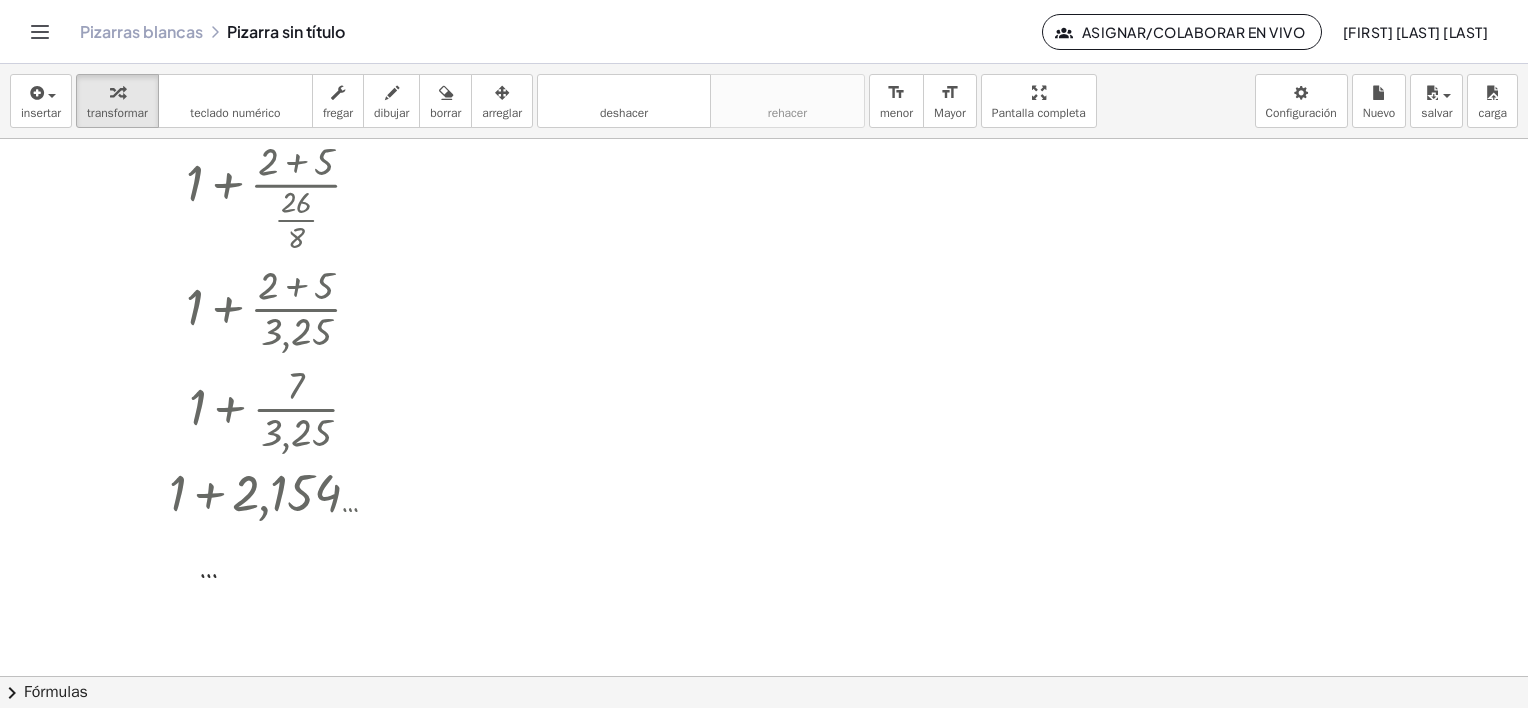 click at bounding box center (281, 491) 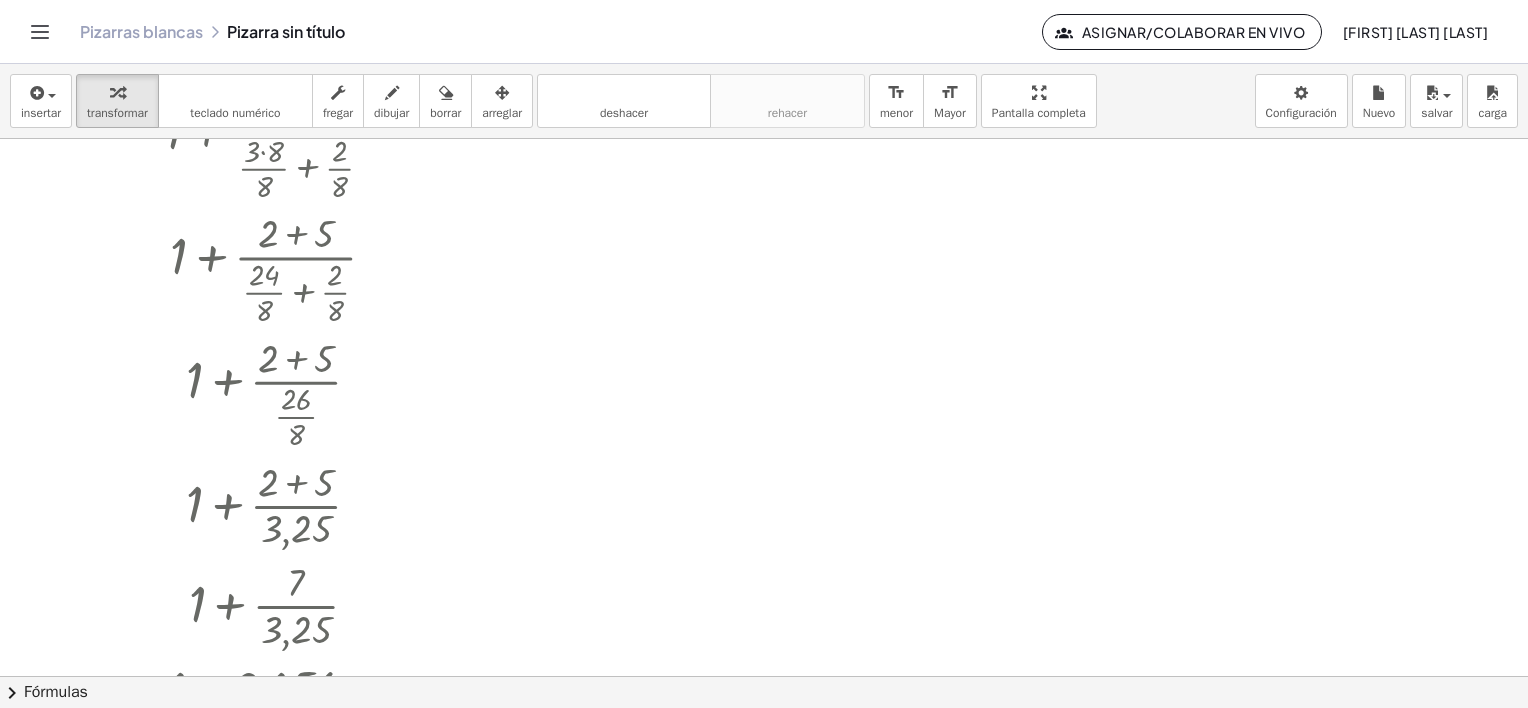 scroll, scrollTop: 1075, scrollLeft: 0, axis: vertical 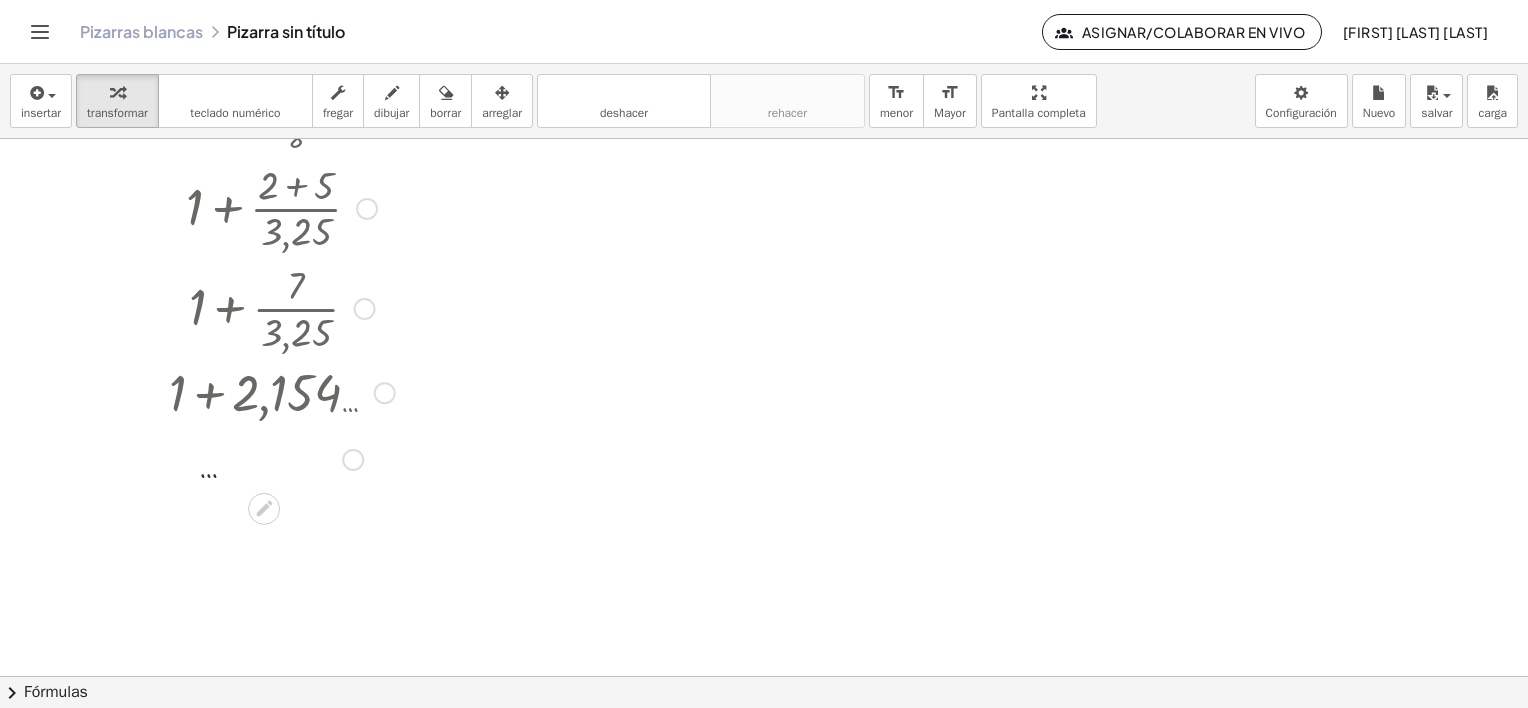 click at bounding box center [281, 458] 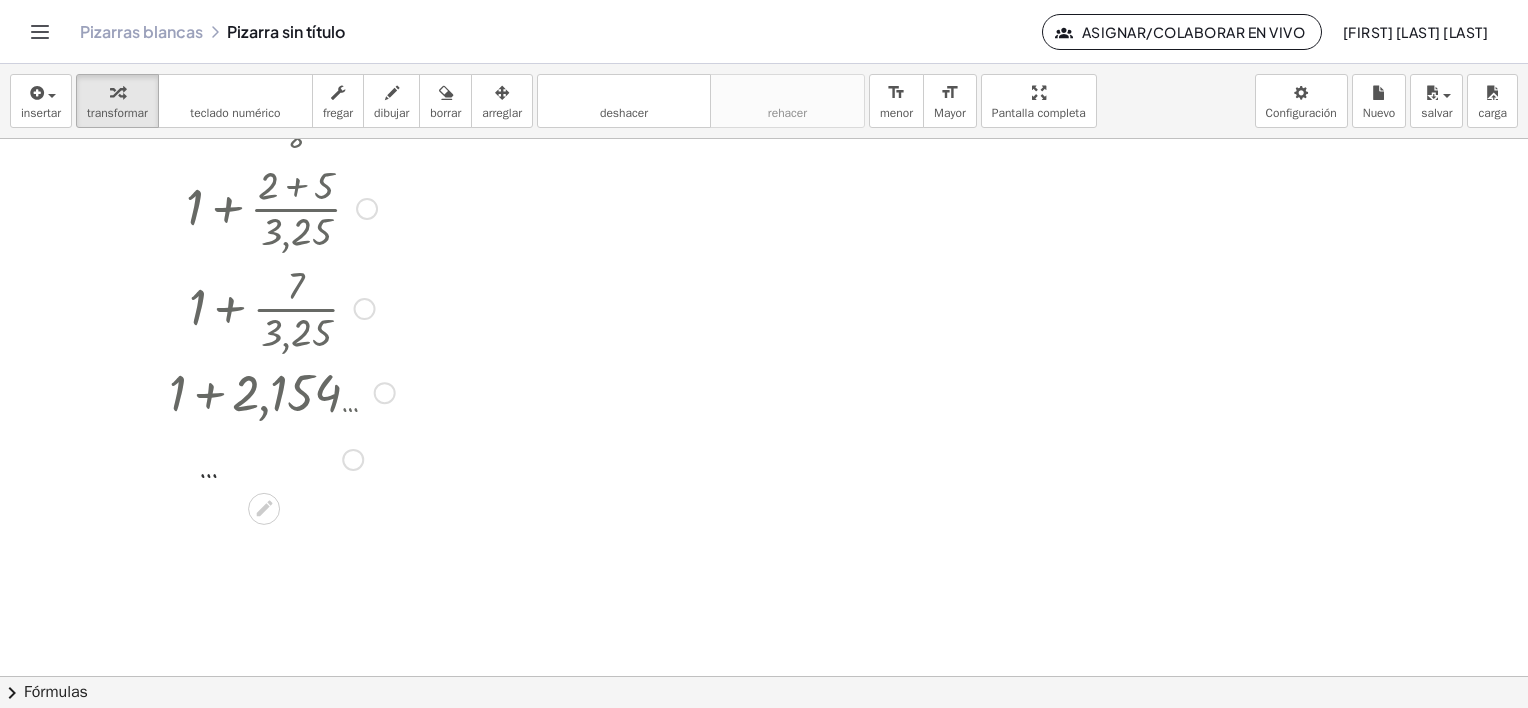 click at bounding box center [281, 458] 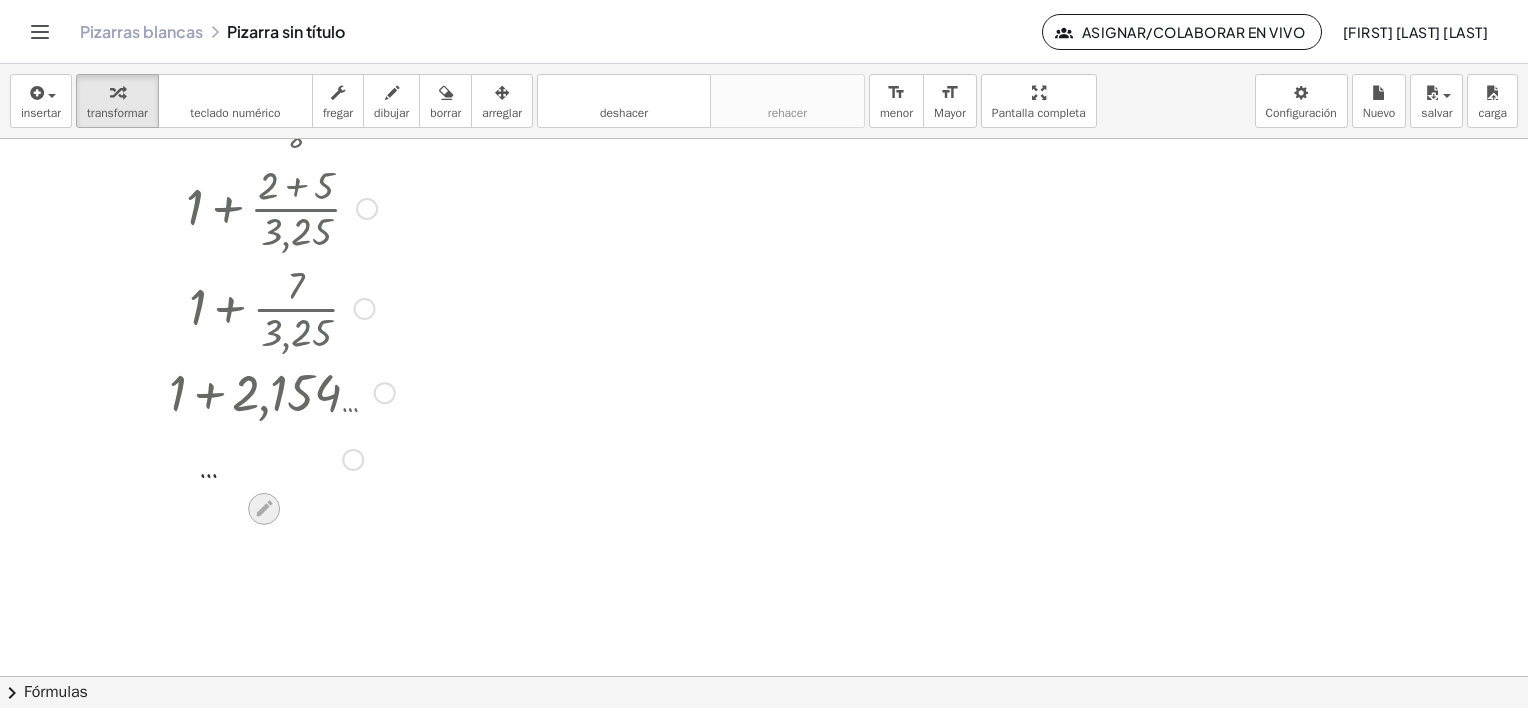 click 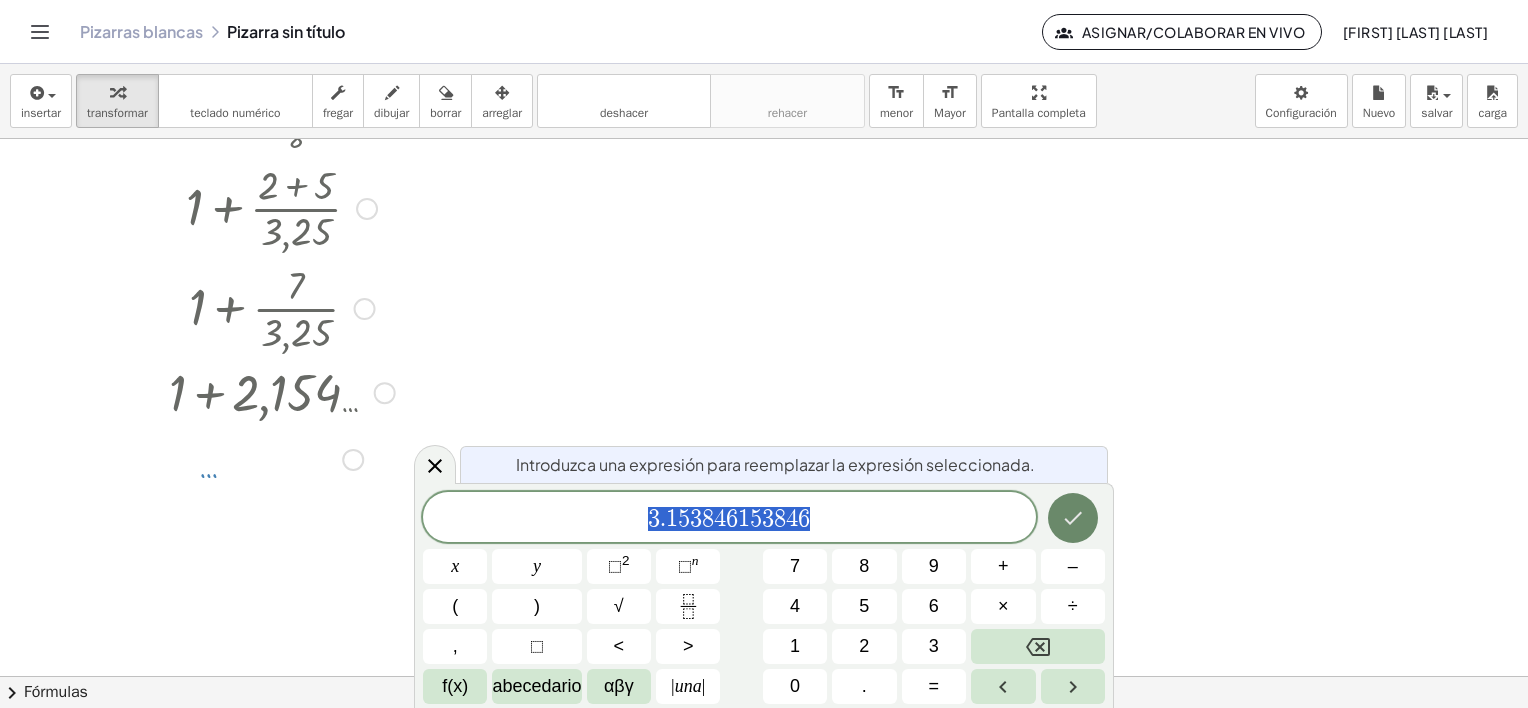 click at bounding box center (1073, 518) 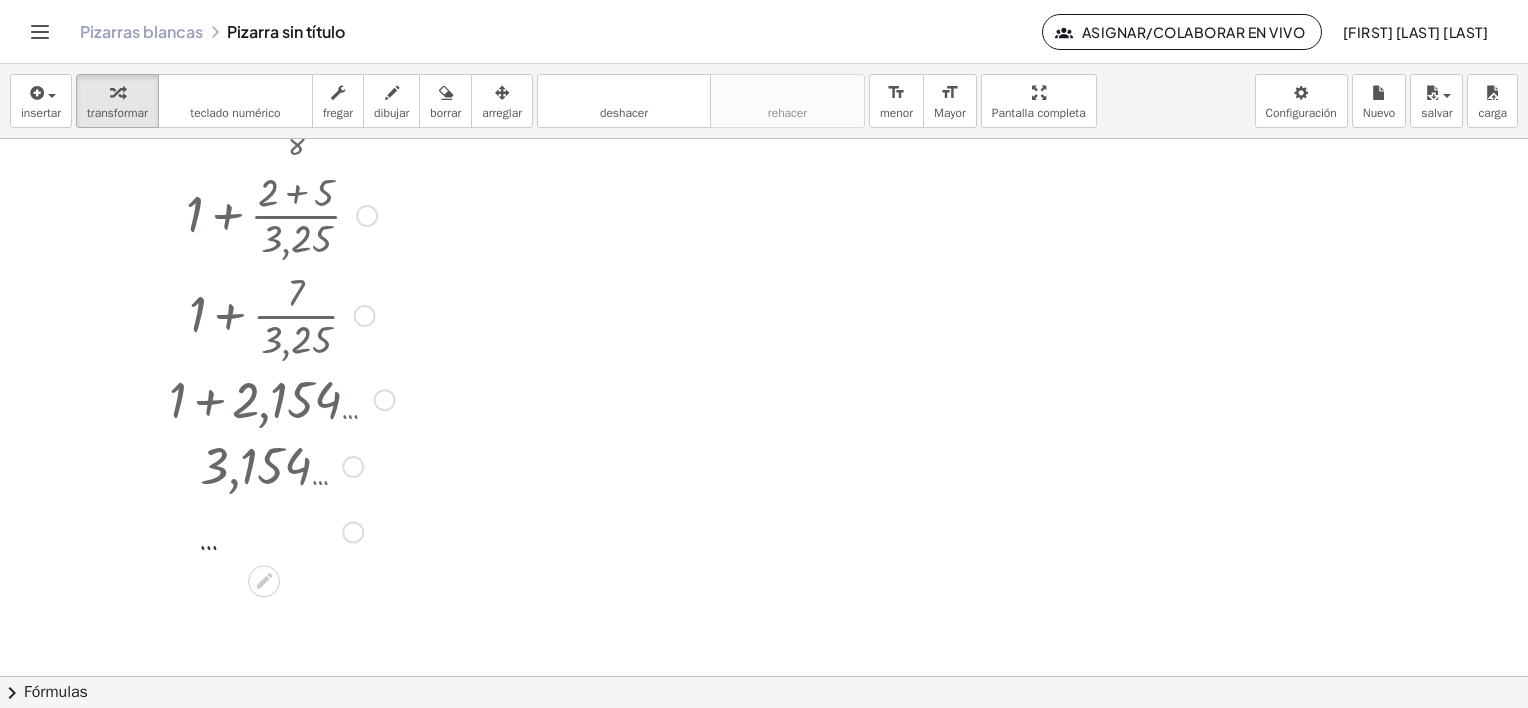 scroll, scrollTop: 1075, scrollLeft: 0, axis: vertical 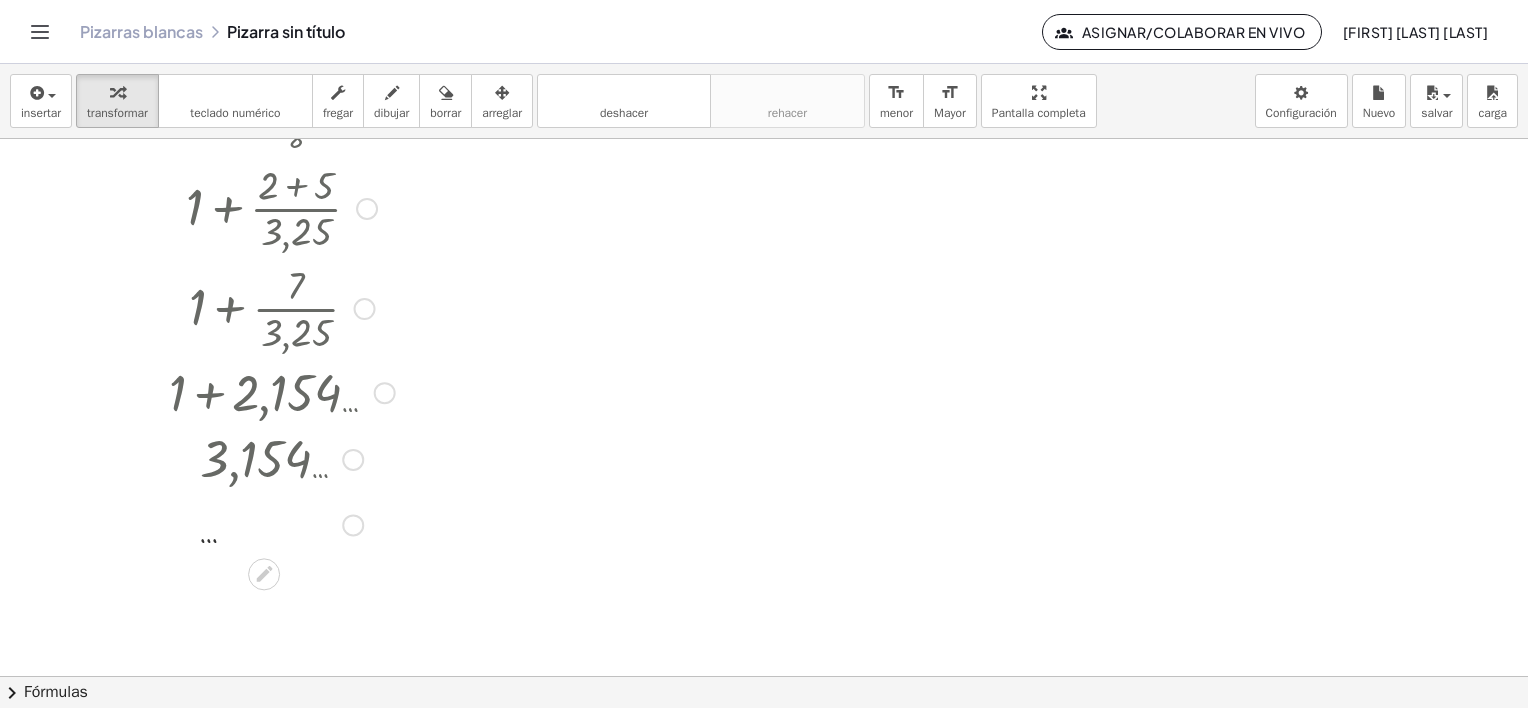 click at bounding box center [281, 458] 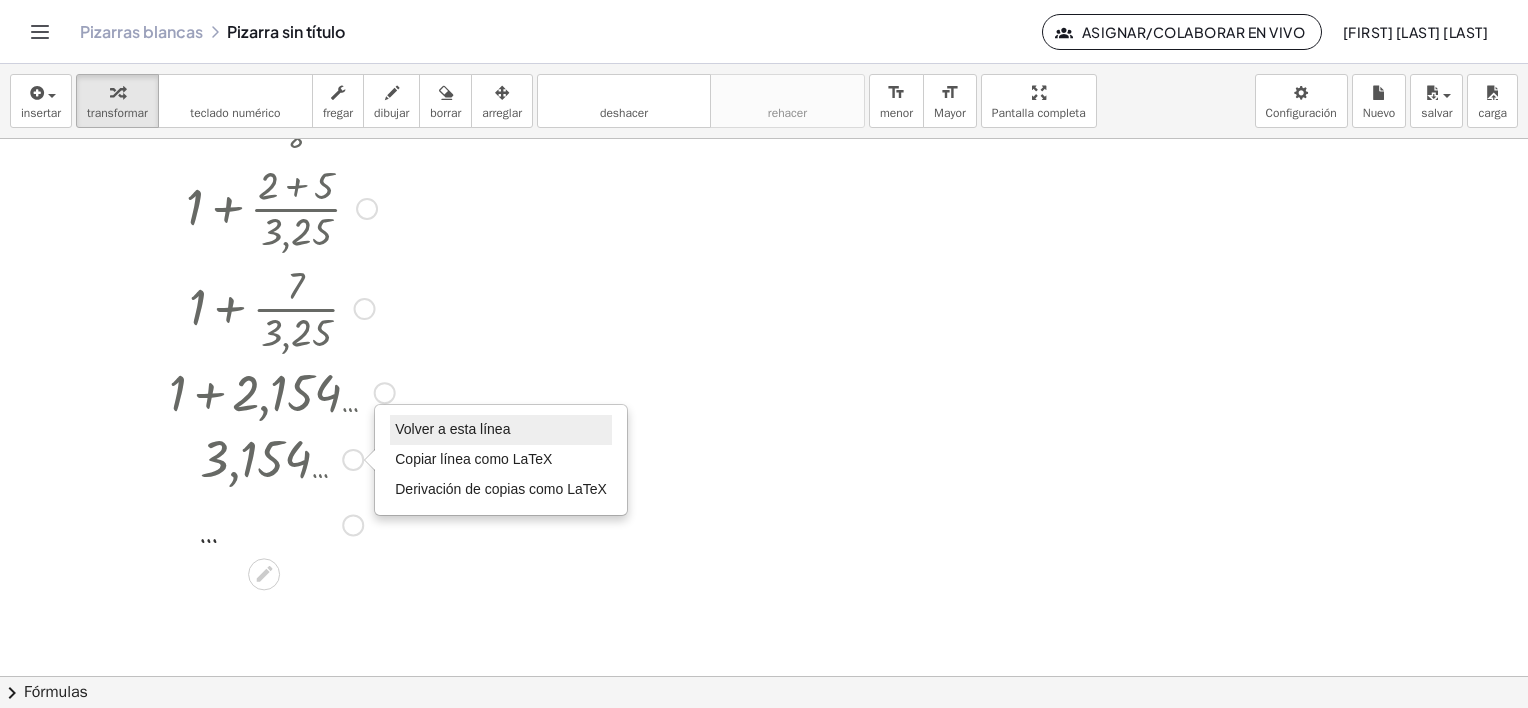 click on "Volver a esta línea" at bounding box center [452, 429] 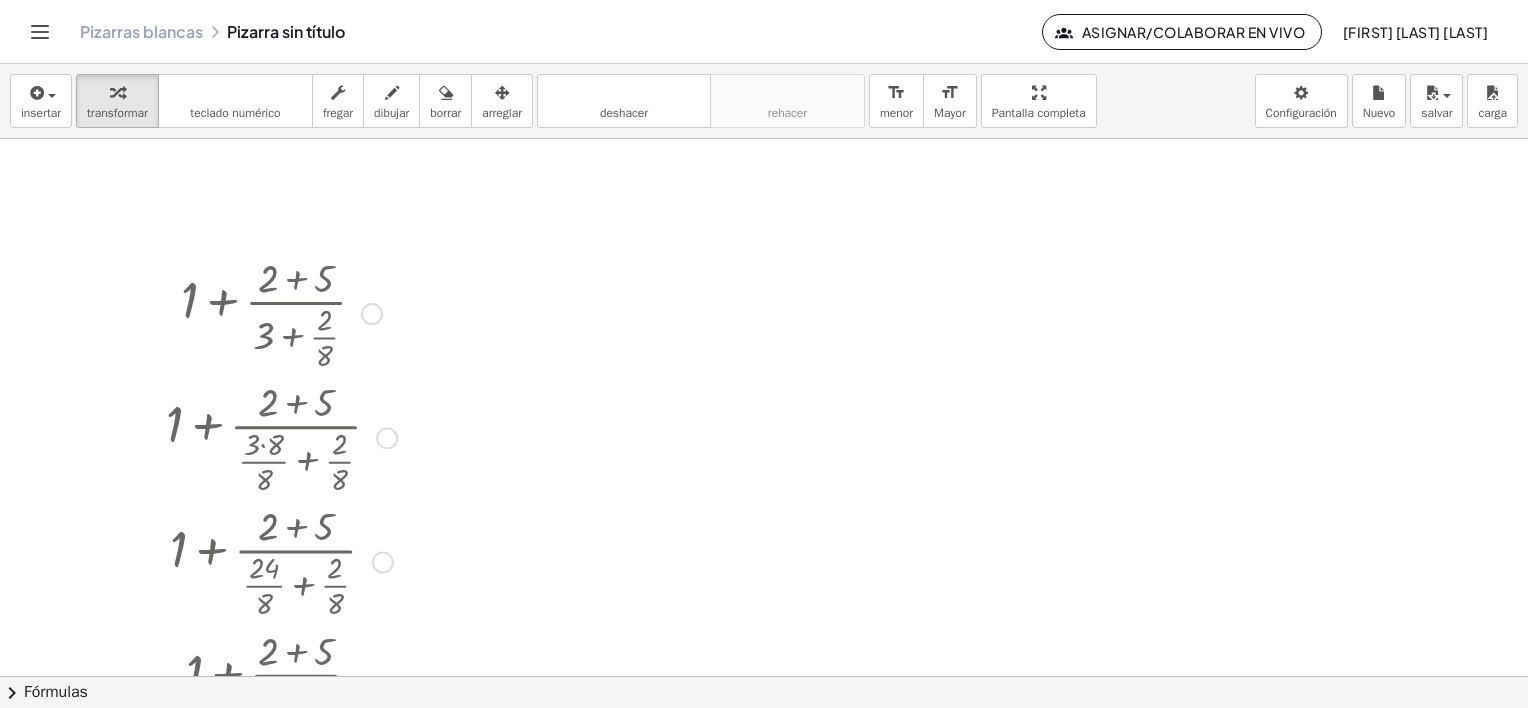 scroll, scrollTop: 175, scrollLeft: 0, axis: vertical 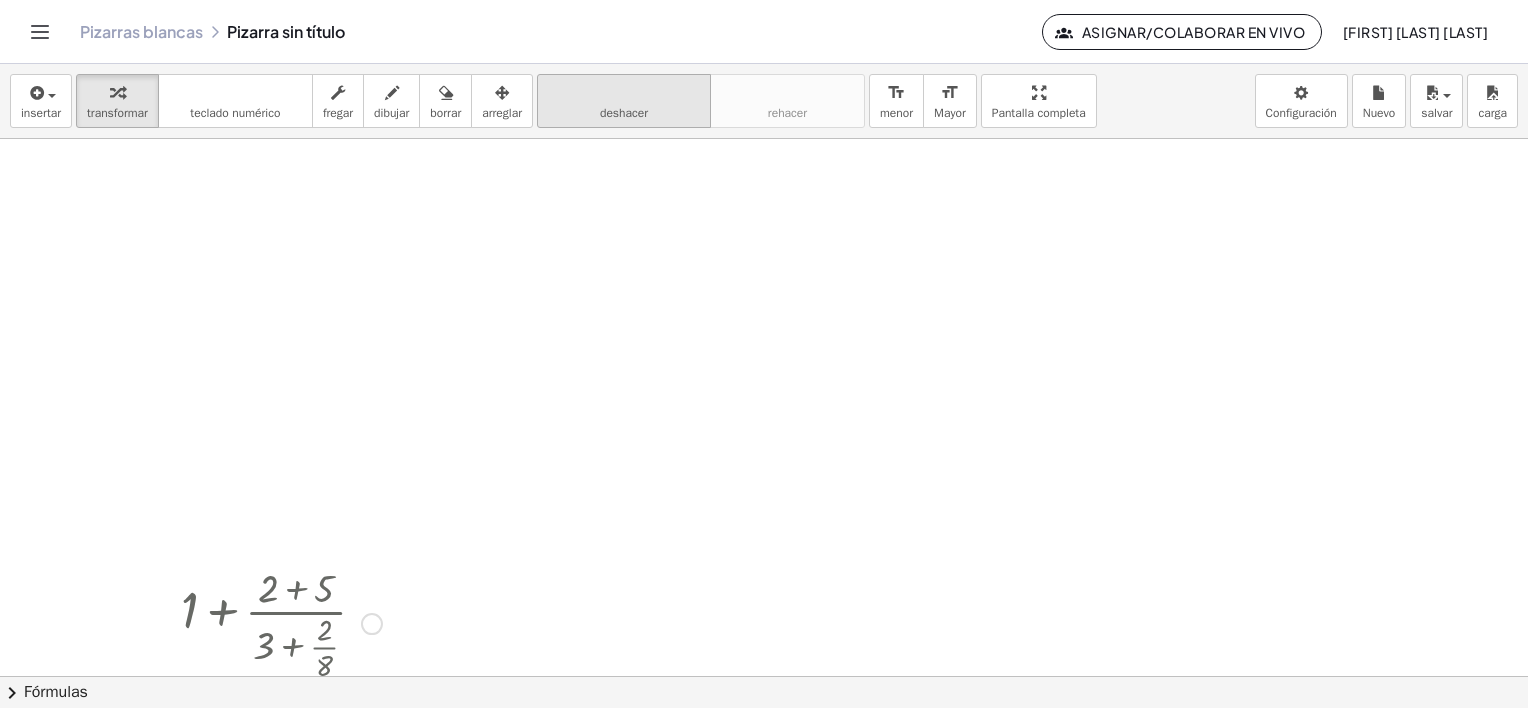 click on "deshacer" at bounding box center (624, 113) 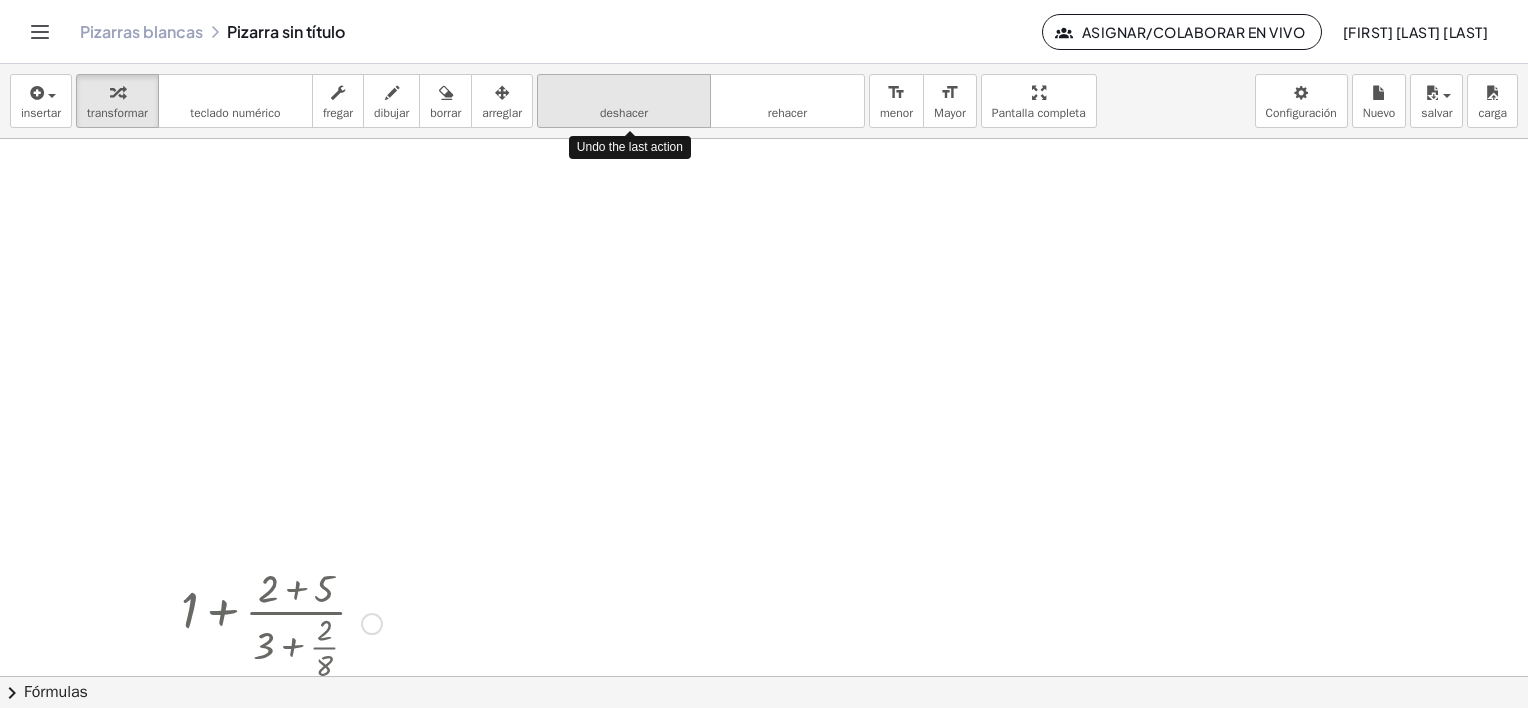 click on "deshacer" at bounding box center (624, 113) 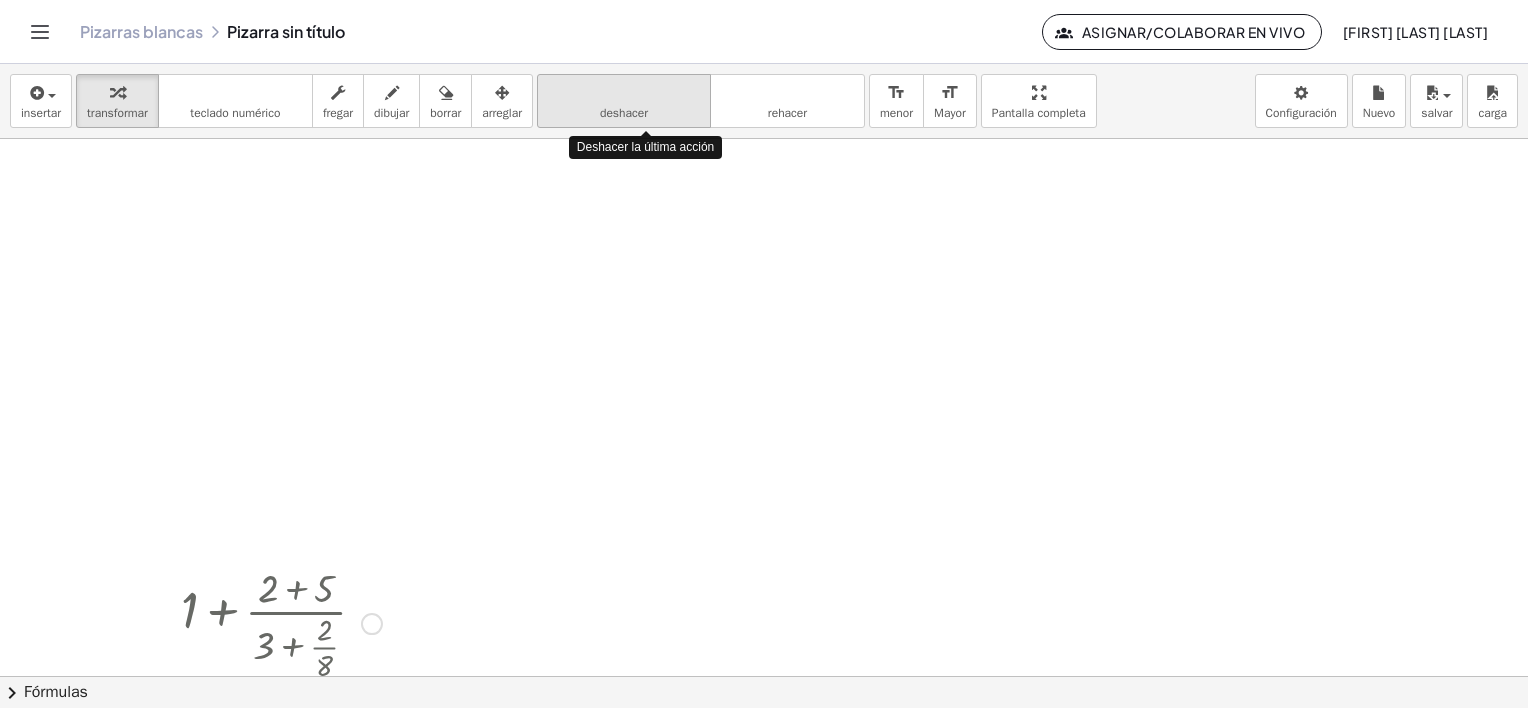 click on "deshacer" at bounding box center (624, 113) 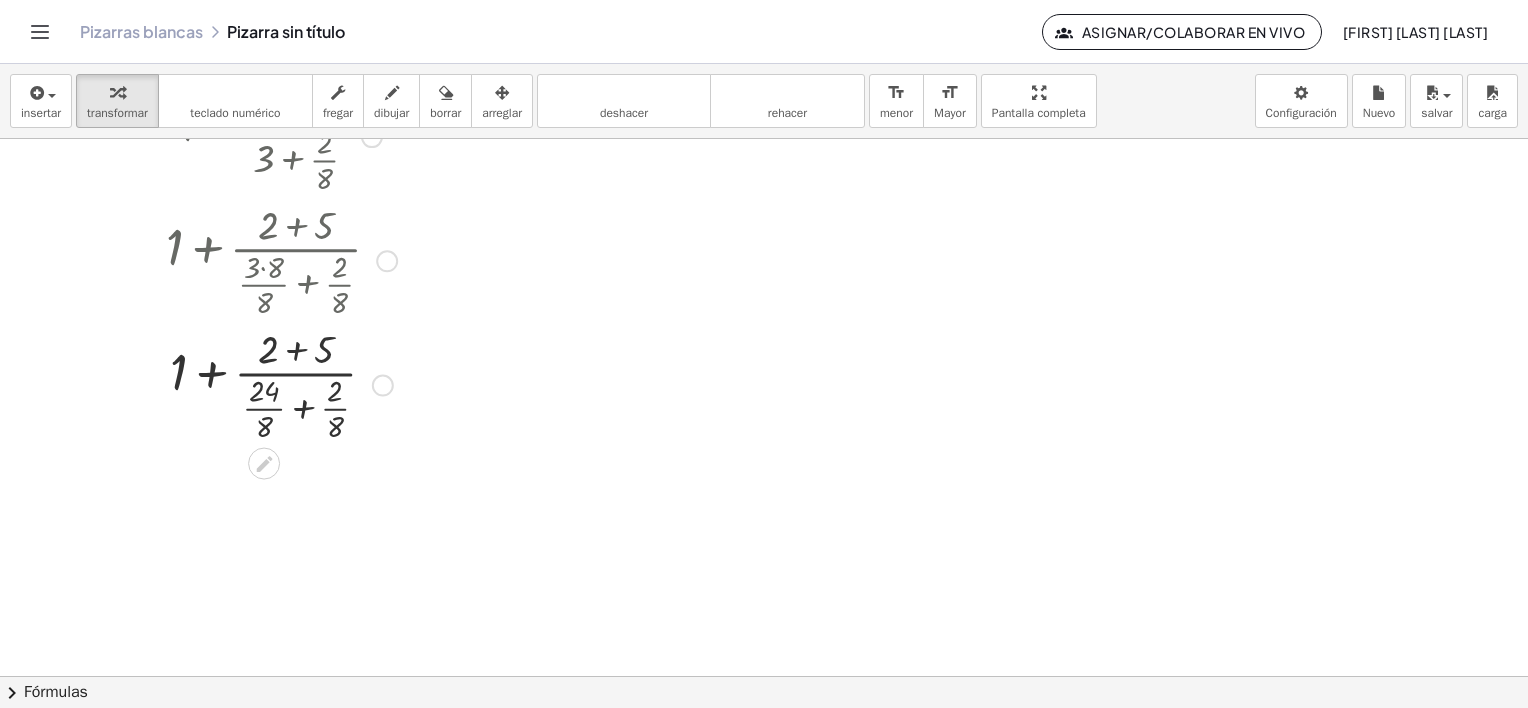 scroll, scrollTop: 675, scrollLeft: 0, axis: vertical 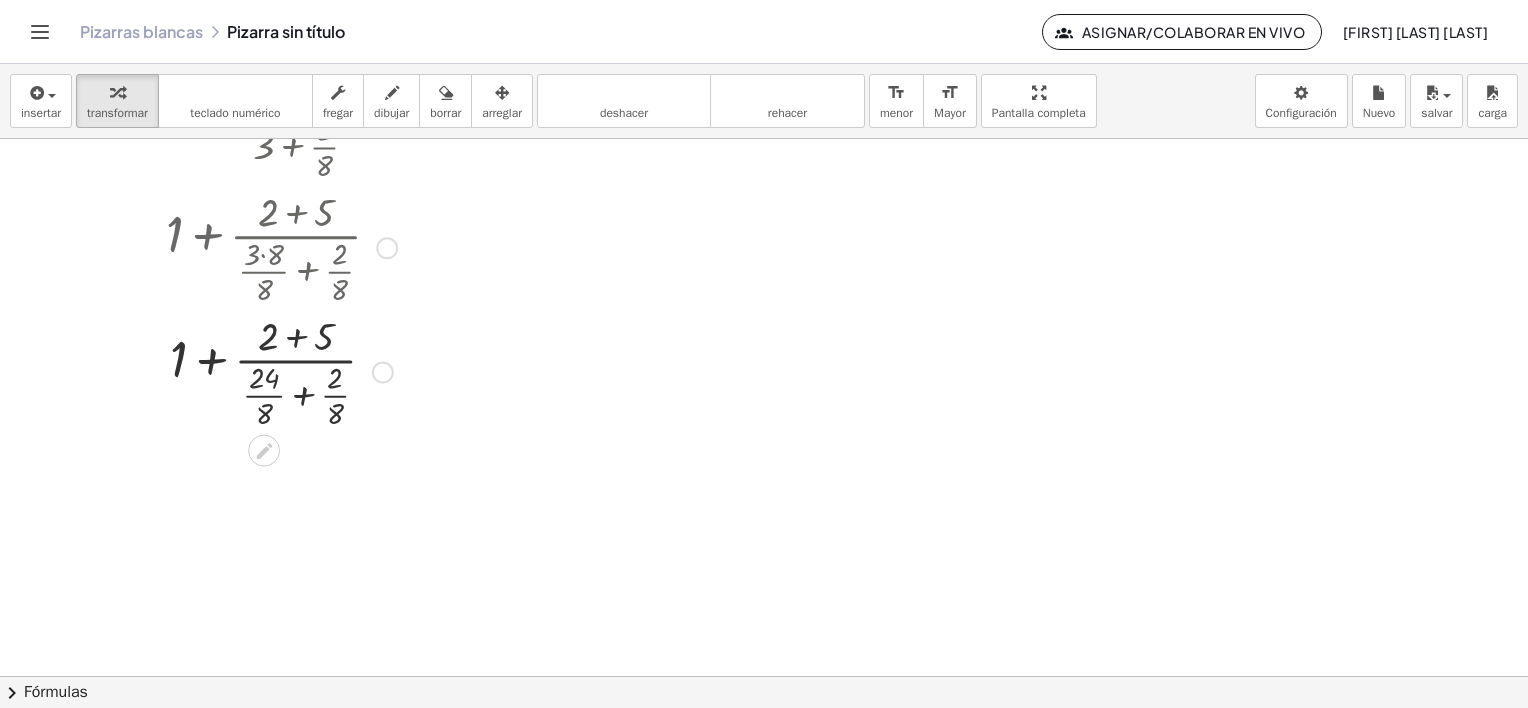 click at bounding box center (281, 370) 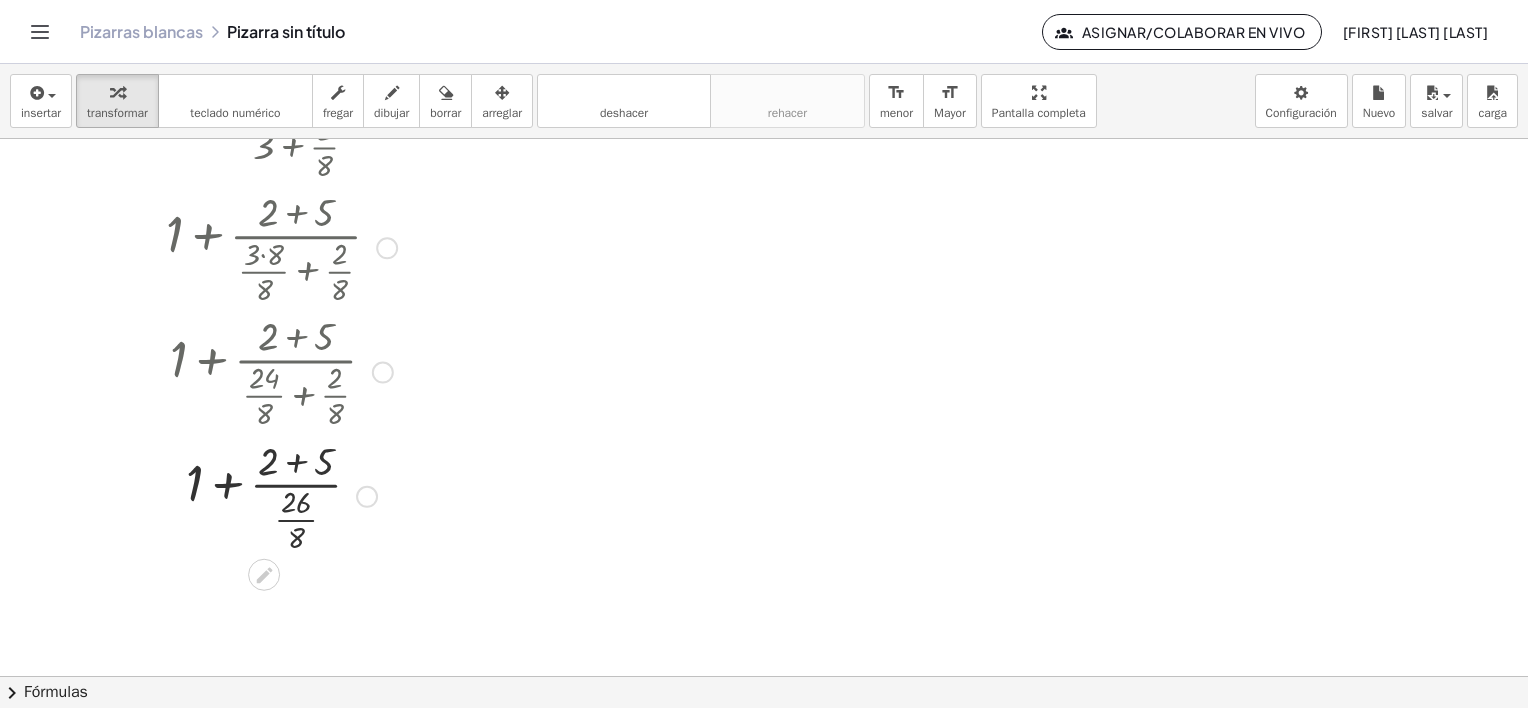 click at bounding box center [281, 495] 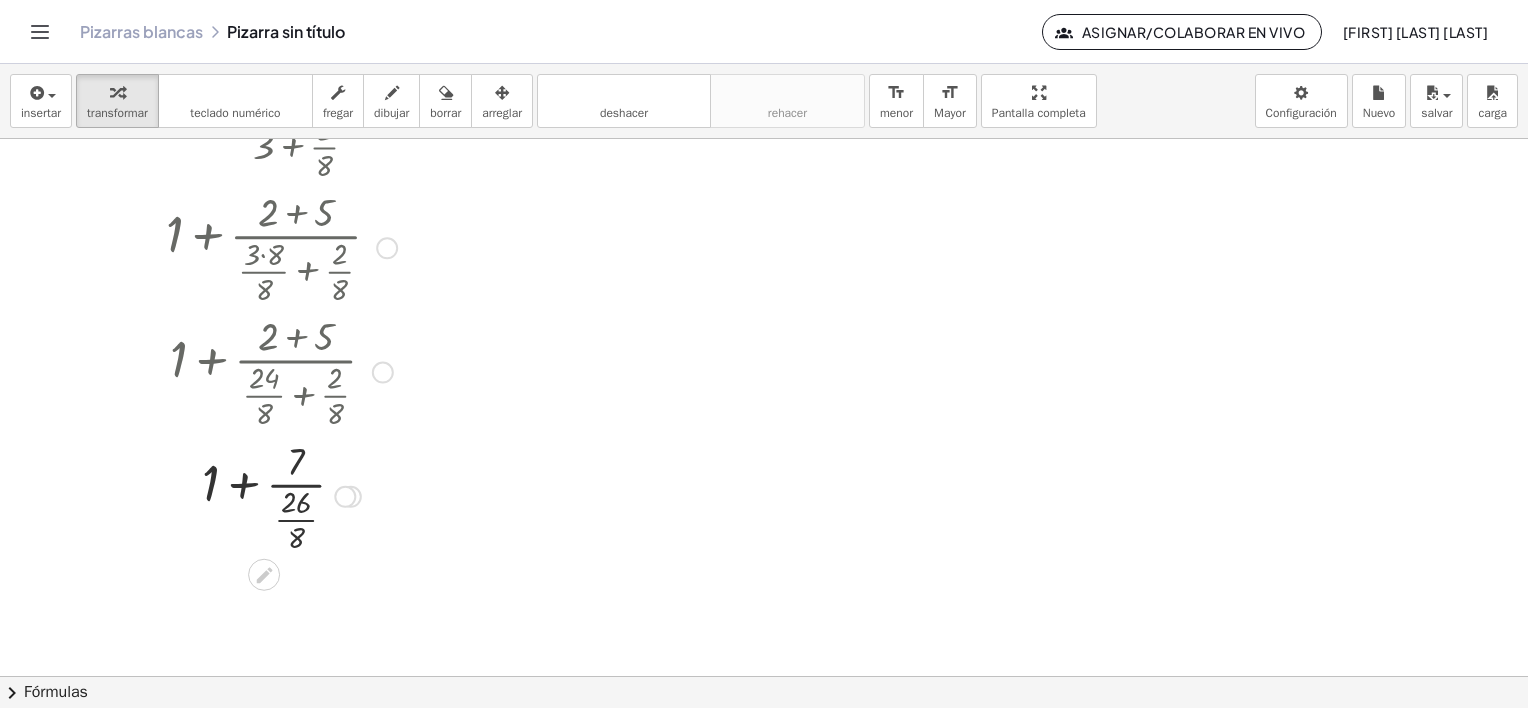 click at bounding box center [281, 495] 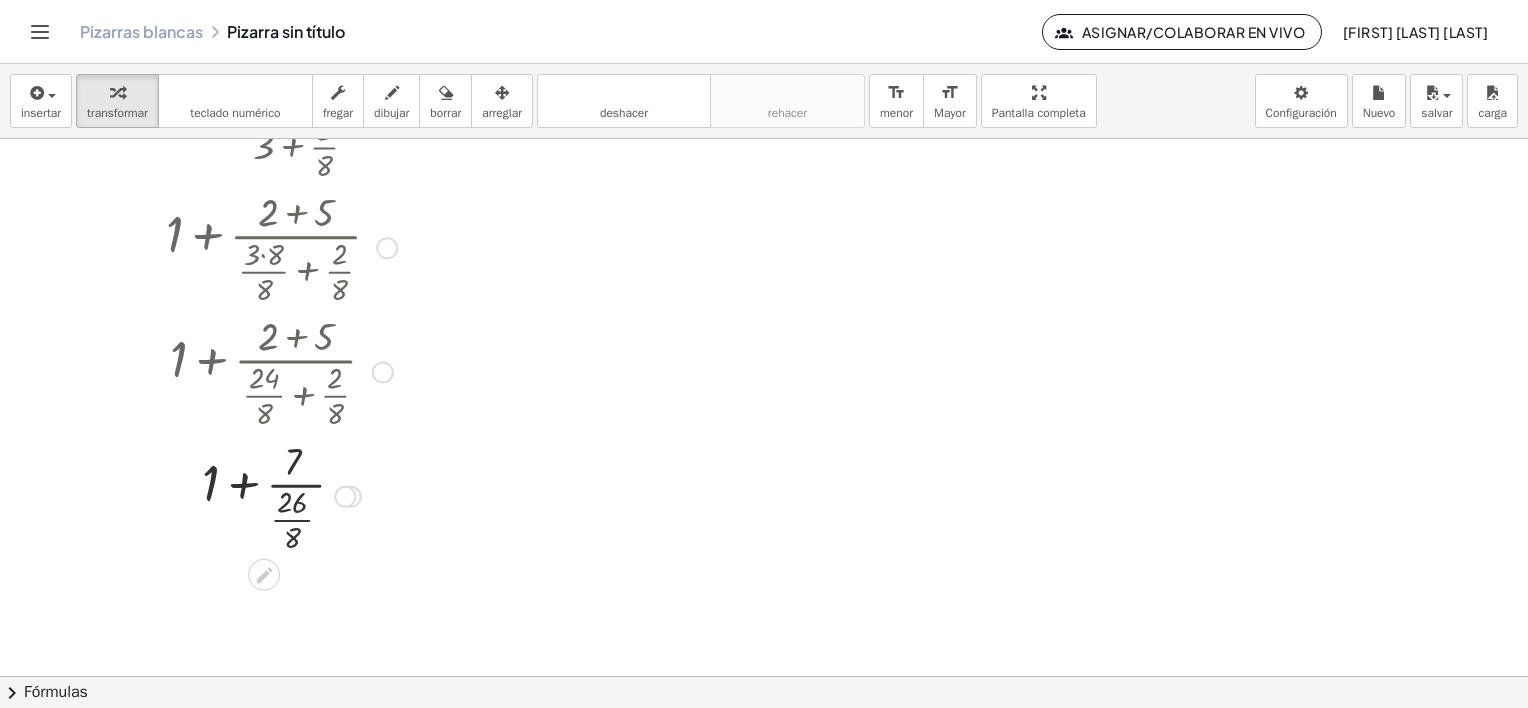 click at bounding box center [281, 495] 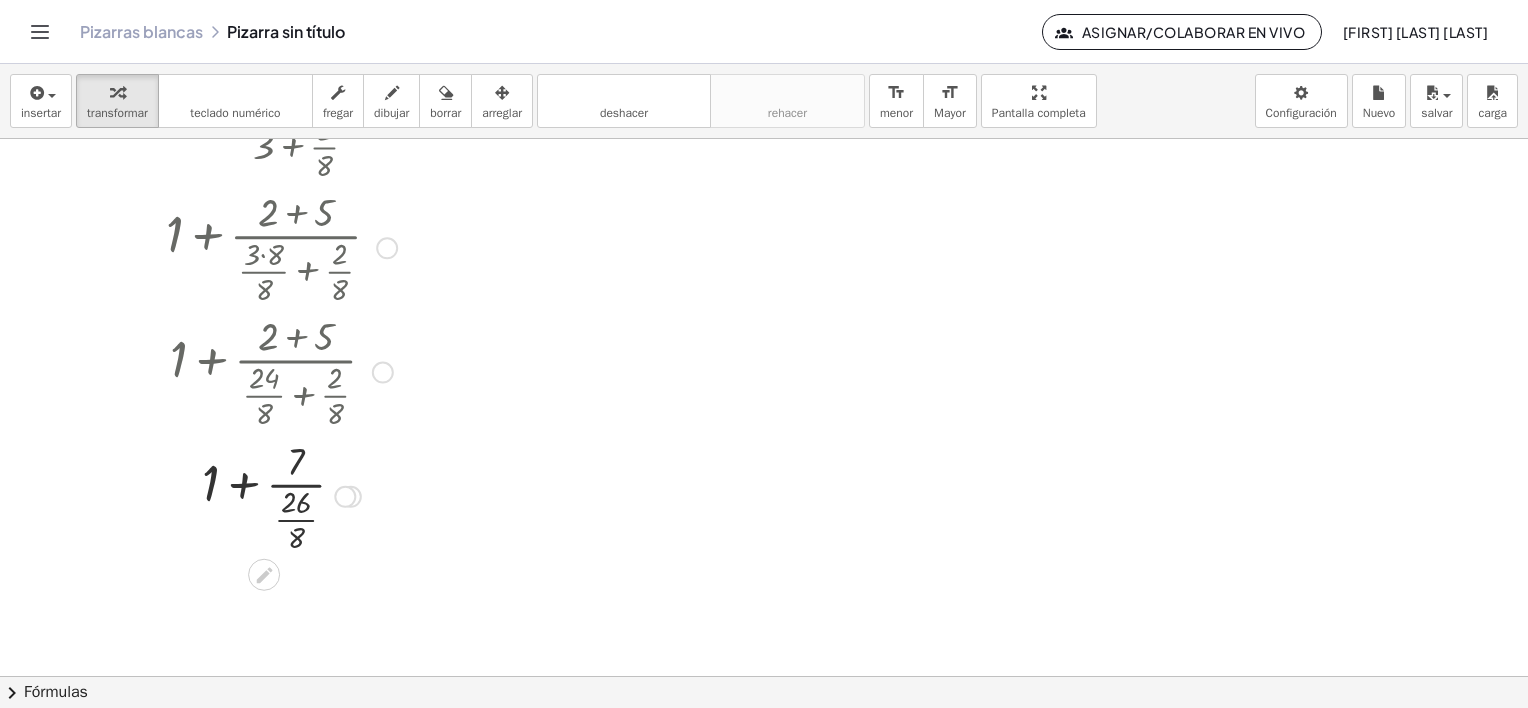 click at bounding box center (281, 495) 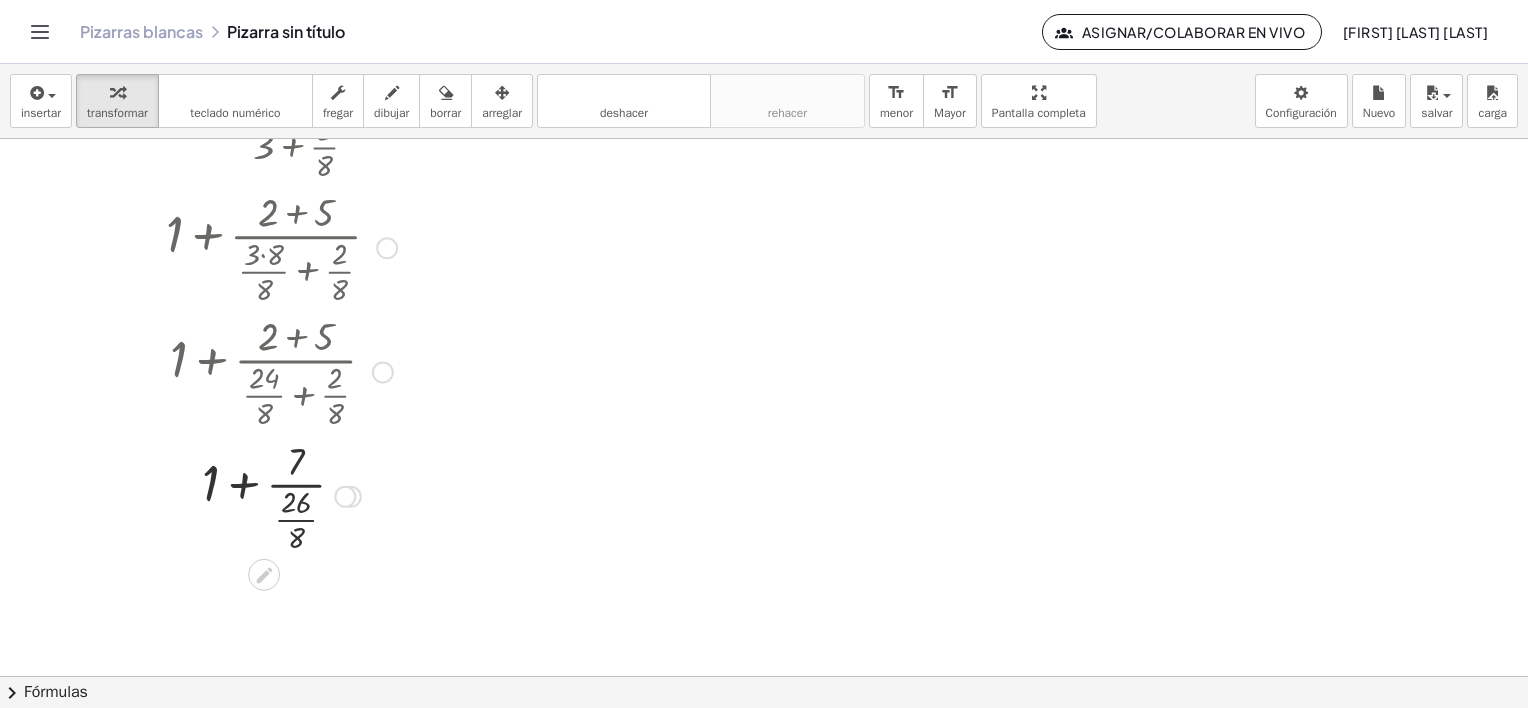 click at bounding box center [281, 495] 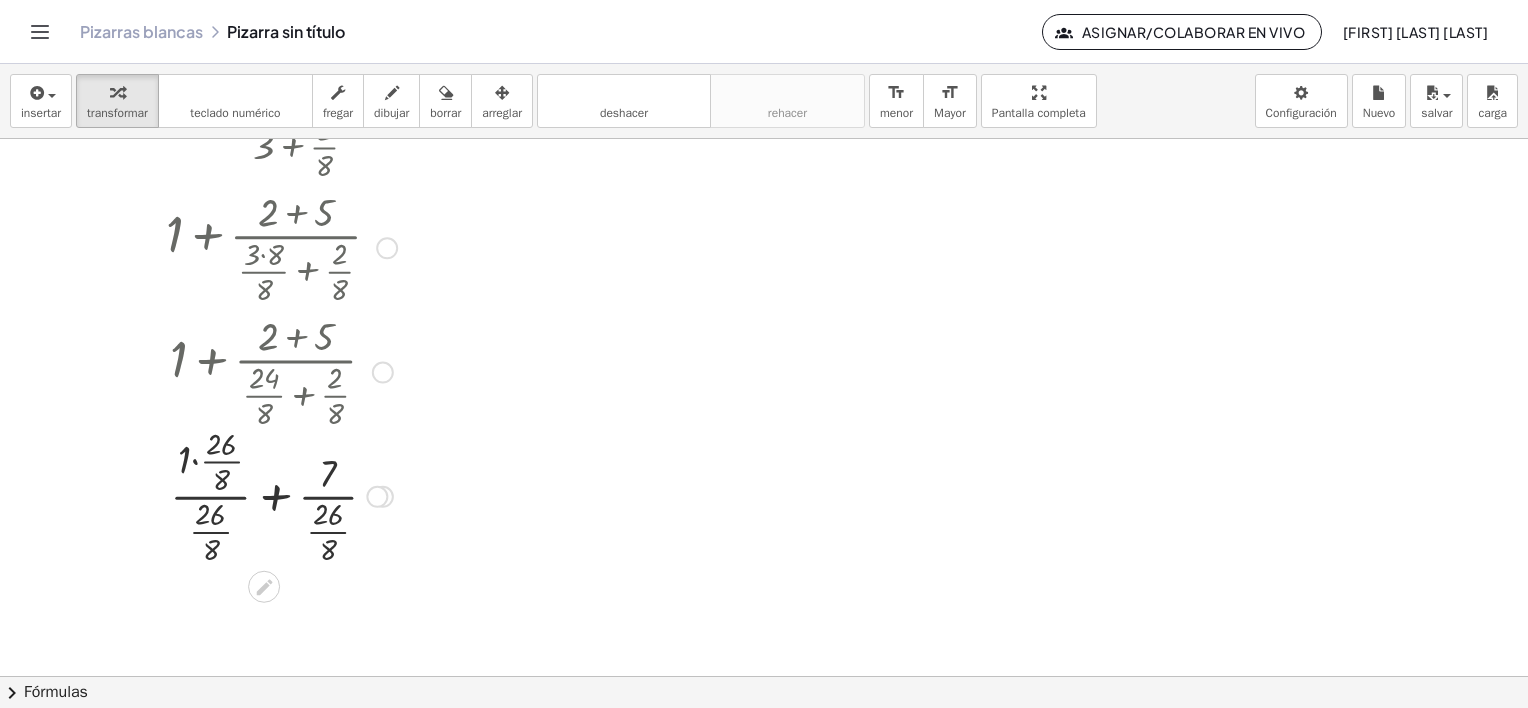 click at bounding box center [281, 495] 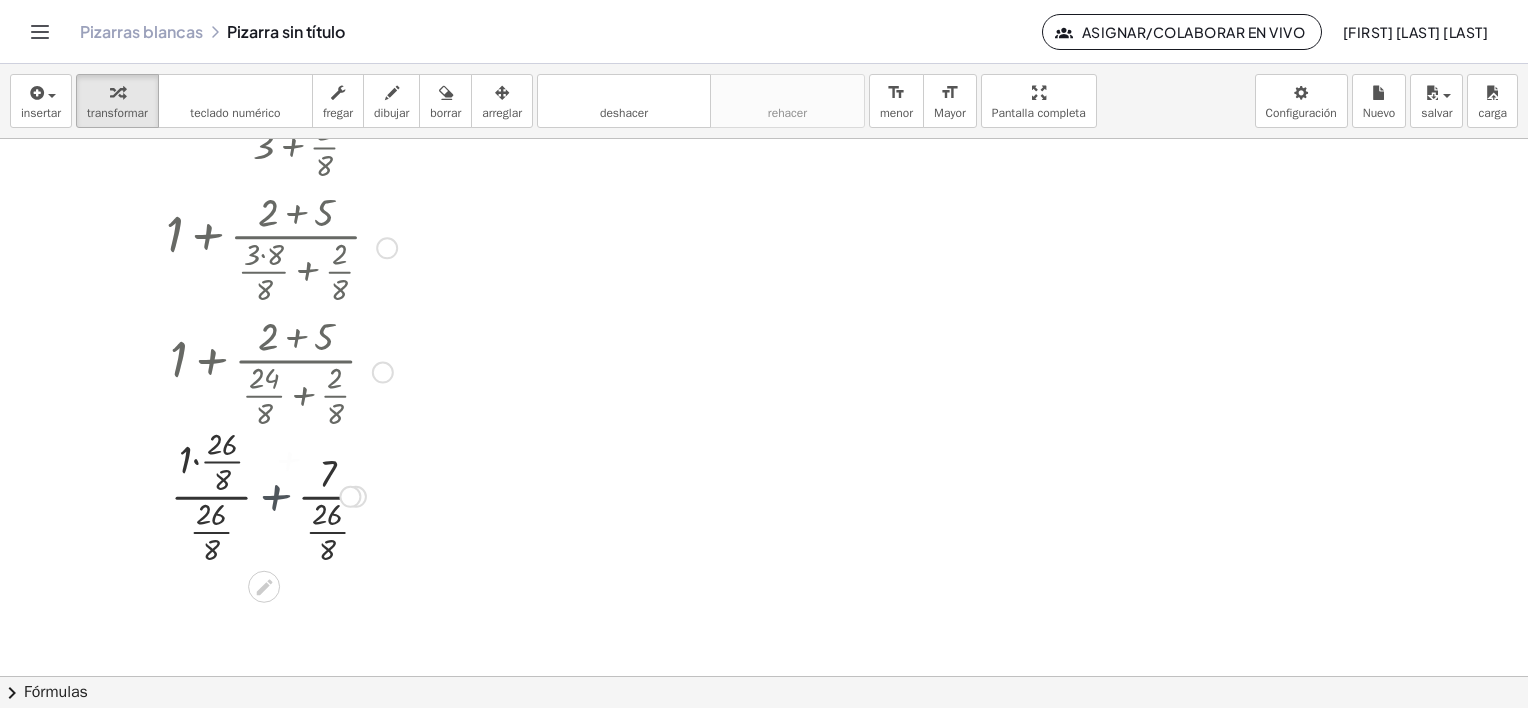 click at bounding box center (281, 495) 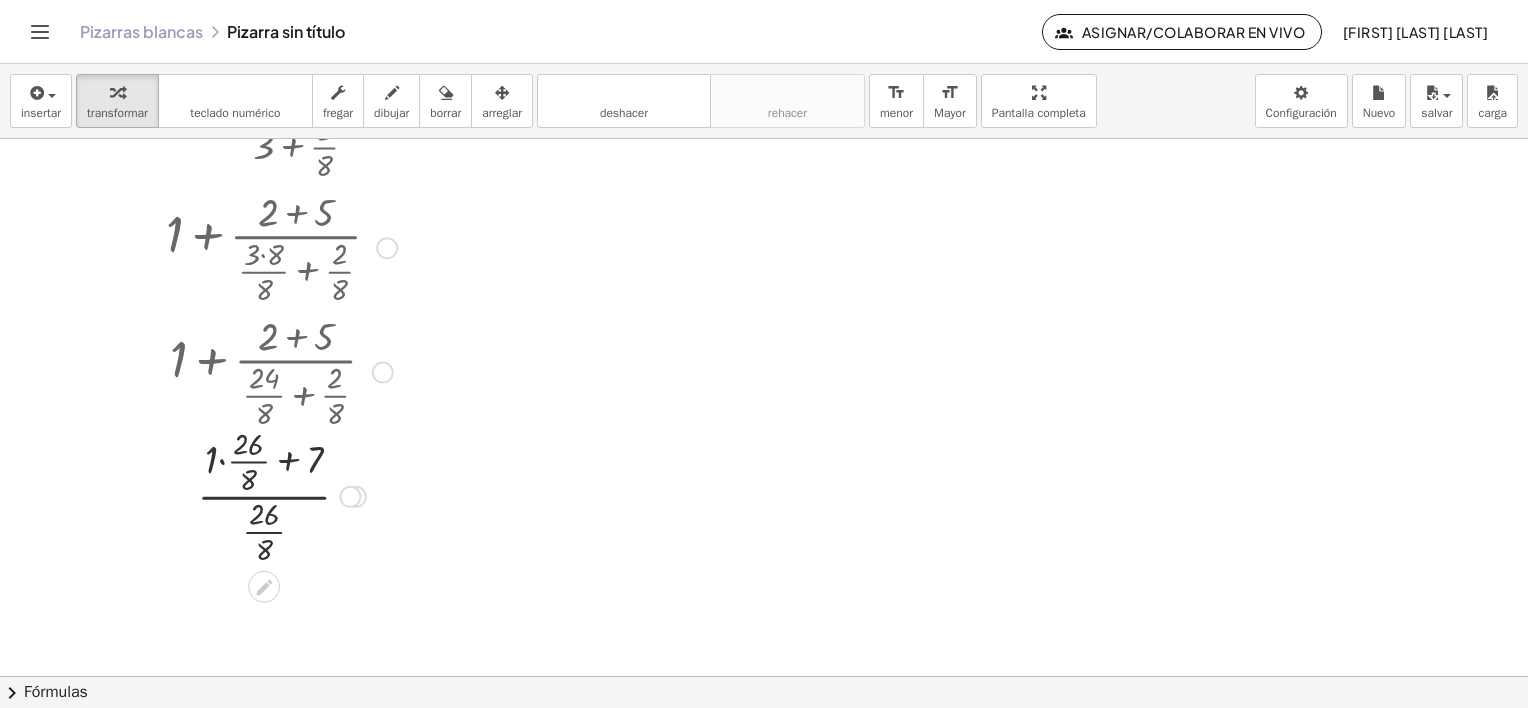 click at bounding box center (281, 495) 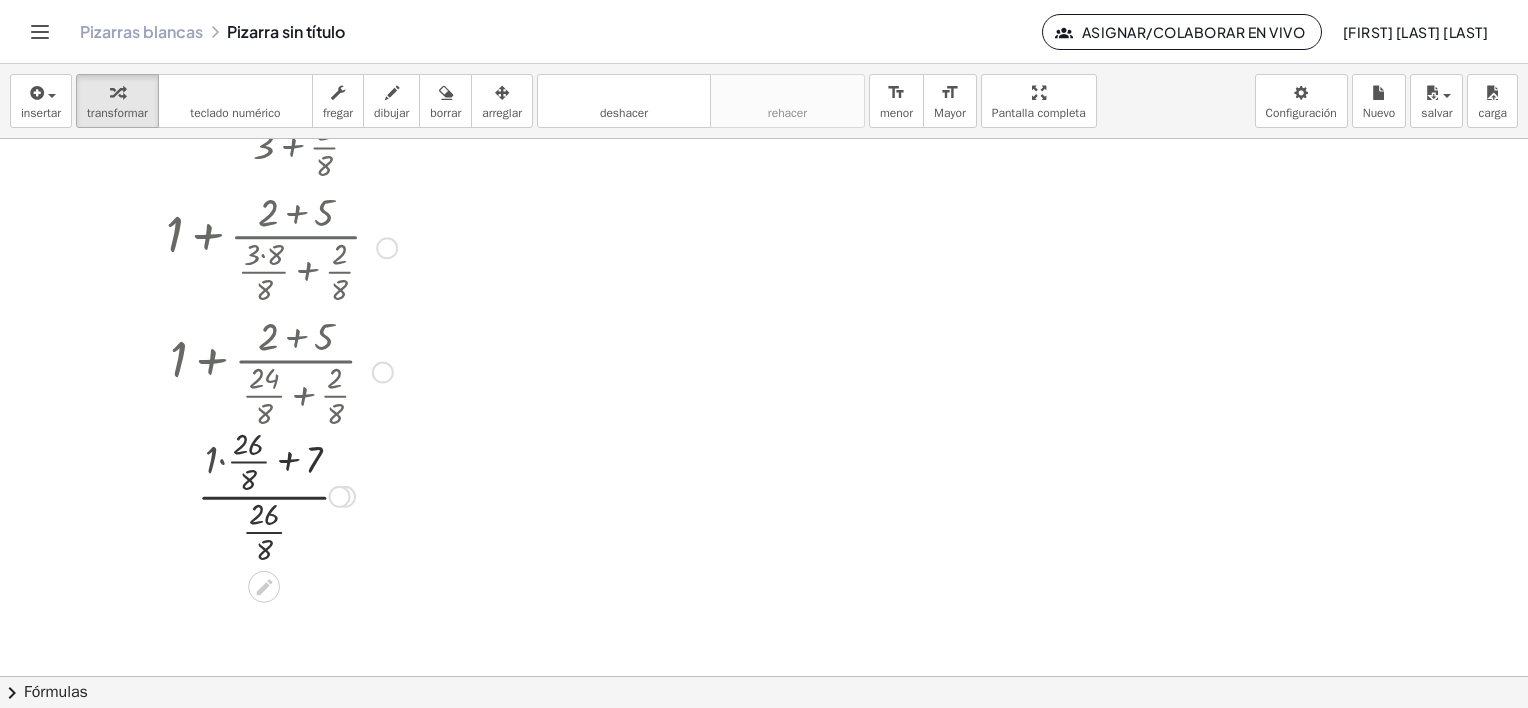 click at bounding box center (281, 495) 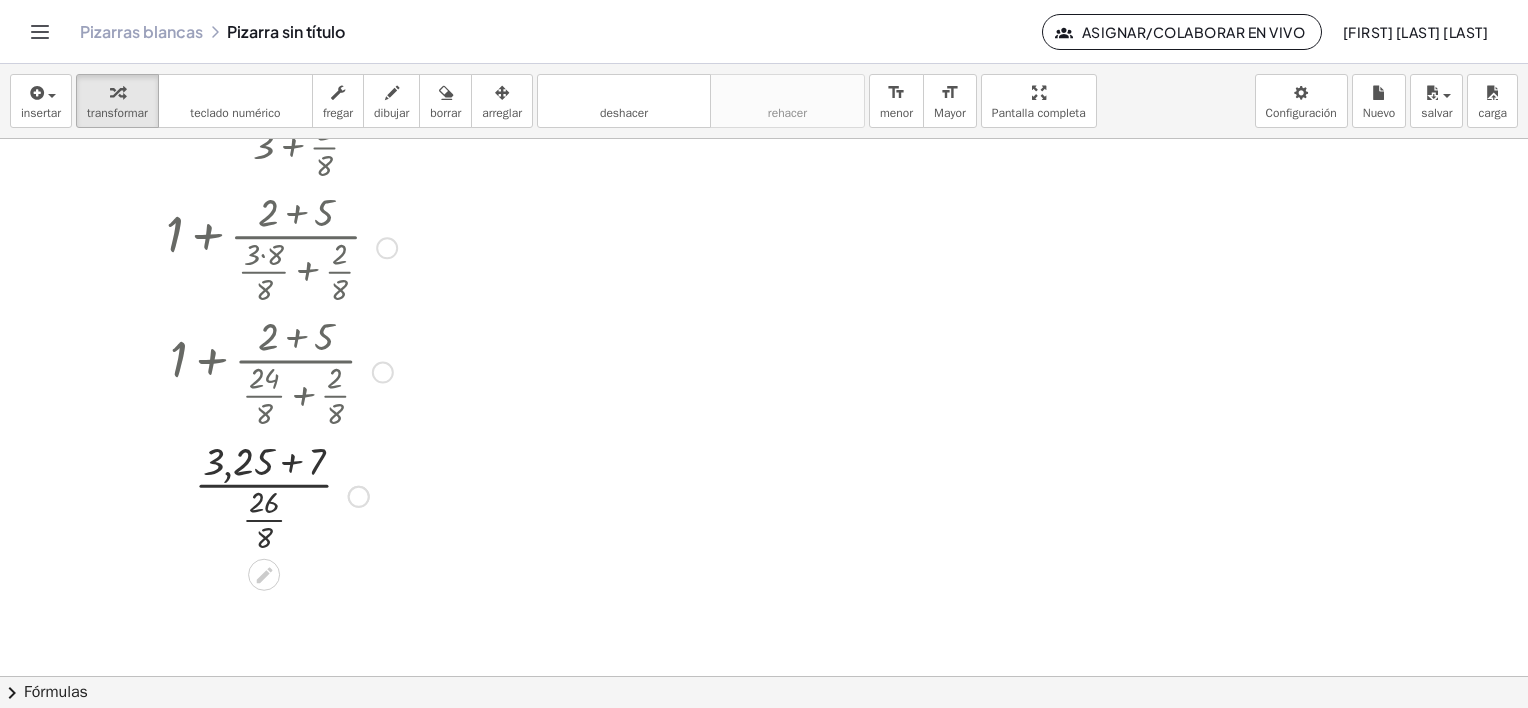 click at bounding box center [281, 495] 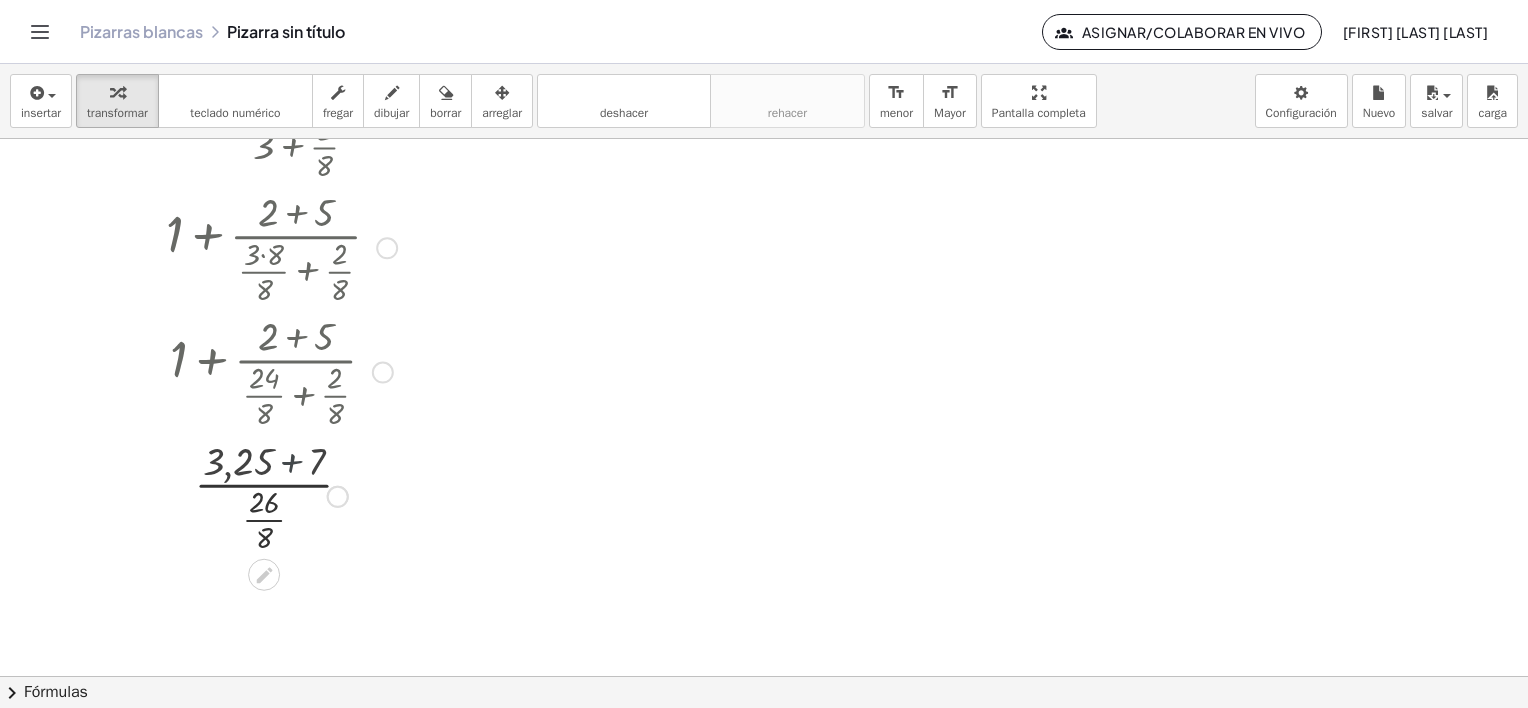click at bounding box center (281, 495) 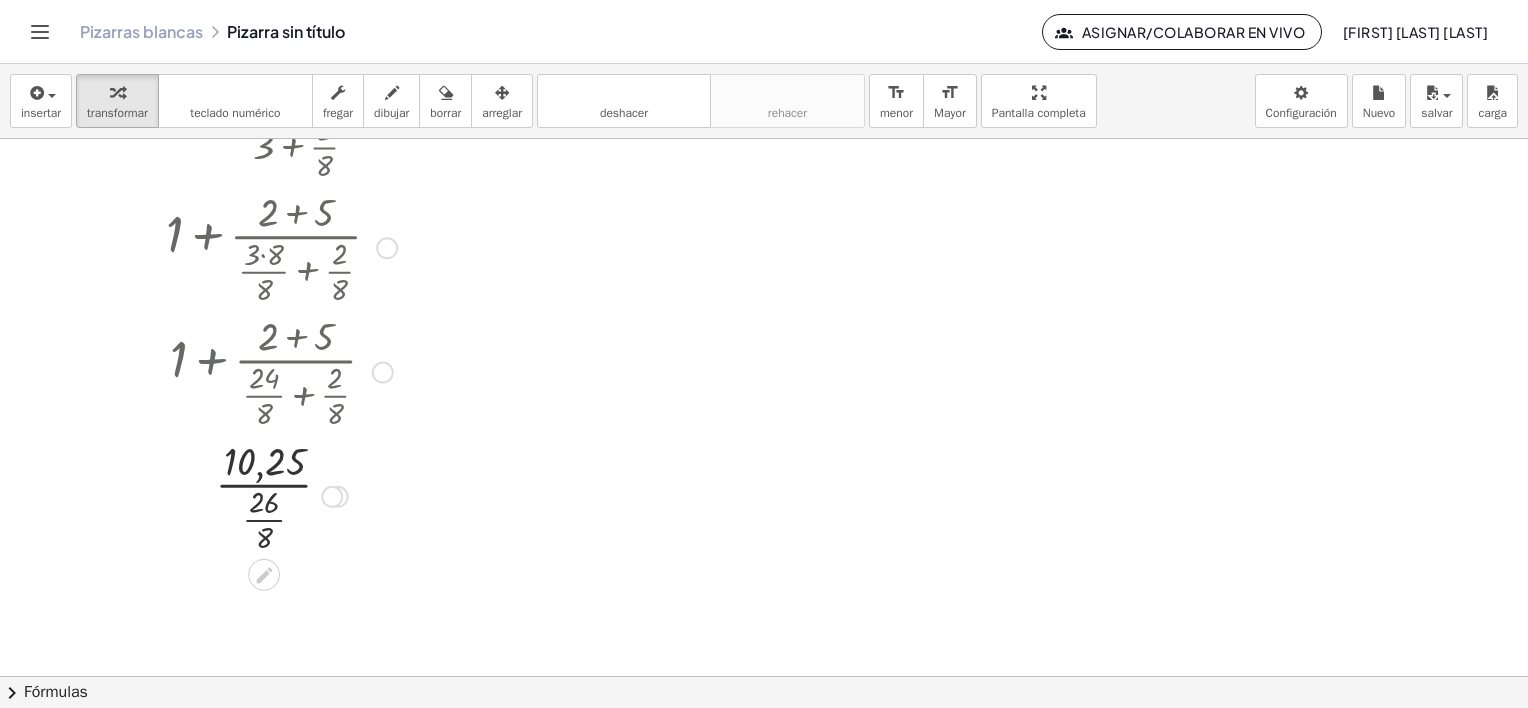 click at bounding box center (281, 495) 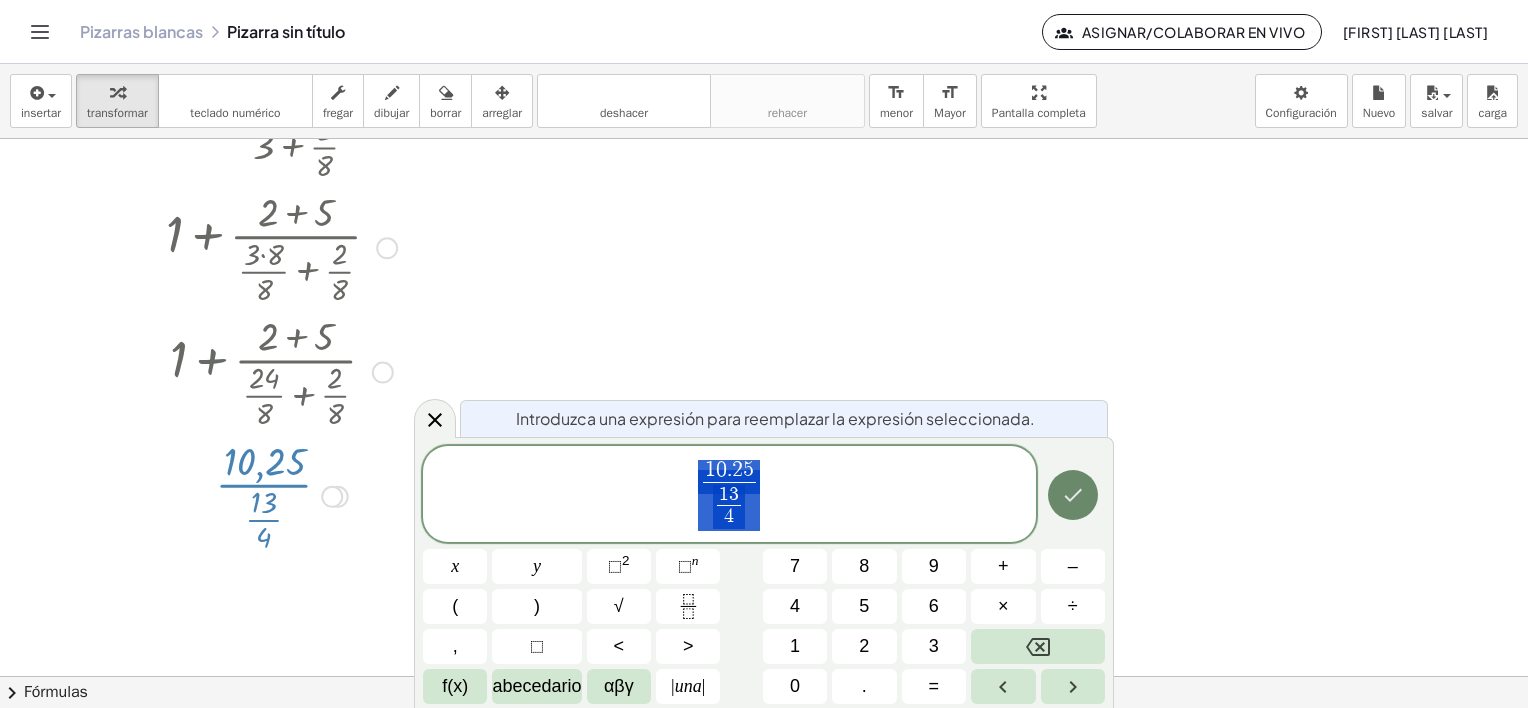 click 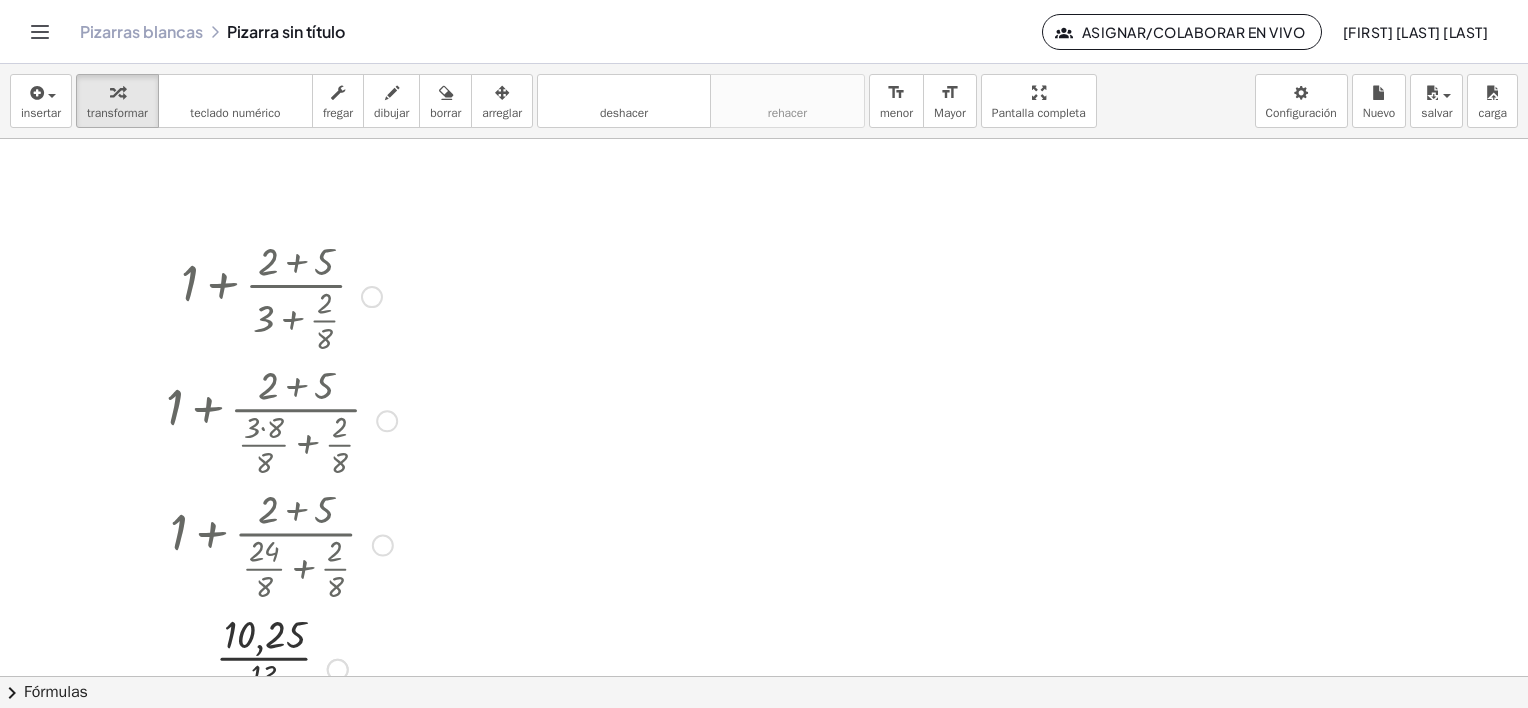 scroll, scrollTop: 675, scrollLeft: 0, axis: vertical 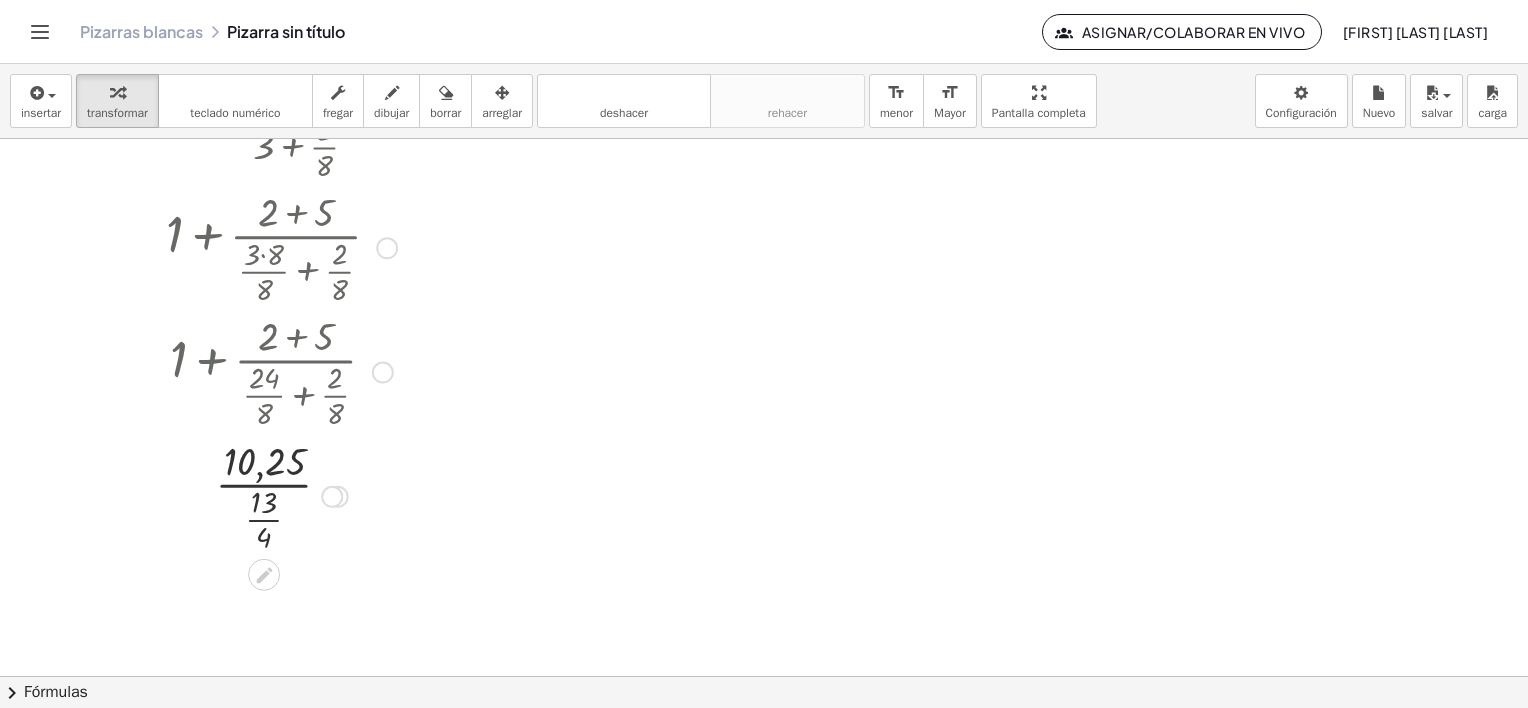 click at bounding box center (264, 575) 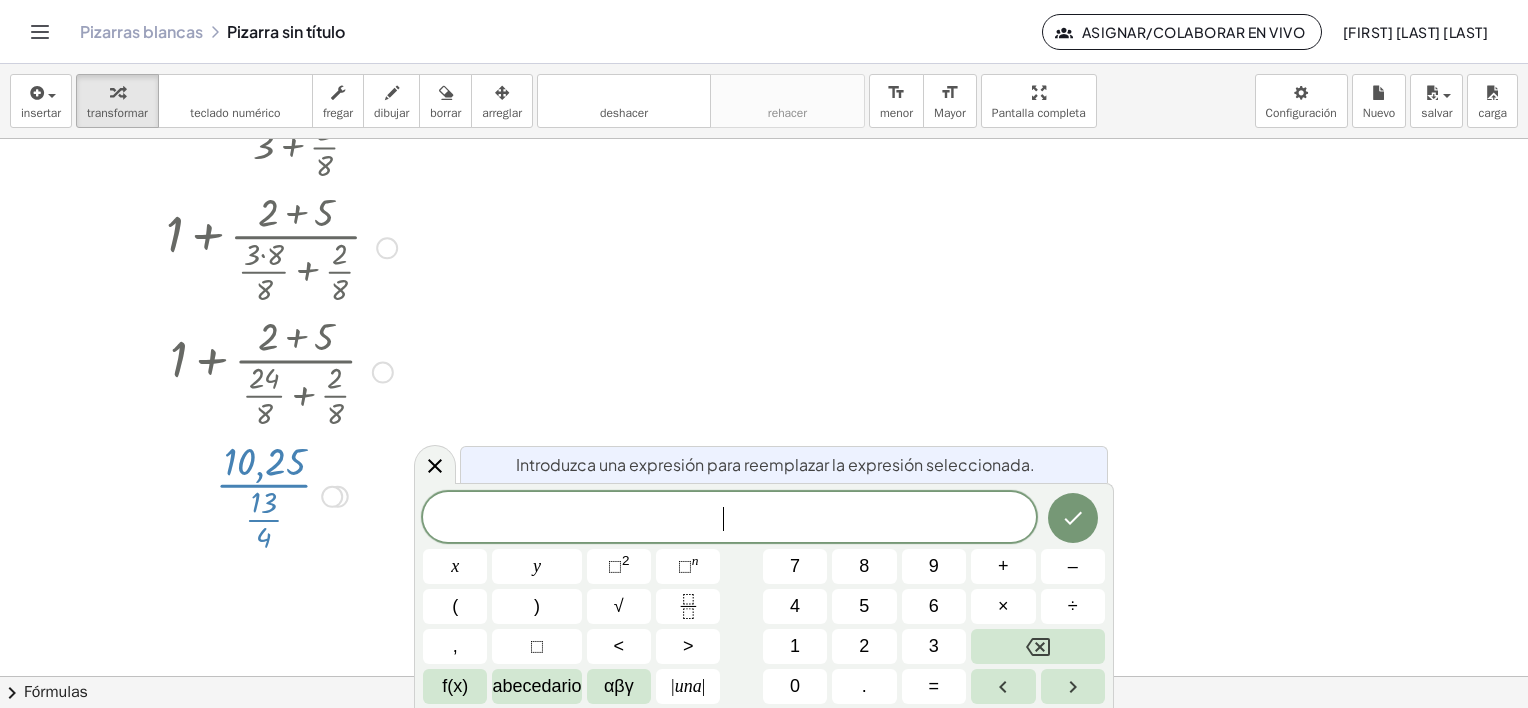 click at bounding box center (764, 270) 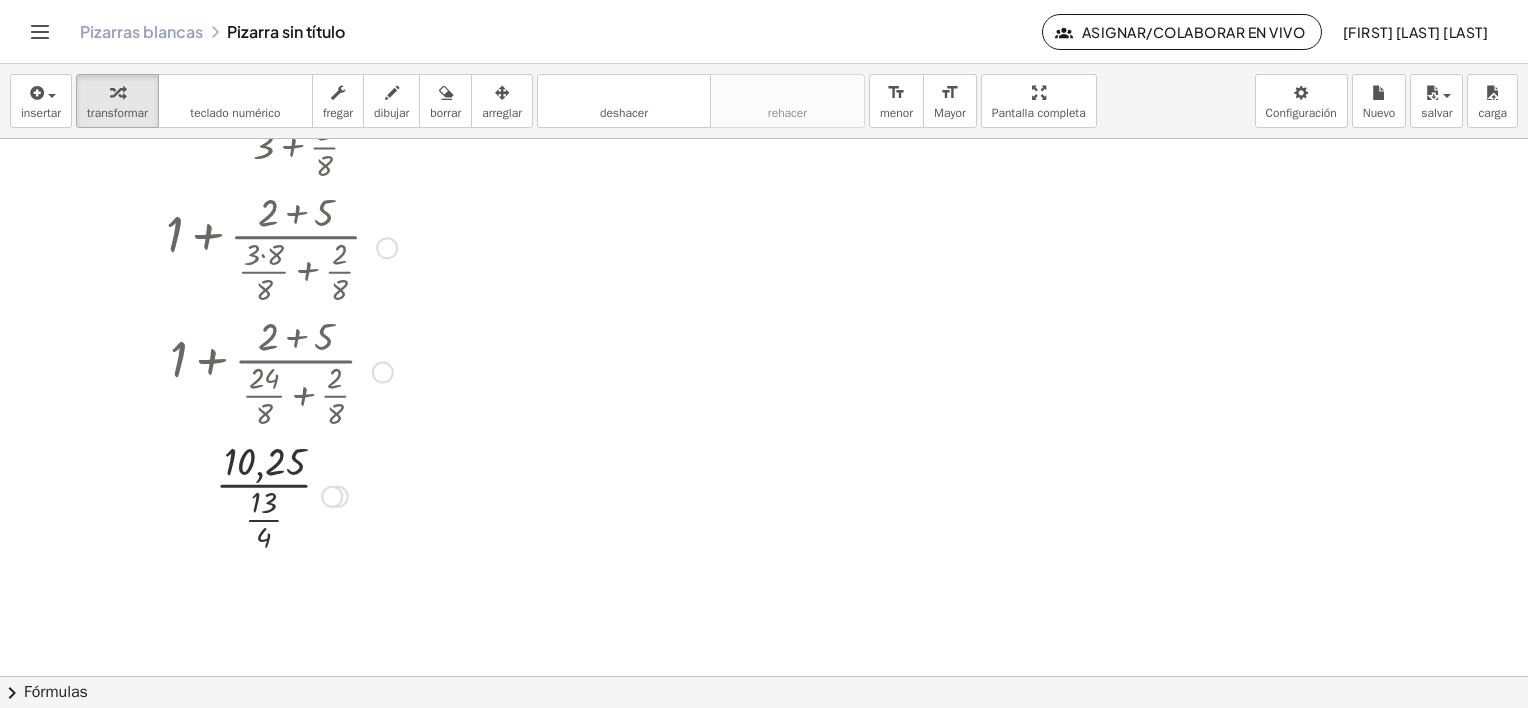 click at bounding box center (764, 270) 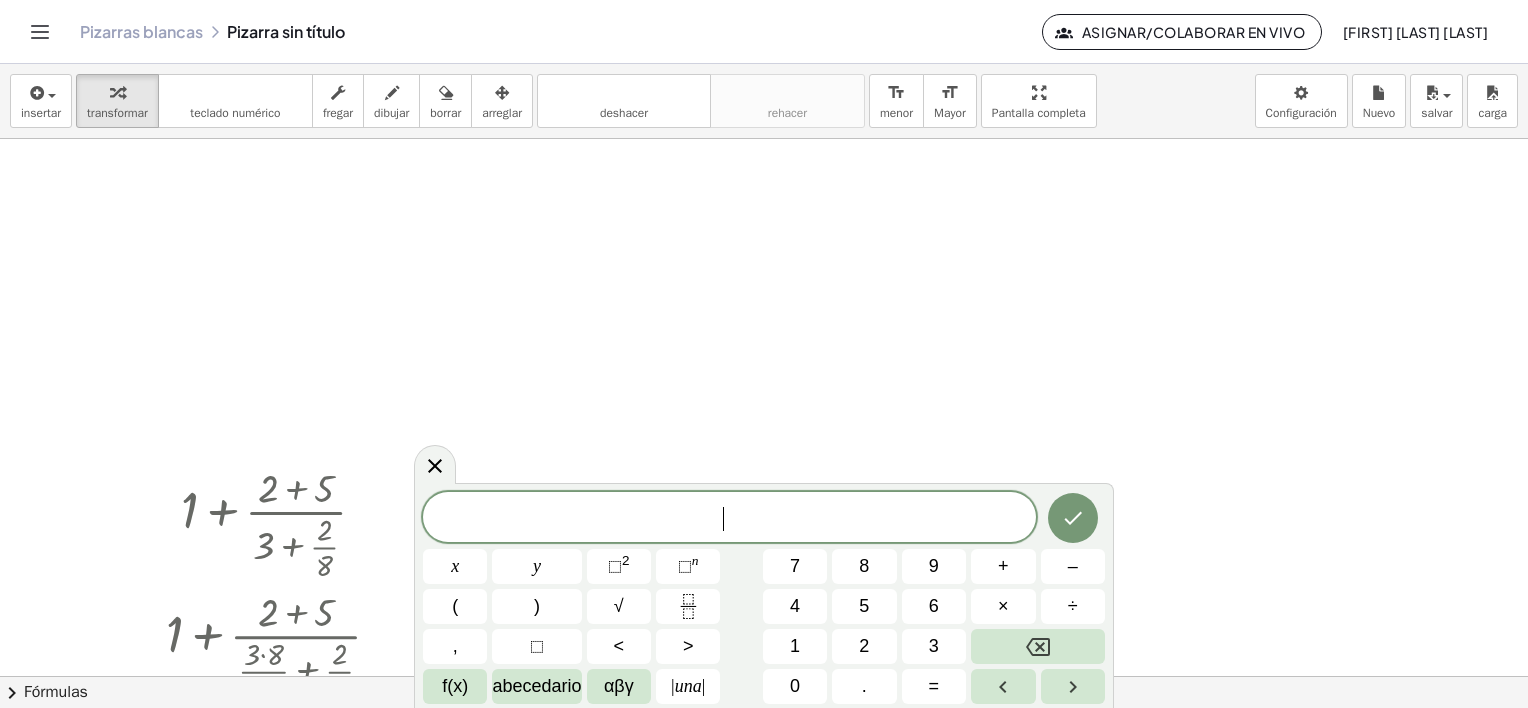 scroll, scrollTop: 575, scrollLeft: 0, axis: vertical 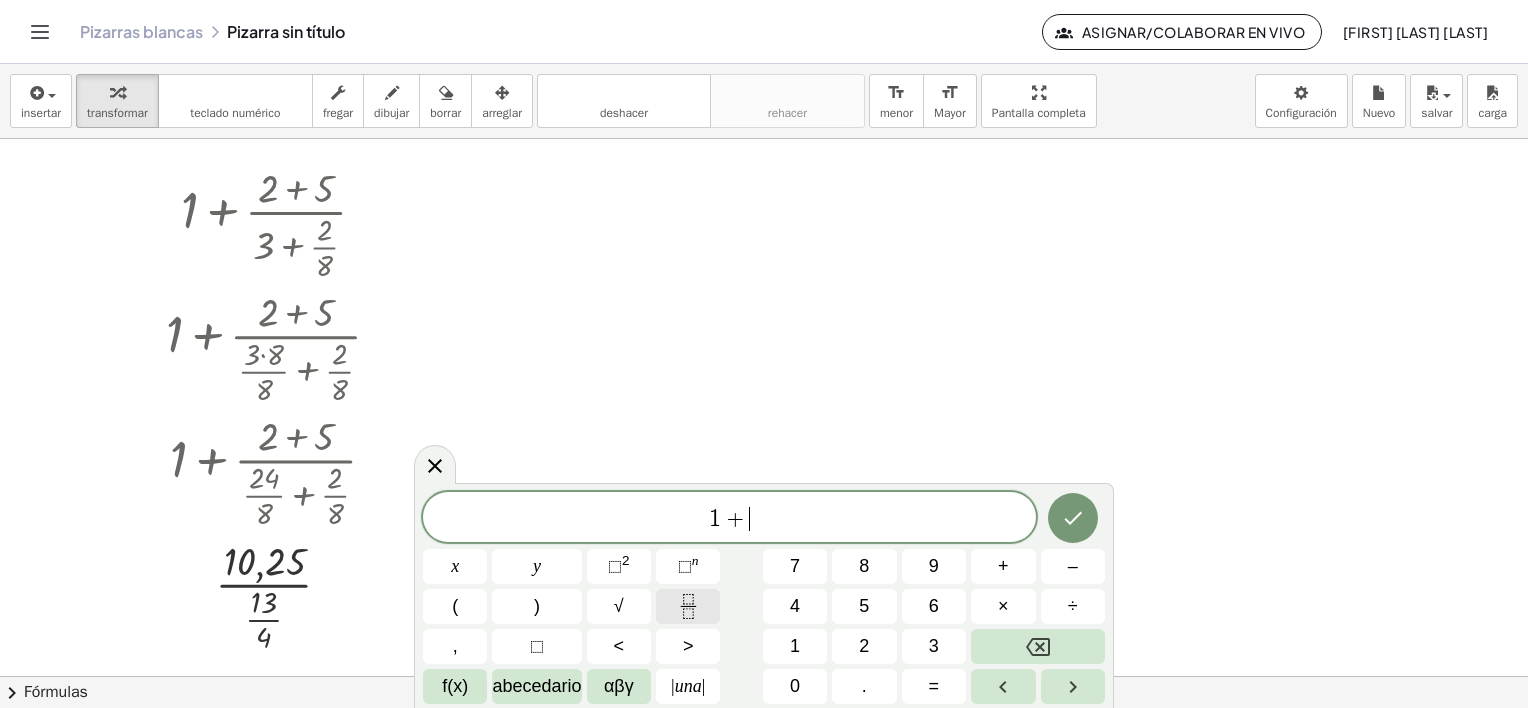 click at bounding box center (688, 606) 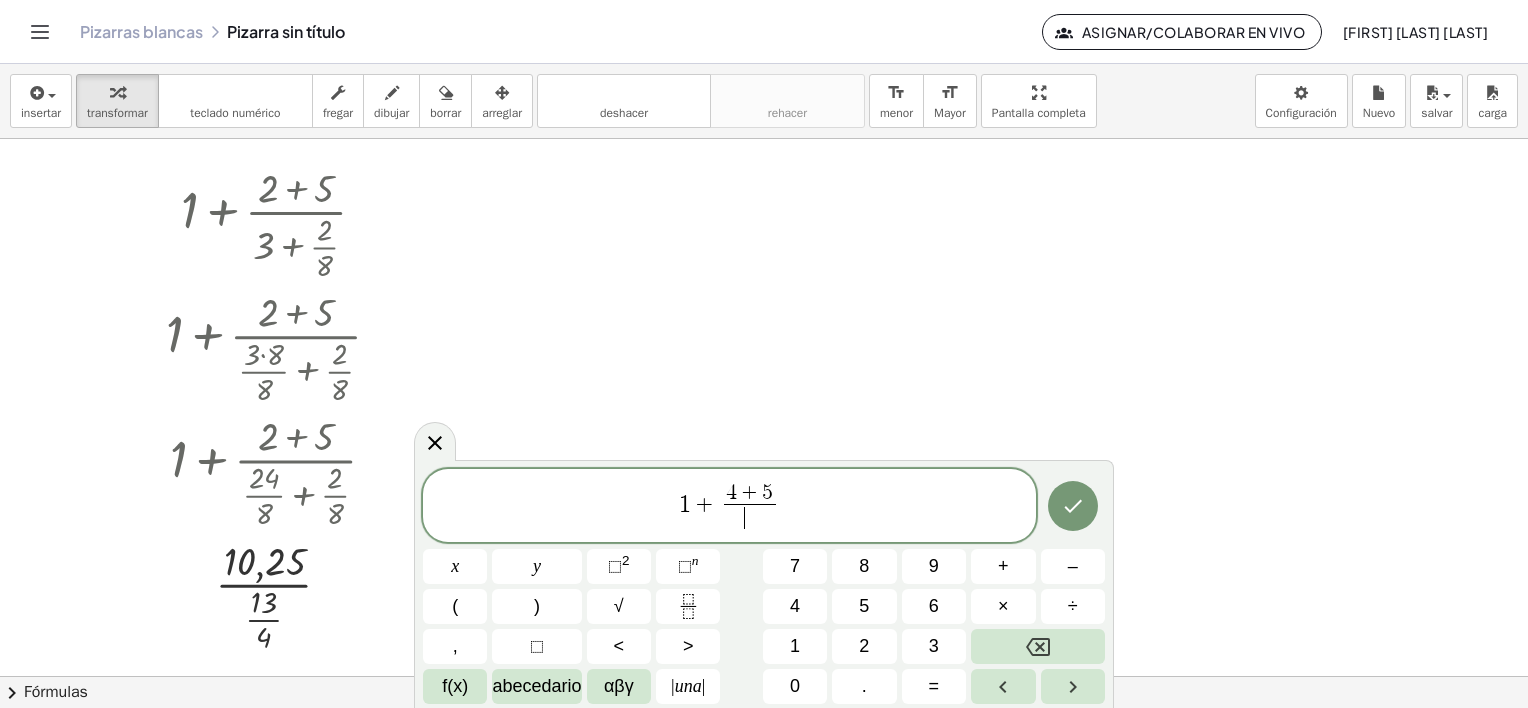 click on "​" at bounding box center (750, 517) 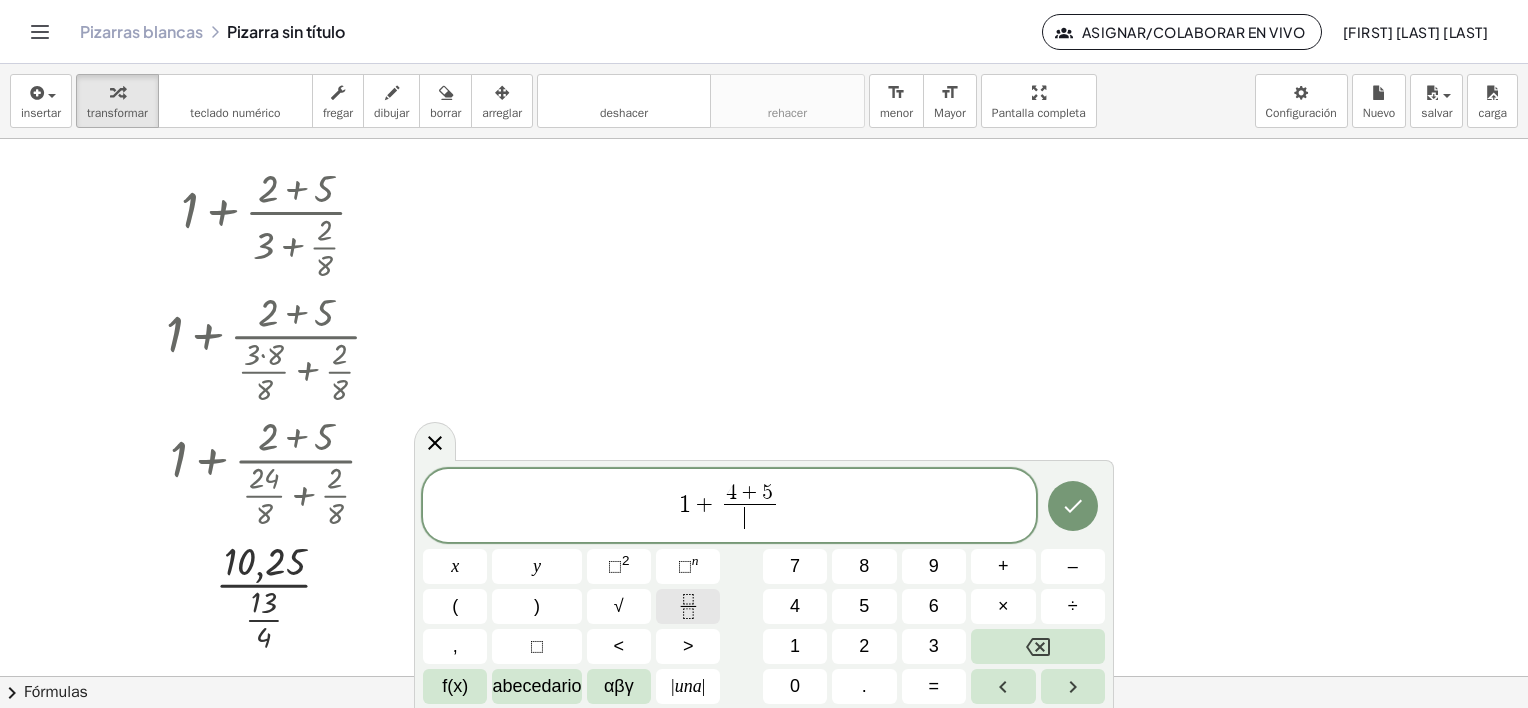 click 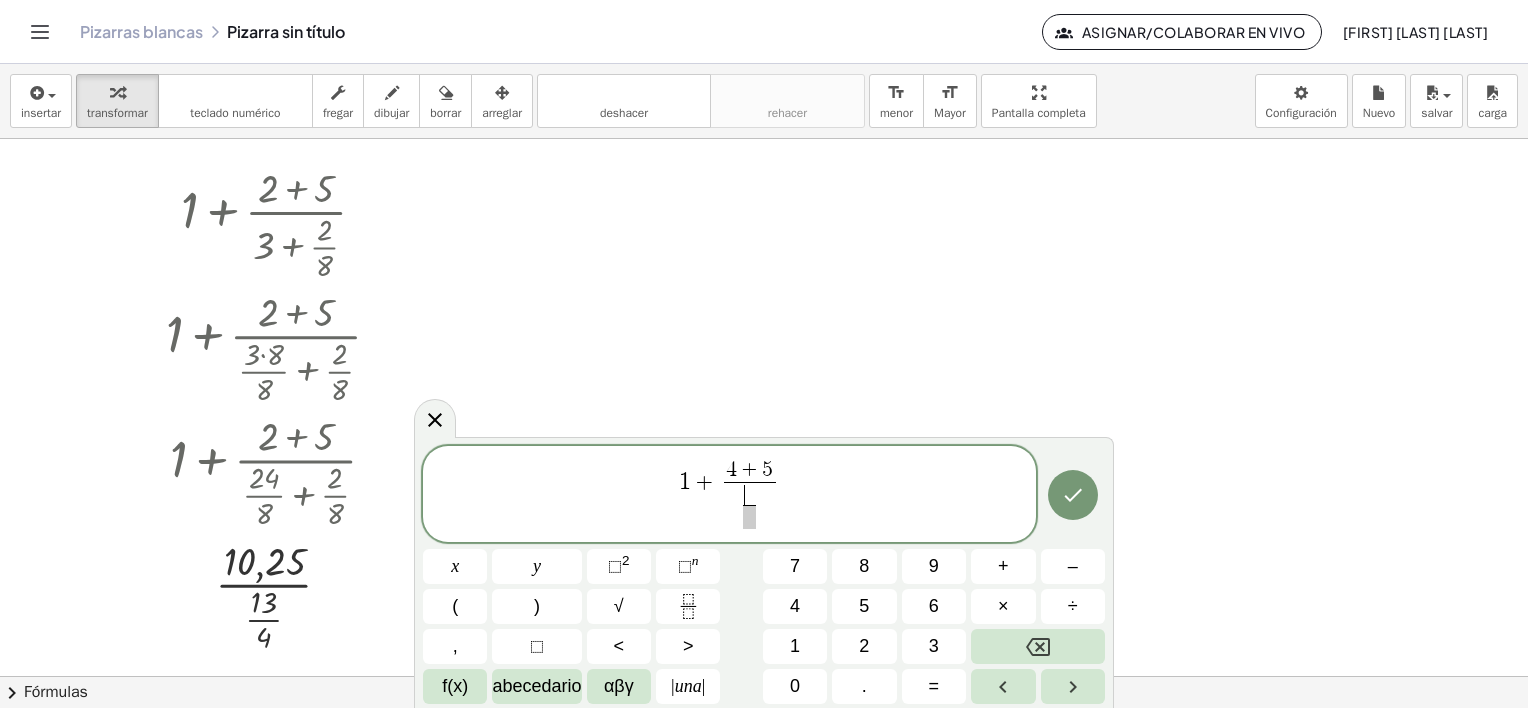 click on "​" at bounding box center (749, 494) 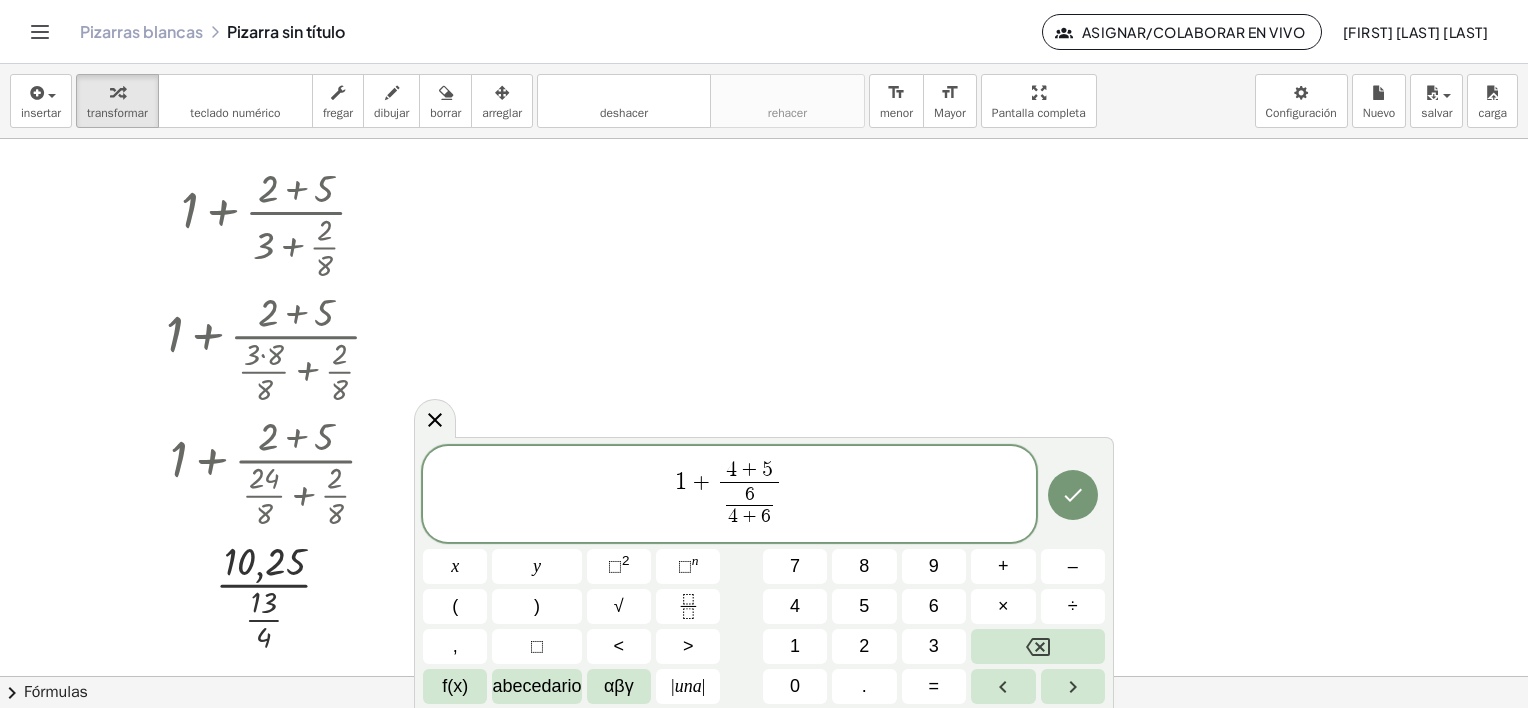 click on "6 4 + 6 ​ ​" at bounding box center [749, 507] 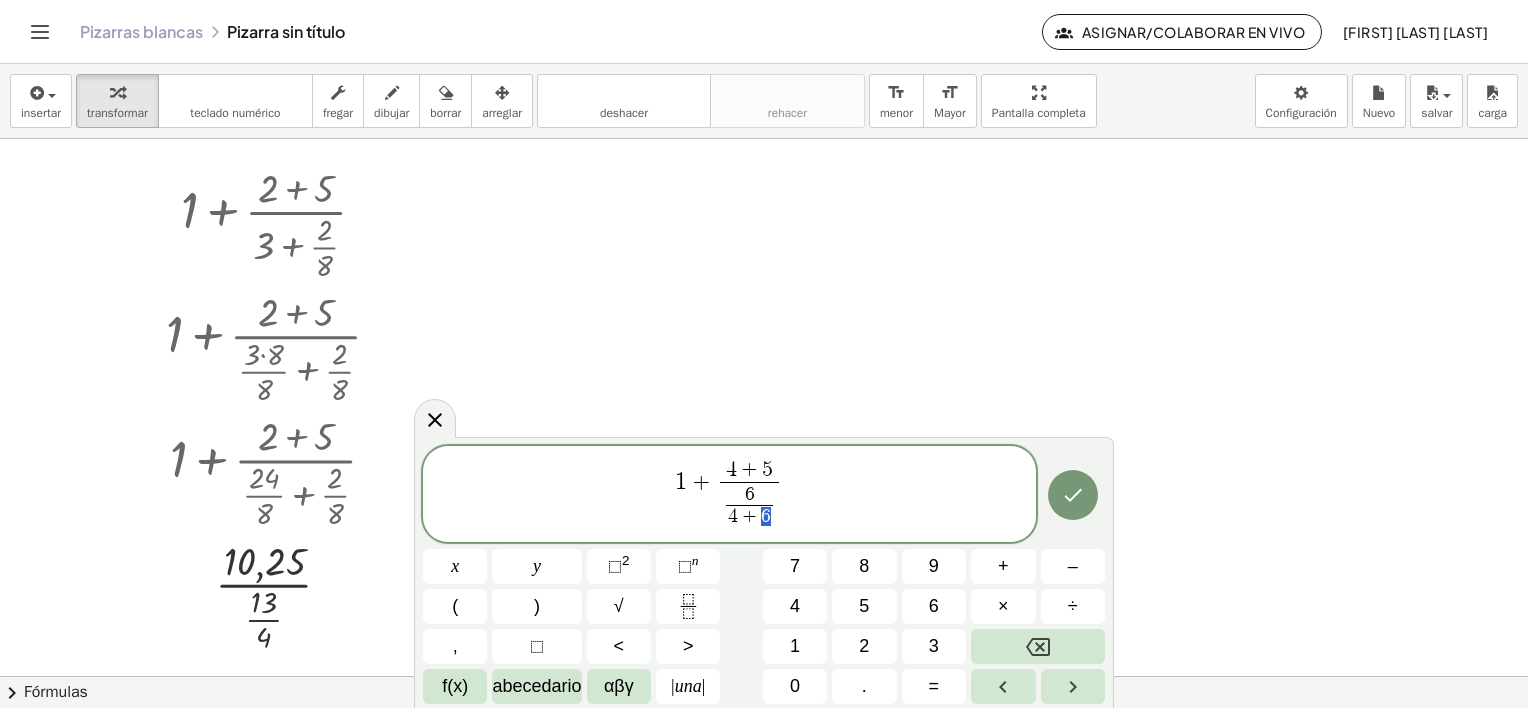 click on "4 + 6" at bounding box center (749, 517) 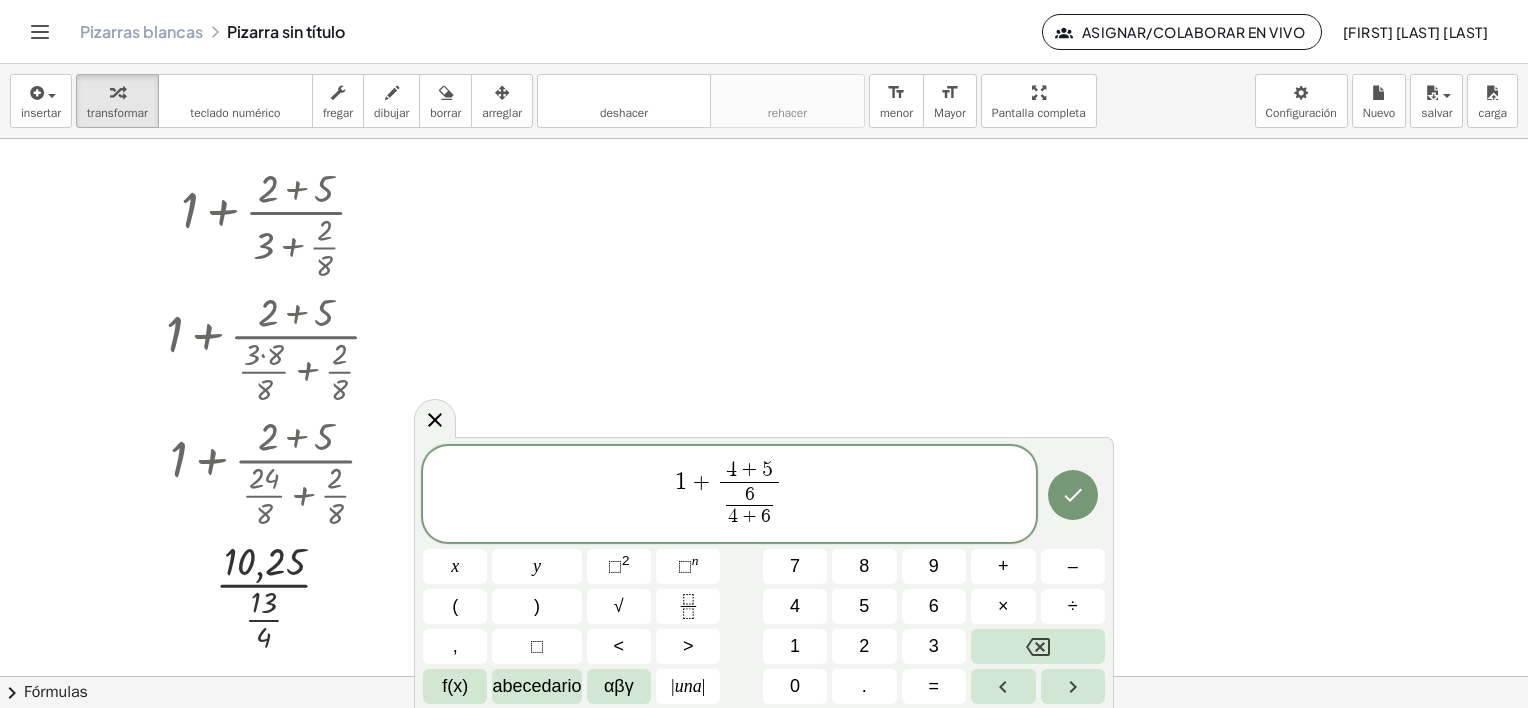 click on "1 + 4 + 5 6 4 + 6 ​ ​ ​" at bounding box center (729, 495) 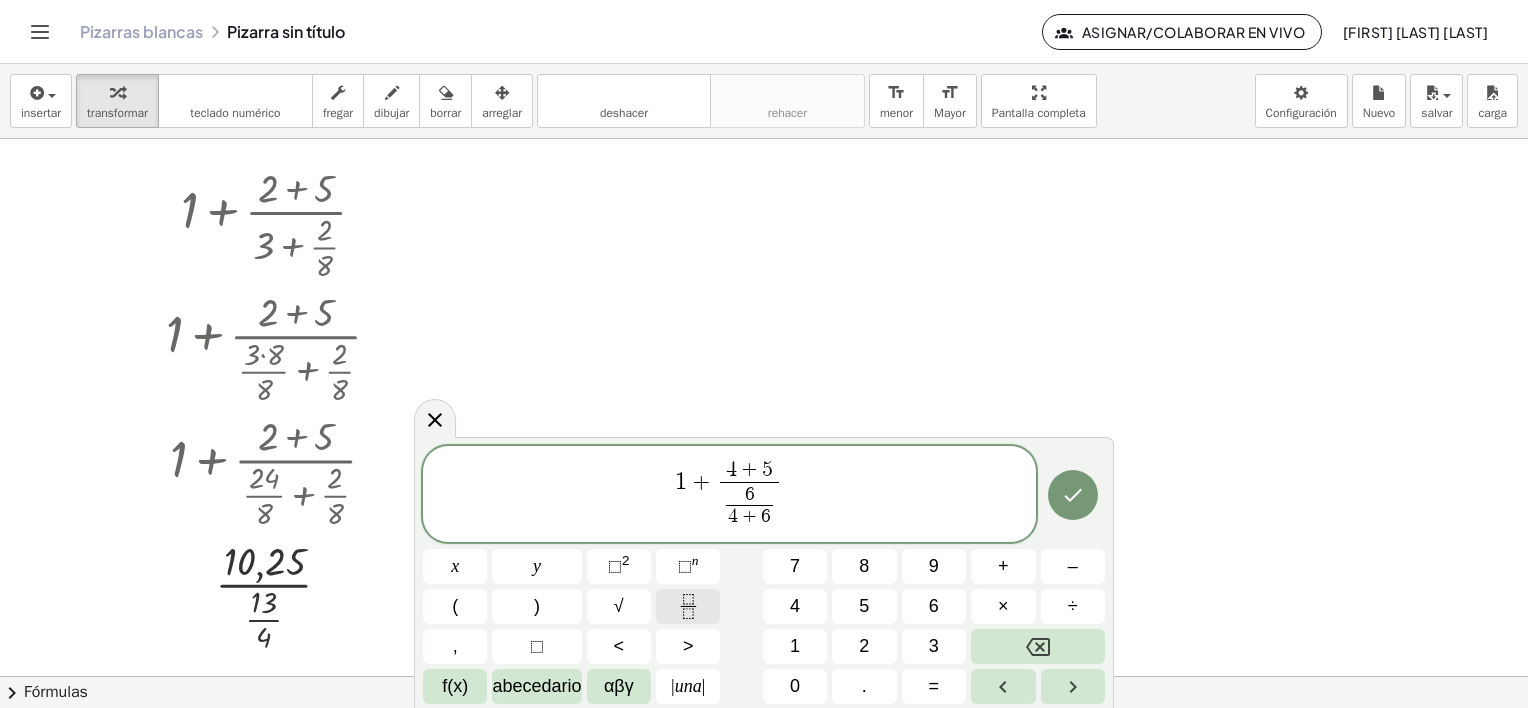 click 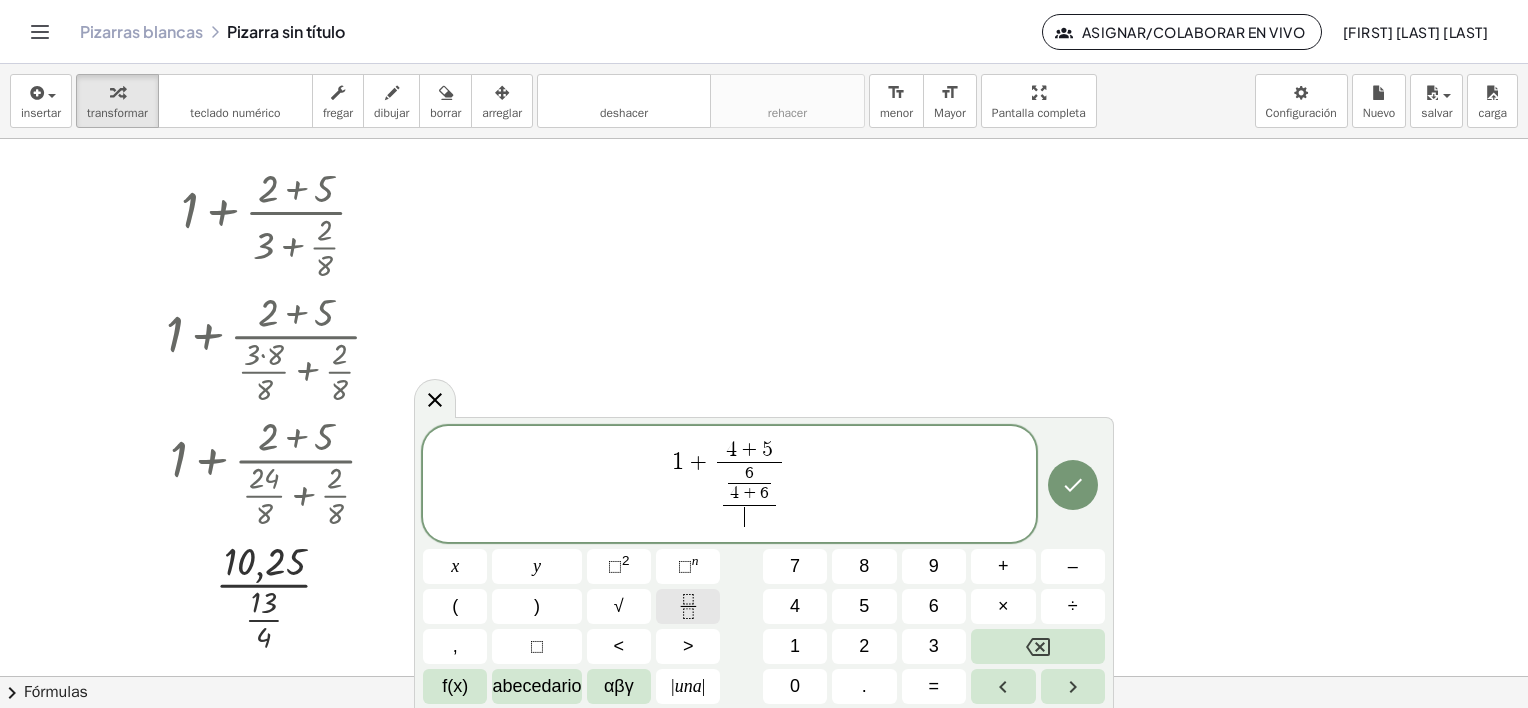 click 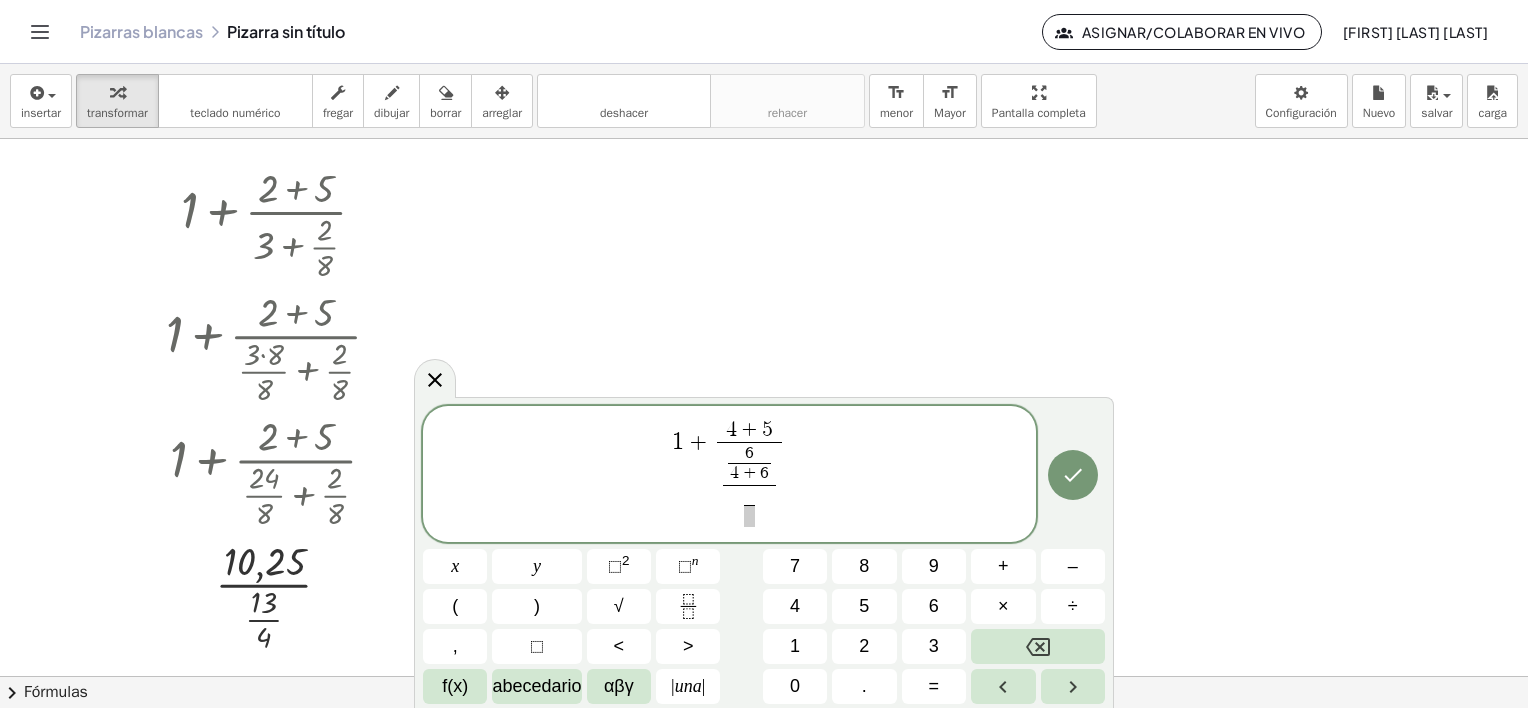 click on "​ ​" at bounding box center (749, 507) 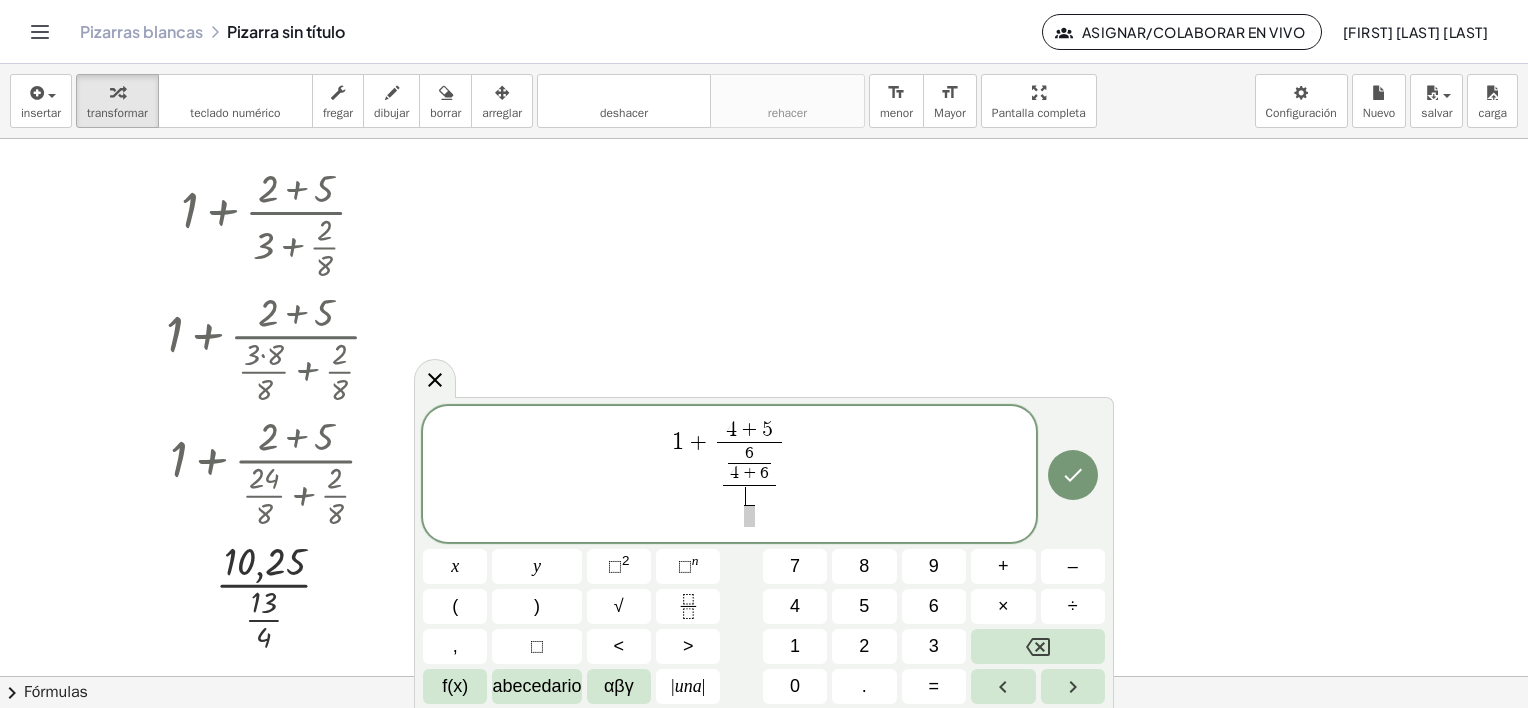 click on "​" at bounding box center [749, 496] 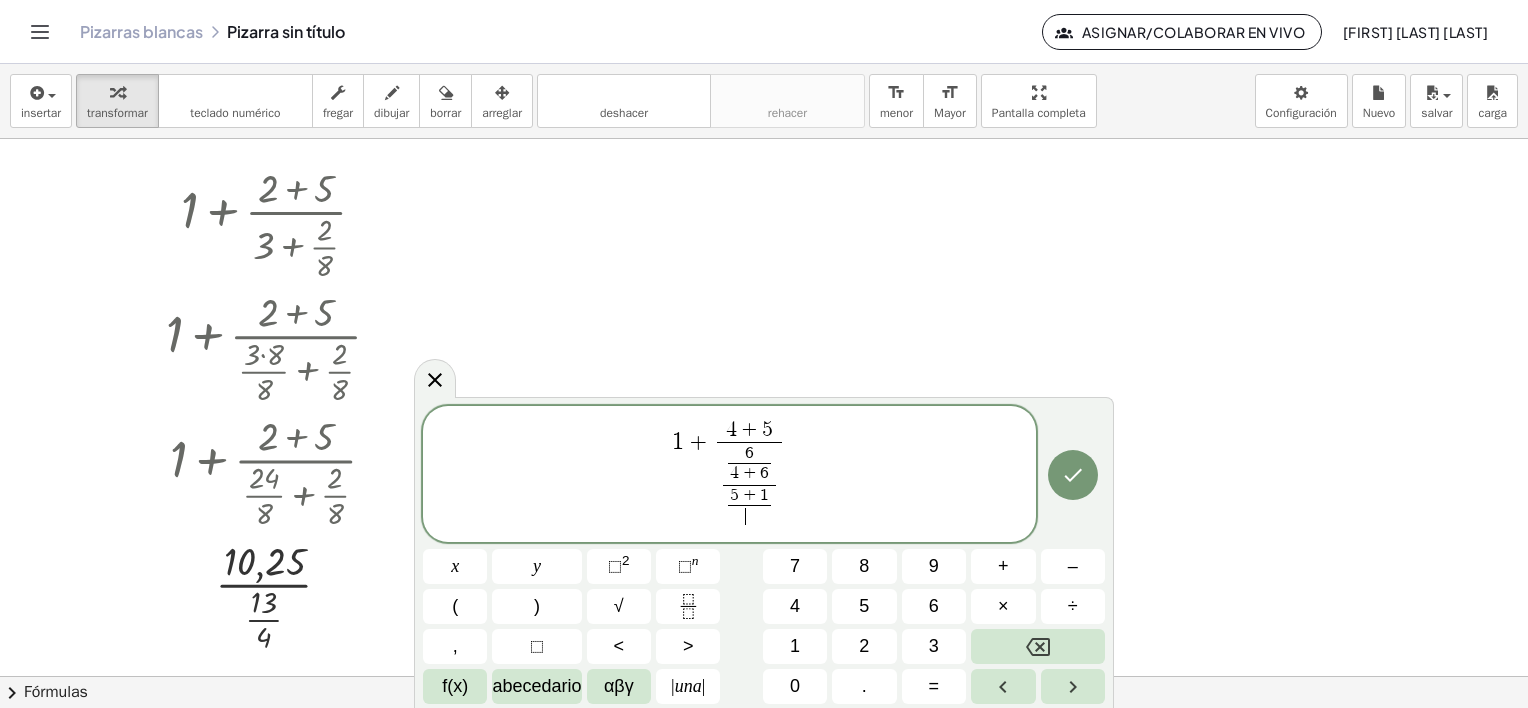 click on "​" at bounding box center (749, 516) 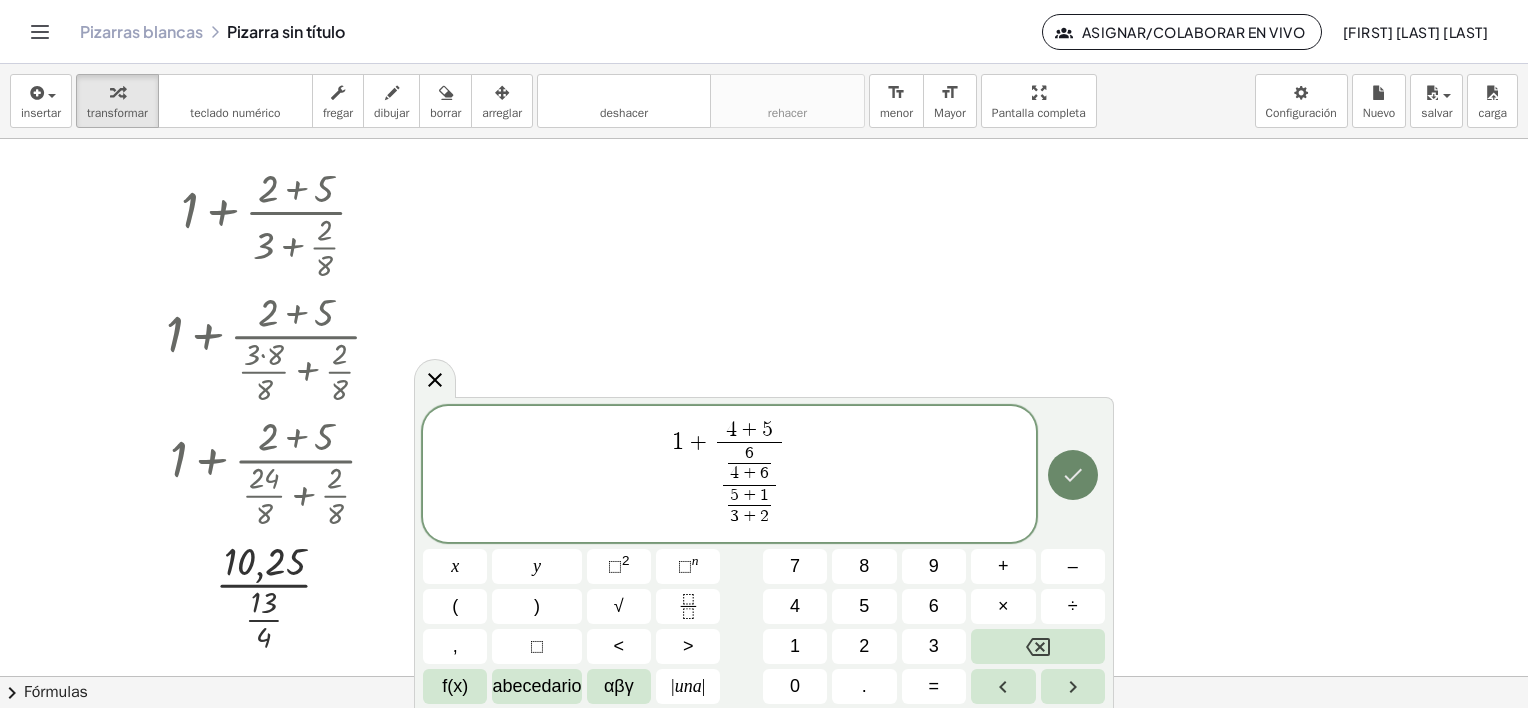 click 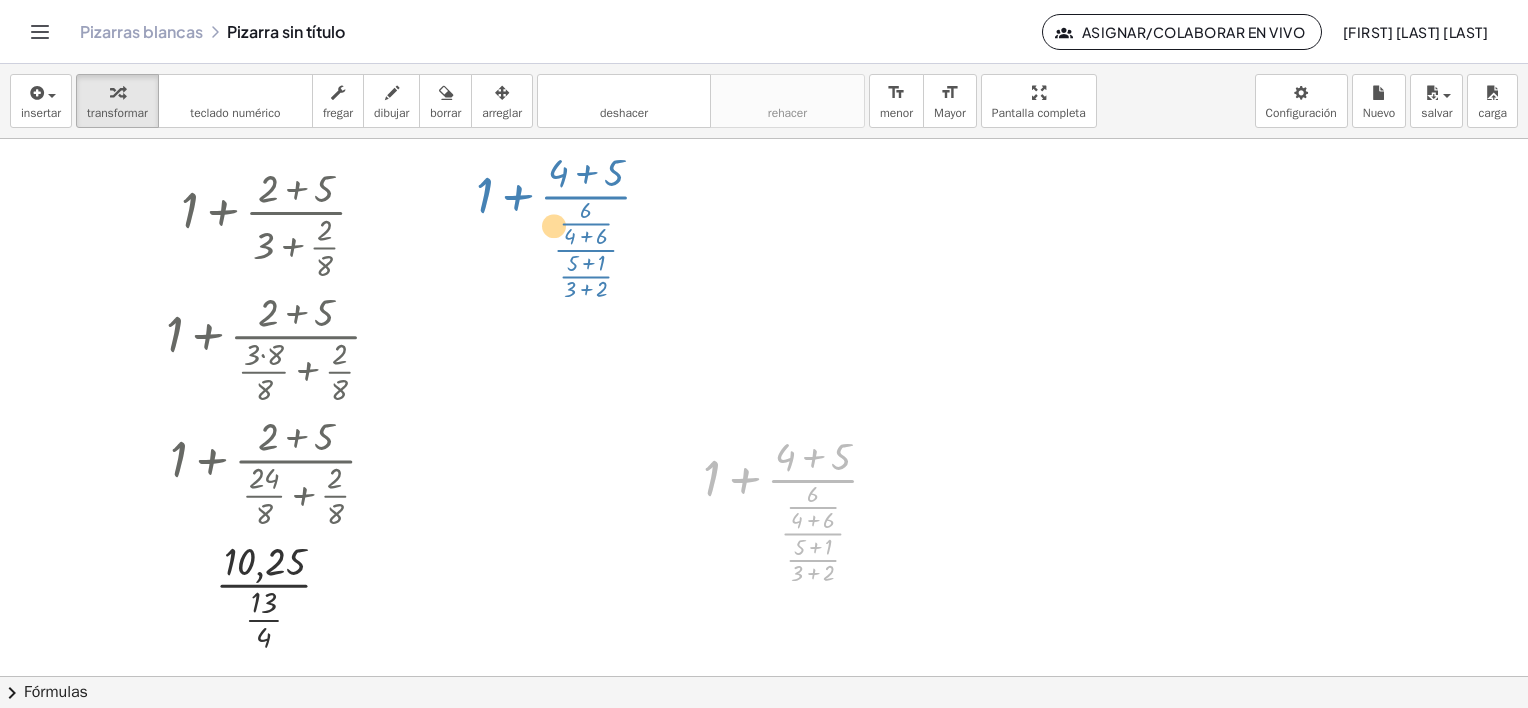 drag, startPoint x: 761, startPoint y: 476, endPoint x: 531, endPoint y: 192, distance: 365.45316 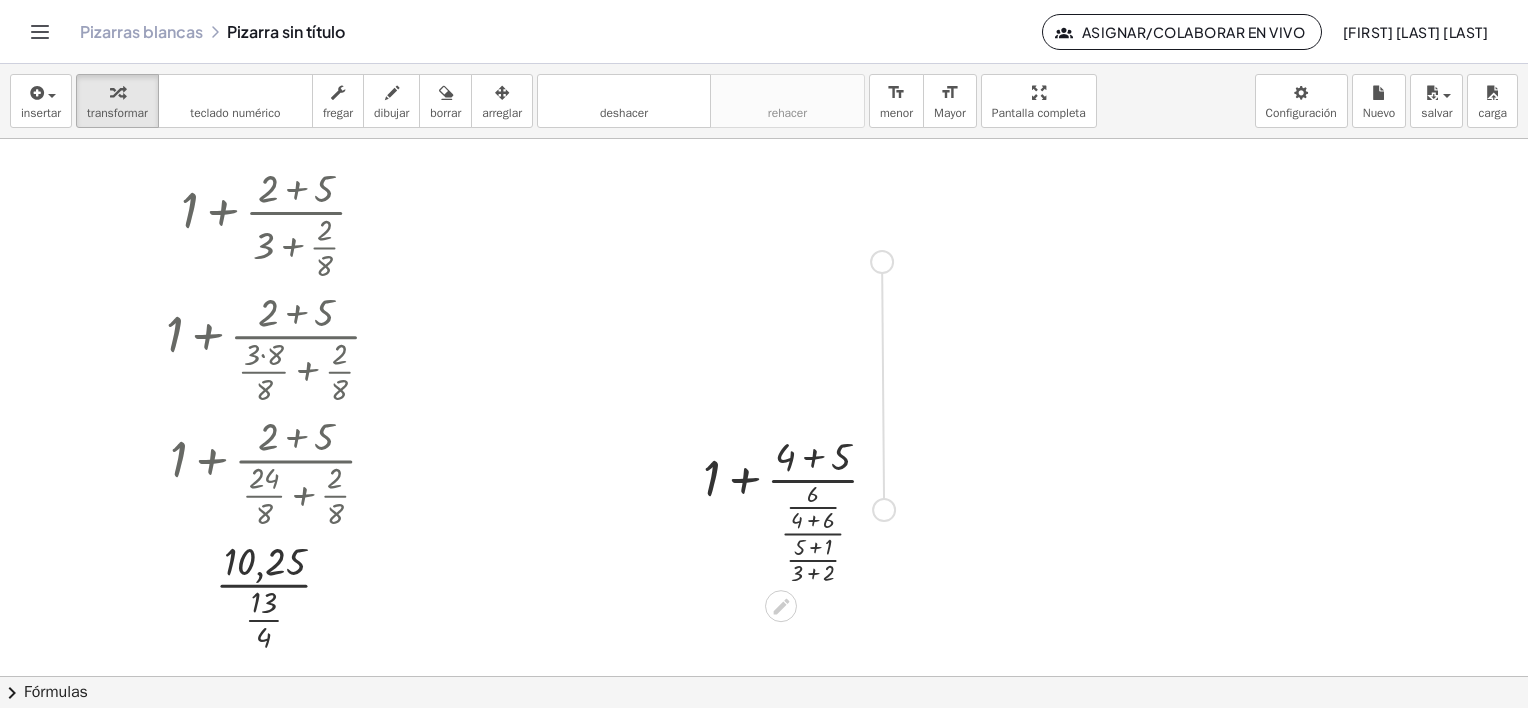 drag, startPoint x: 894, startPoint y: 508, endPoint x: 883, endPoint y: 260, distance: 248.24384 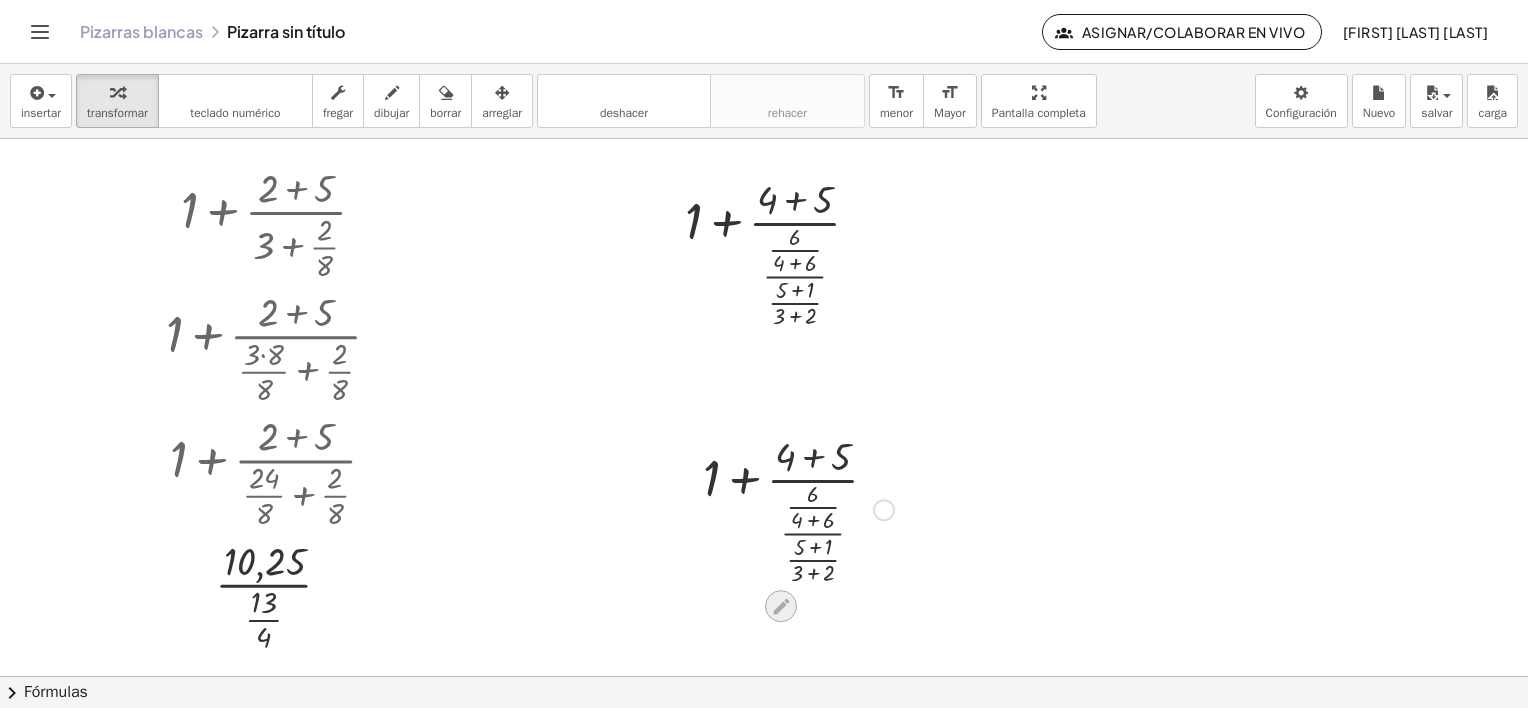 click 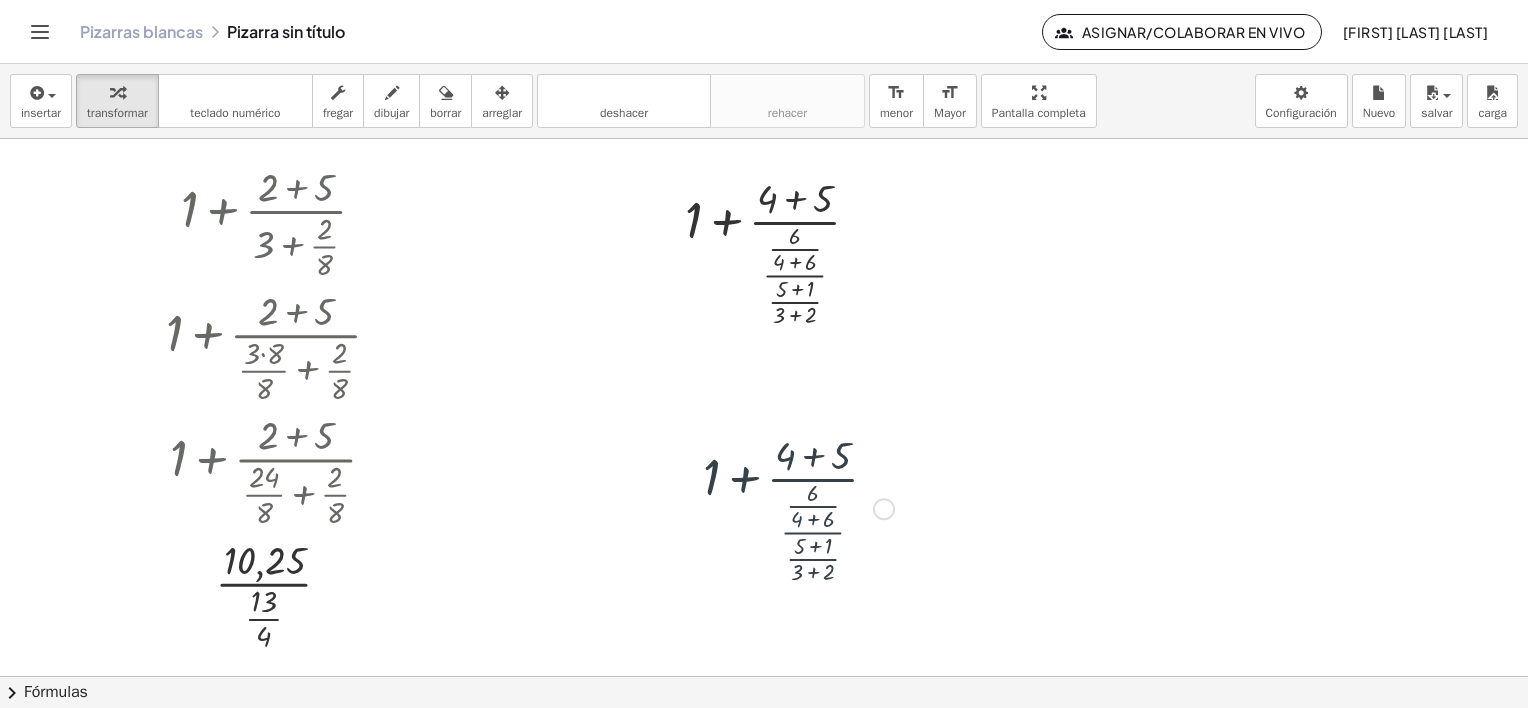scroll, scrollTop: 575, scrollLeft: 0, axis: vertical 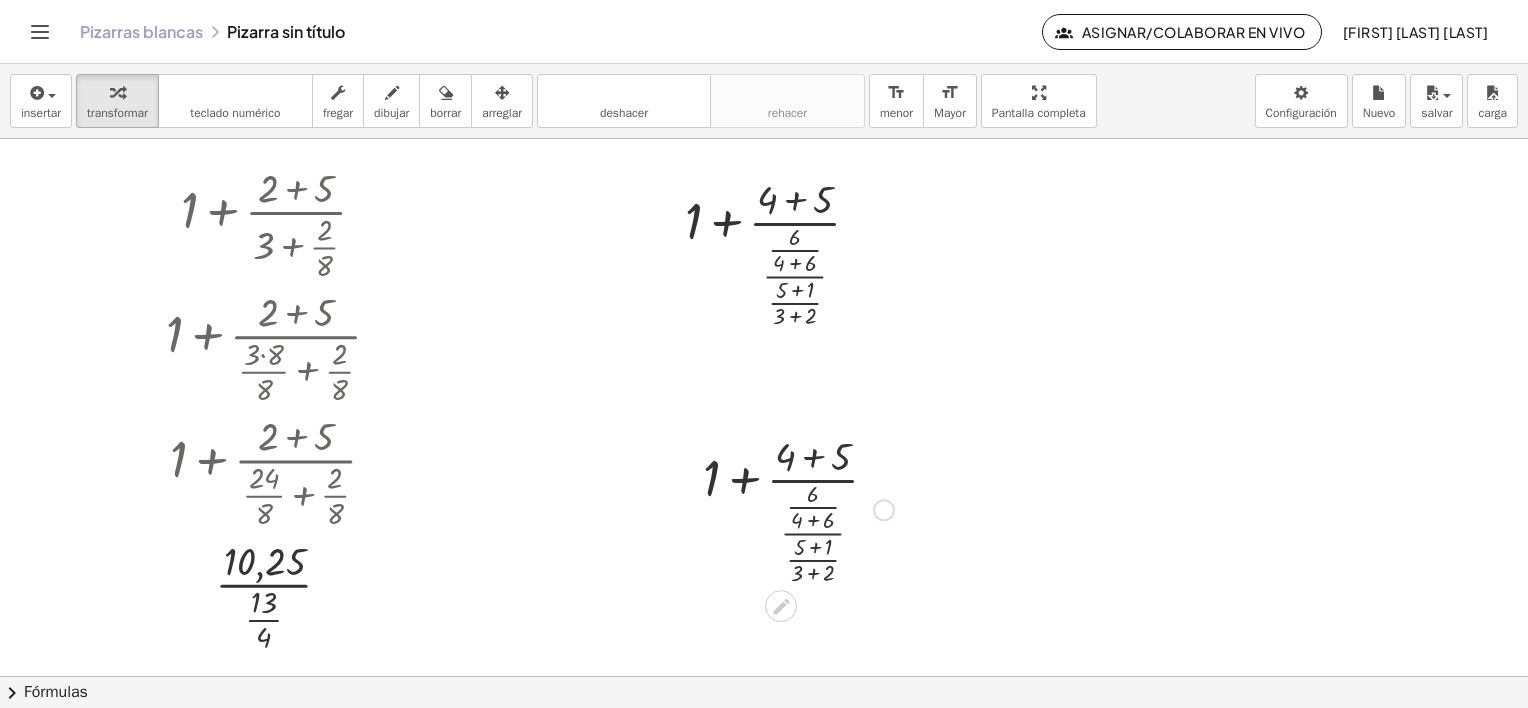 click on "+ 1 + · ( + 4 + 5 ) · · · 6 · ( + 4 + 6 ) · · ( + 5 + 1 ) · ( + 3 + 2 )" at bounding box center (781, 510) 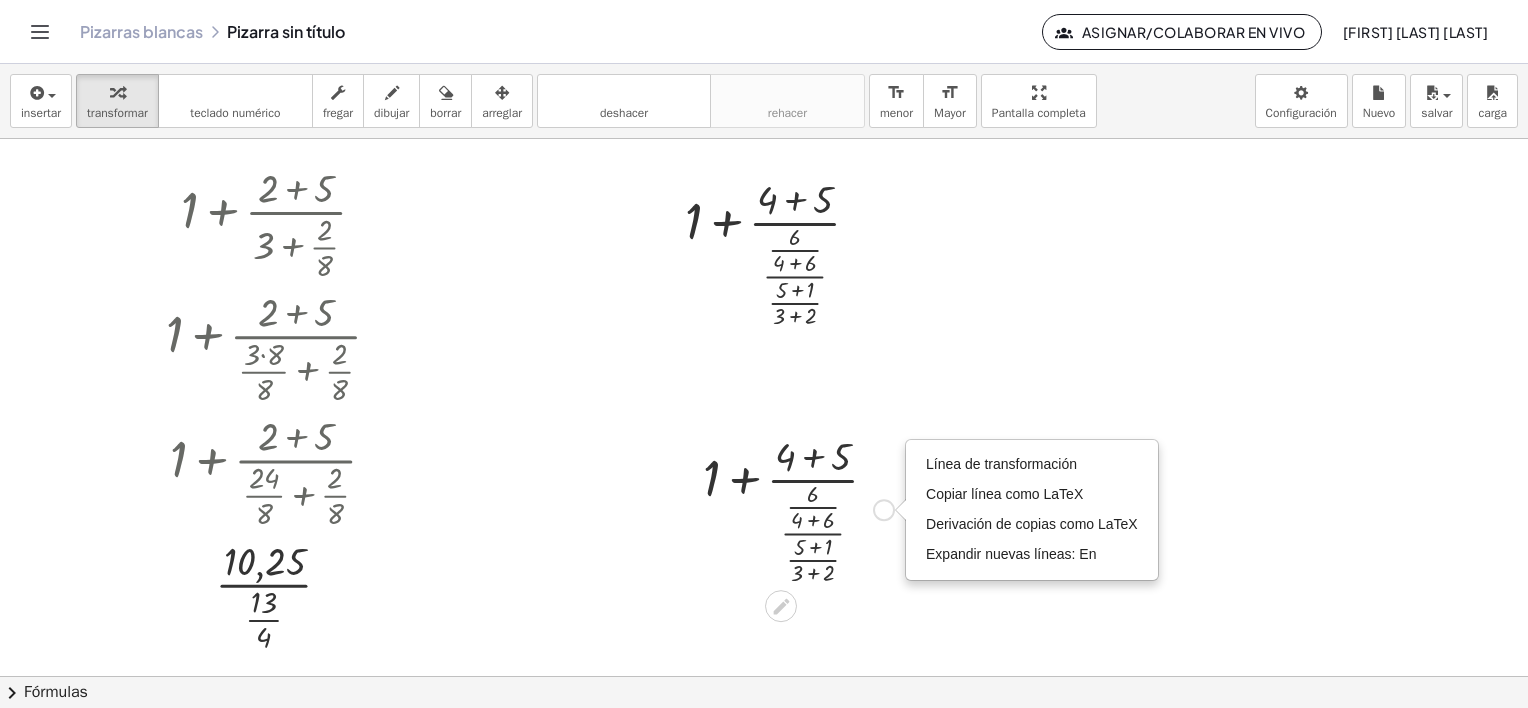 click 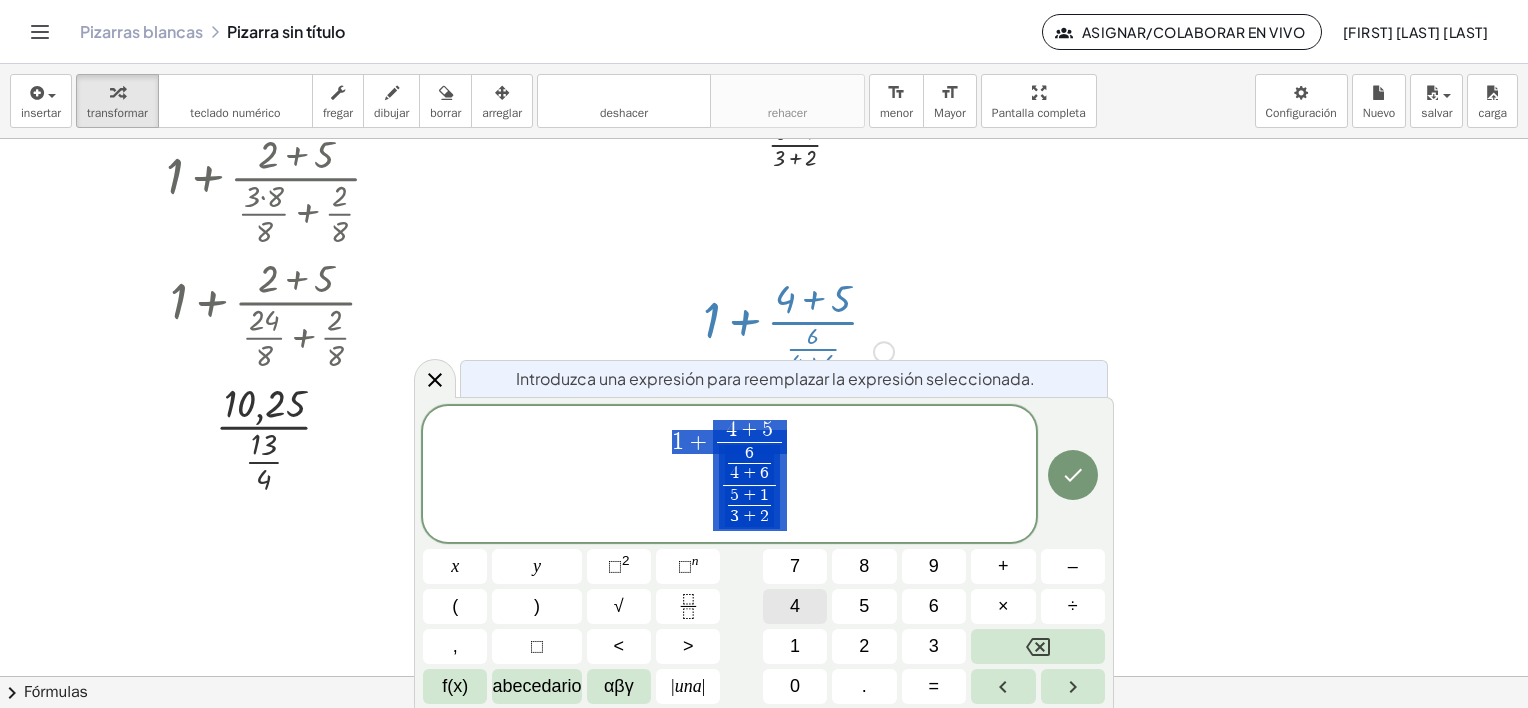 scroll, scrollTop: 734, scrollLeft: 0, axis: vertical 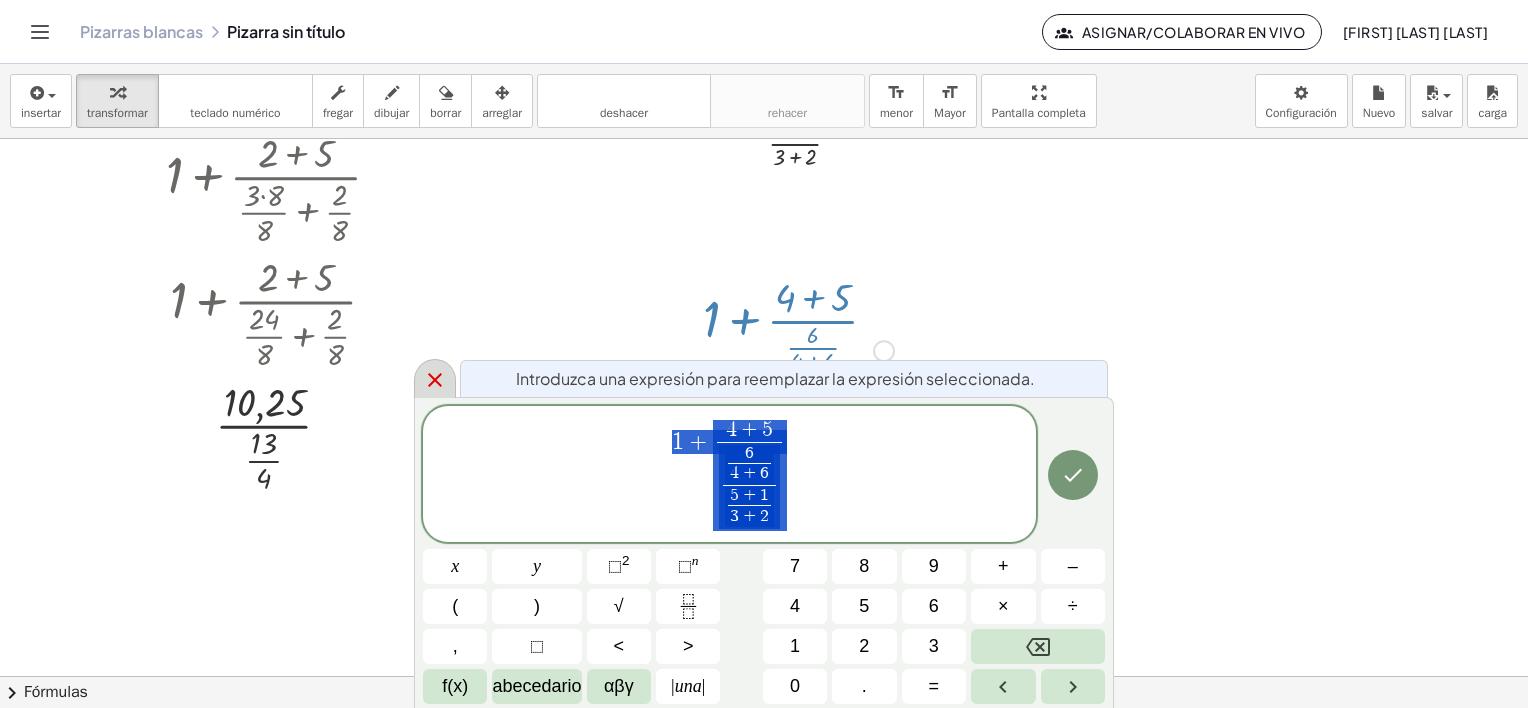 click 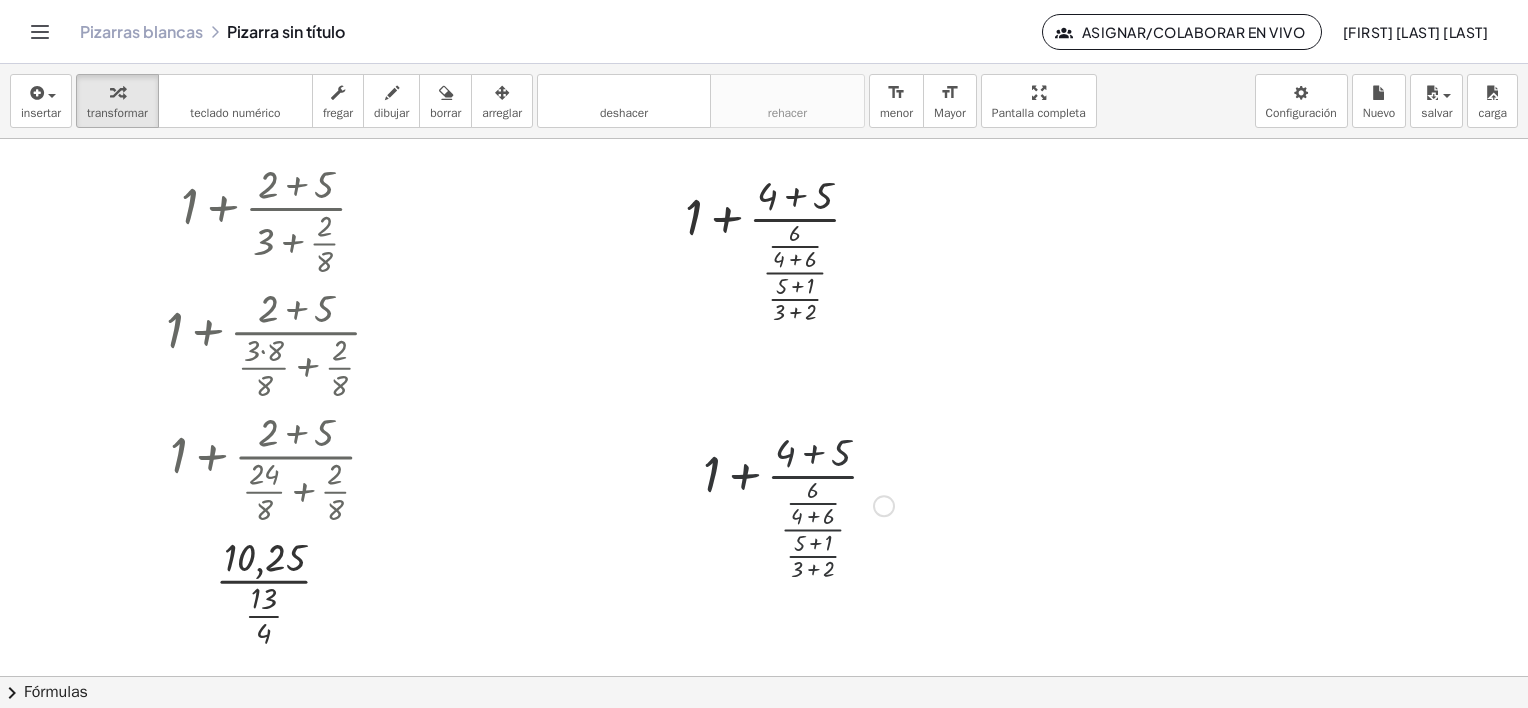 scroll, scrollTop: 575, scrollLeft: 0, axis: vertical 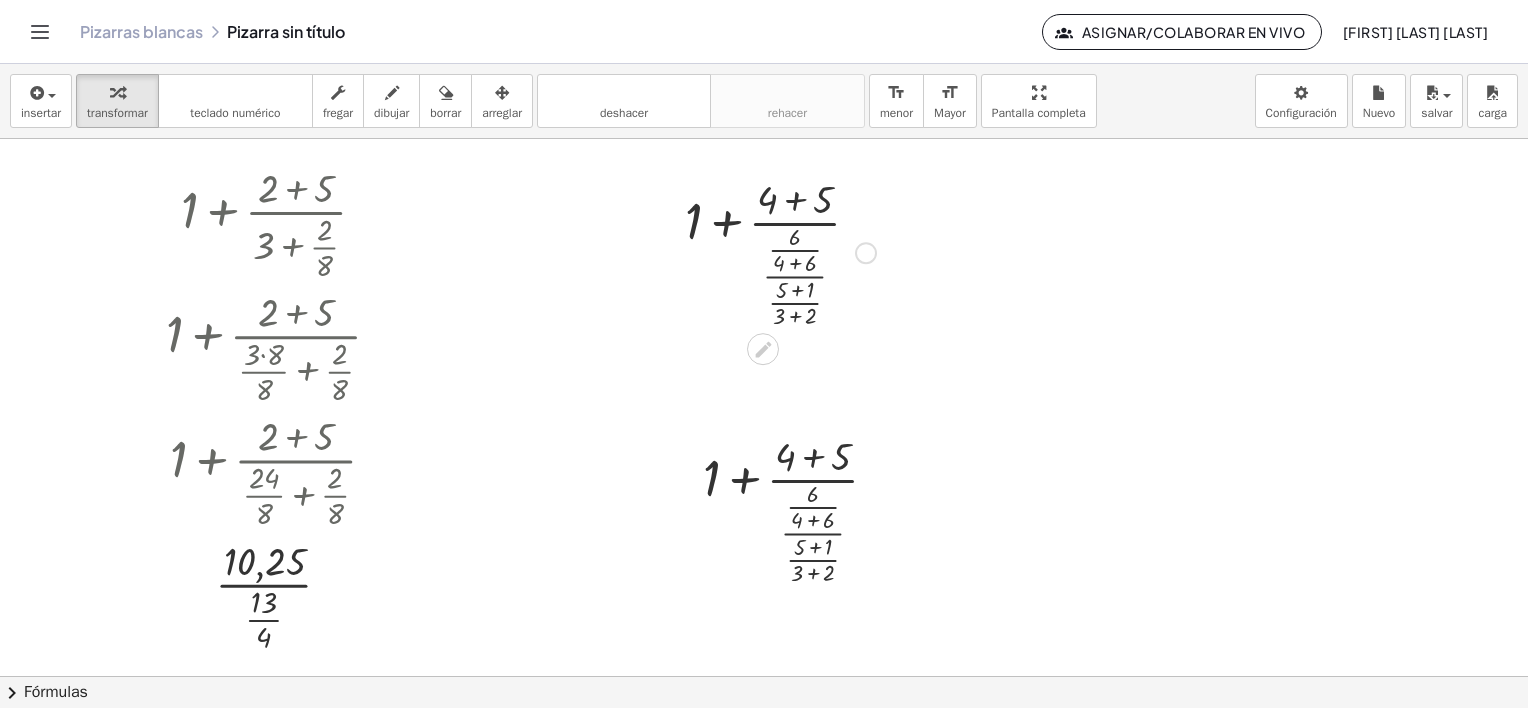 click at bounding box center [866, 253] 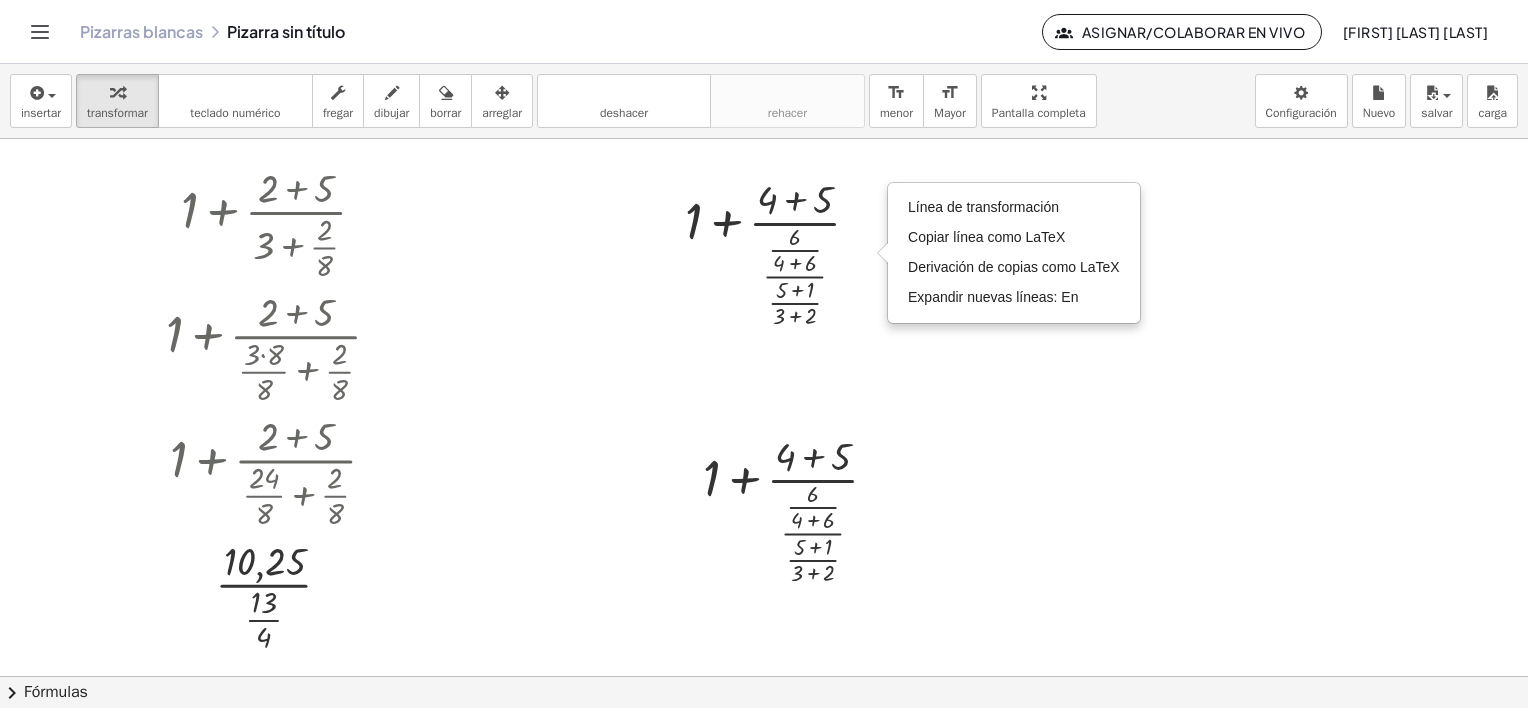 click on "insertar select one: Math Expression Function Text Youtube Video Graphing Geometry Geometry 3D transformar teclado teclado numérico fregar dibujar borrar arreglar deshacer deshacer rehacer rehacer format_size menor format_size Mayor Pantalla completa carga   salvar Nuevo Configuración" at bounding box center (764, 101) 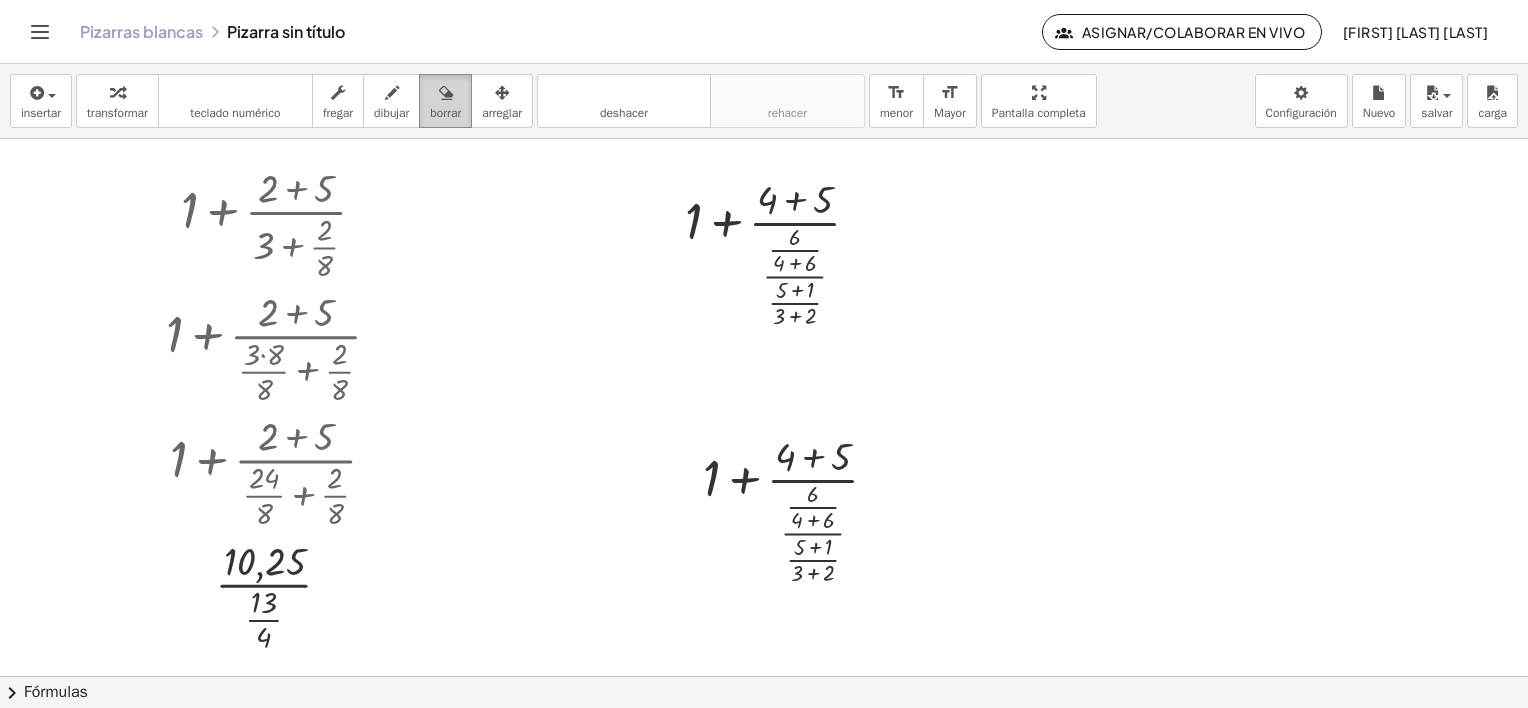 click at bounding box center [446, 93] 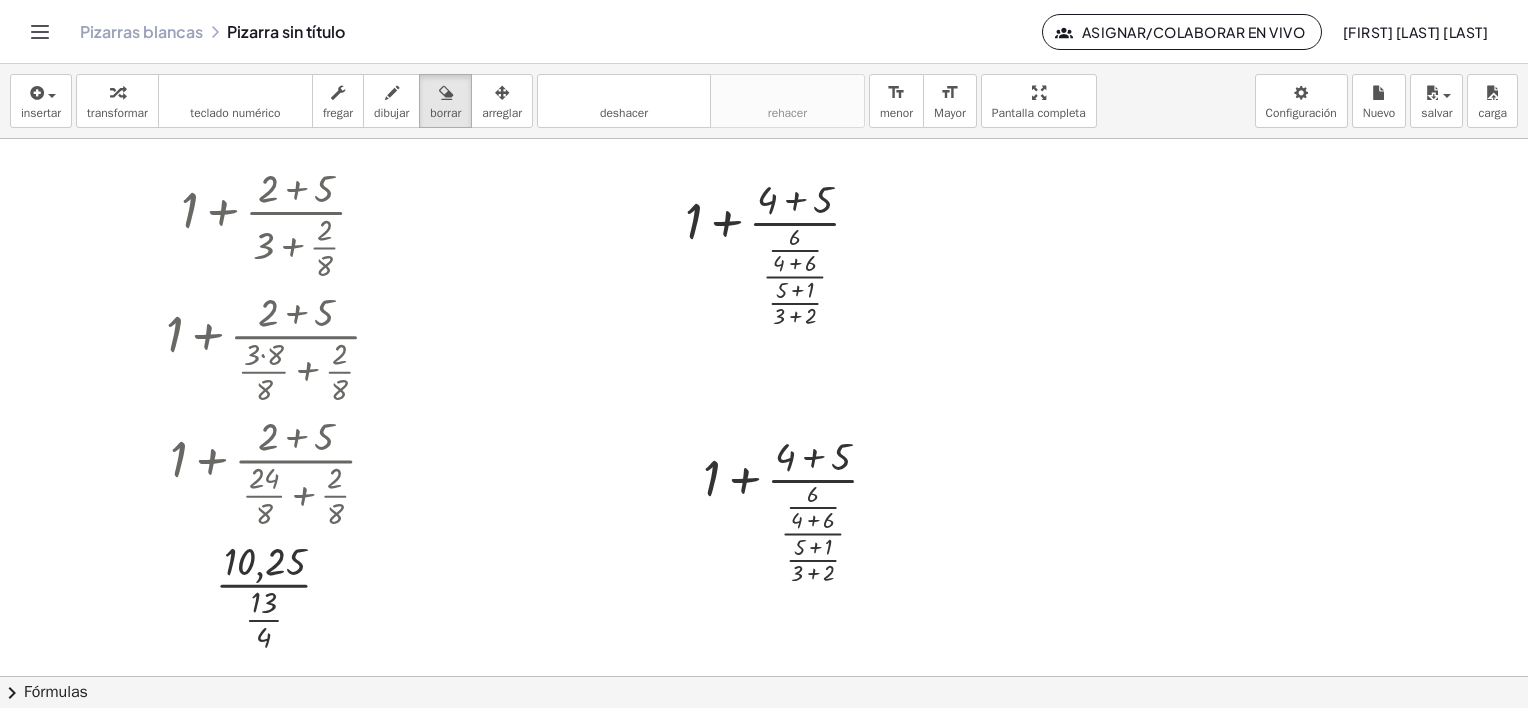click at bounding box center (764, 370) 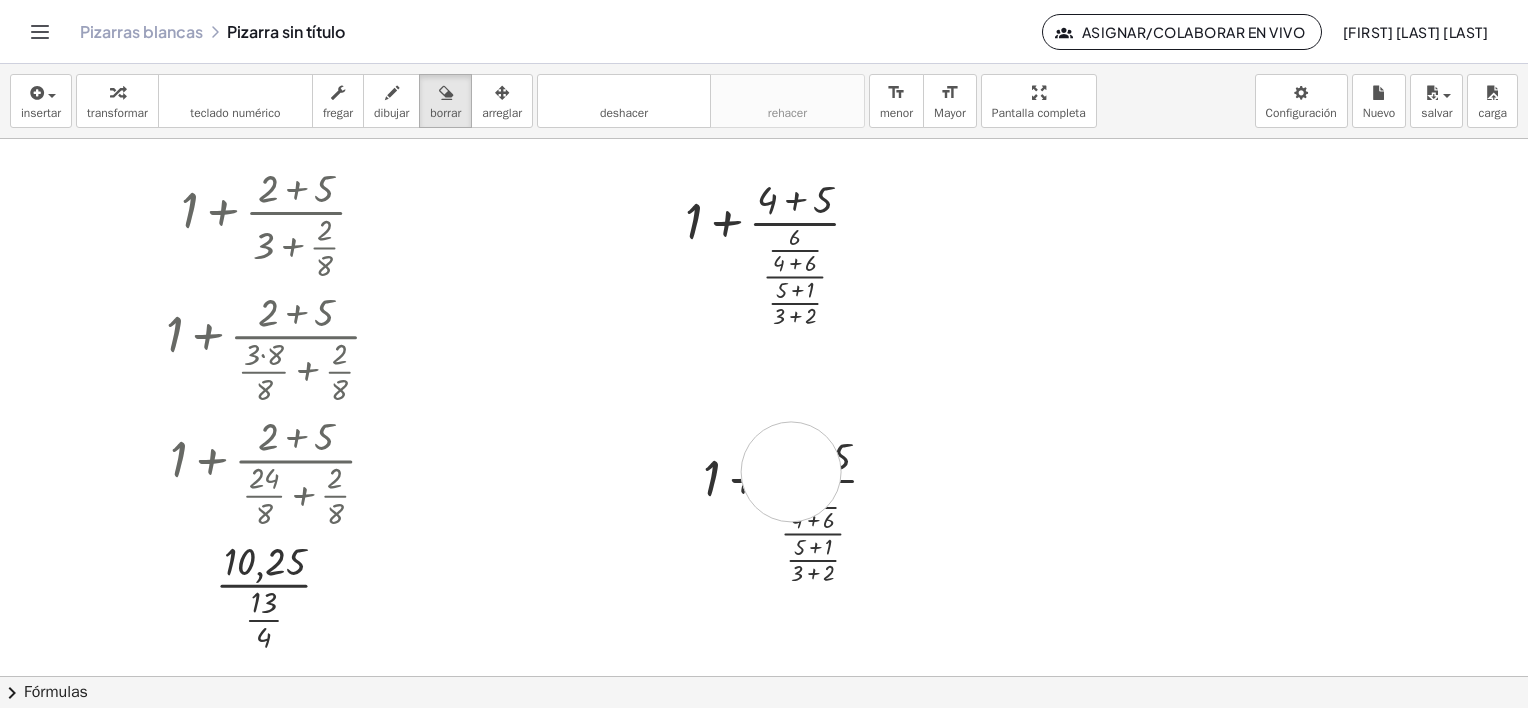 drag, startPoint x: 844, startPoint y: 490, endPoint x: 790, endPoint y: 471, distance: 57.245087 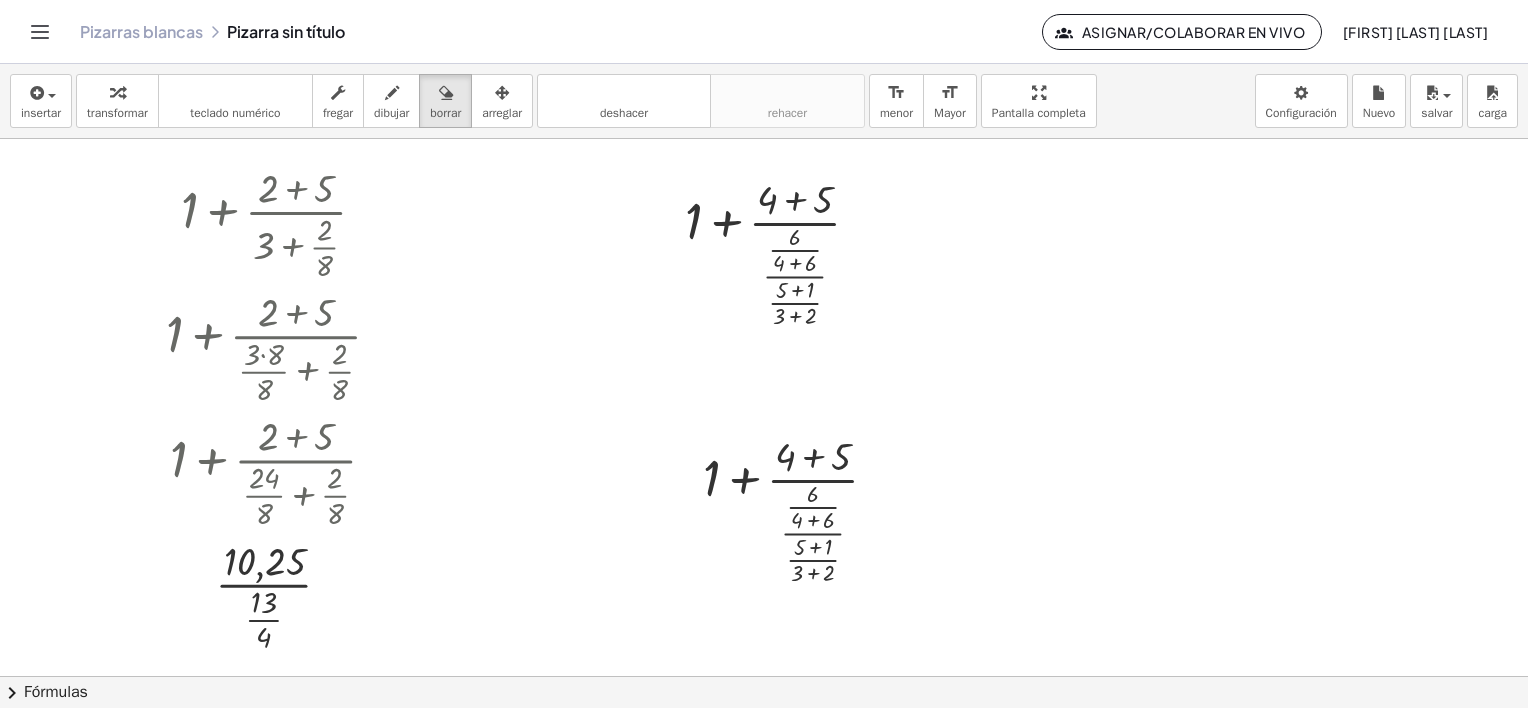 click at bounding box center [764, 370] 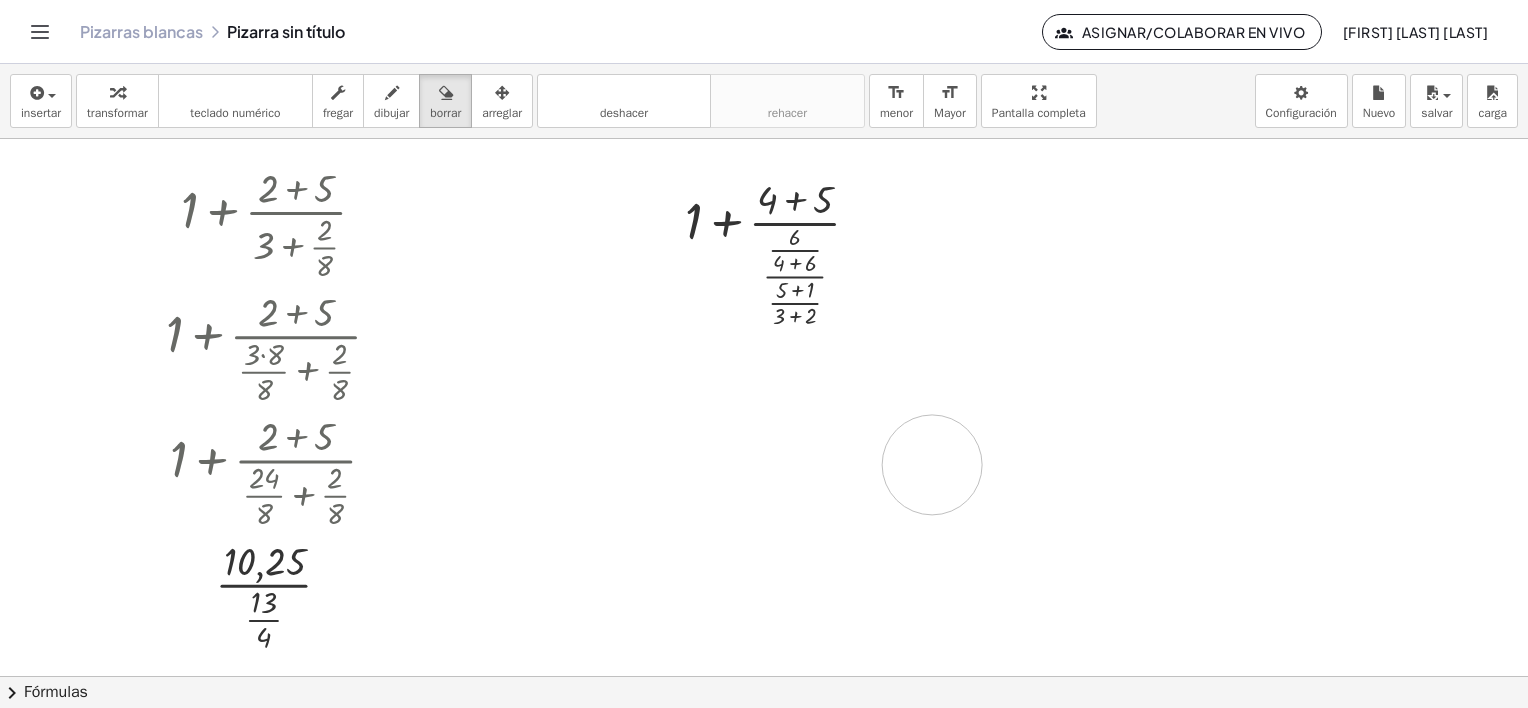 drag, startPoint x: 771, startPoint y: 474, endPoint x: 749, endPoint y: 423, distance: 55.542778 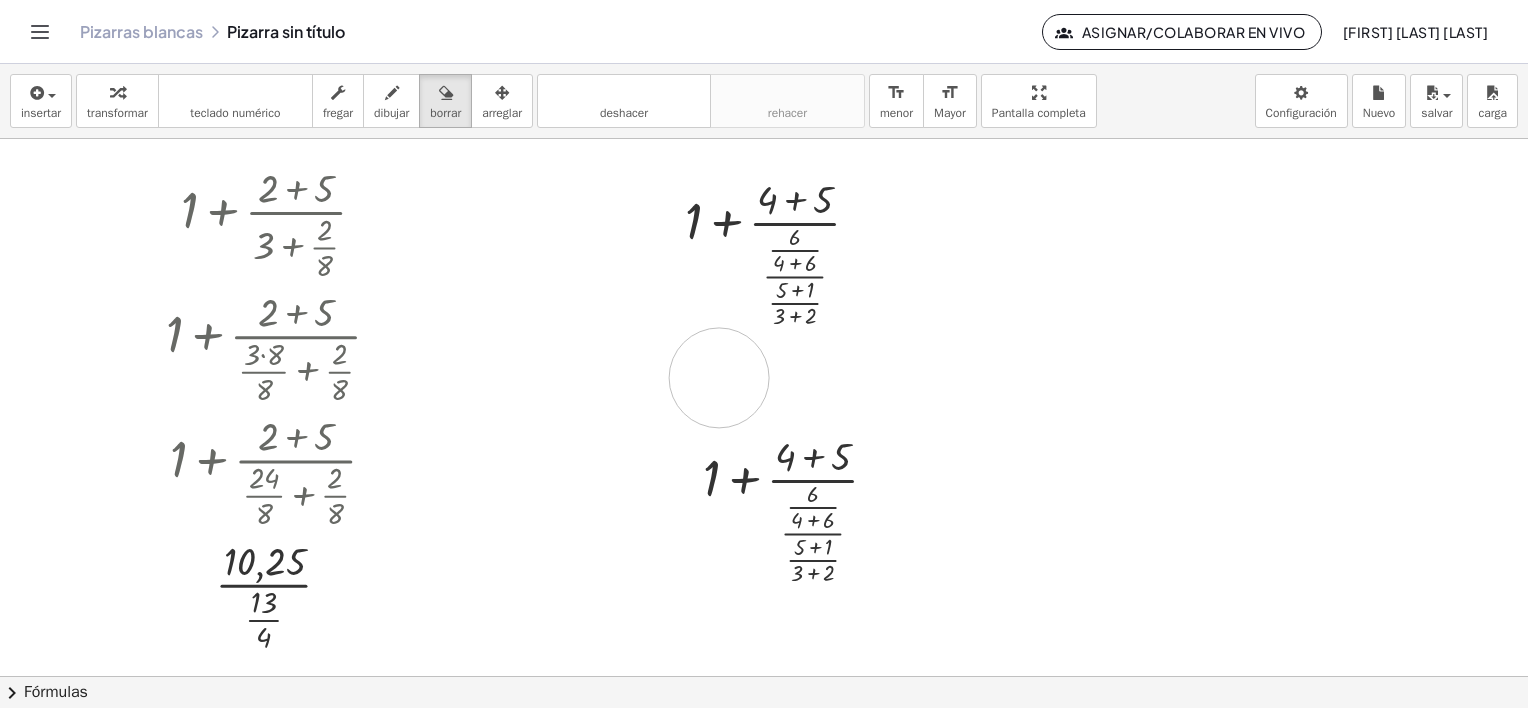 drag, startPoint x: 833, startPoint y: 466, endPoint x: 719, endPoint y: 377, distance: 144.6271 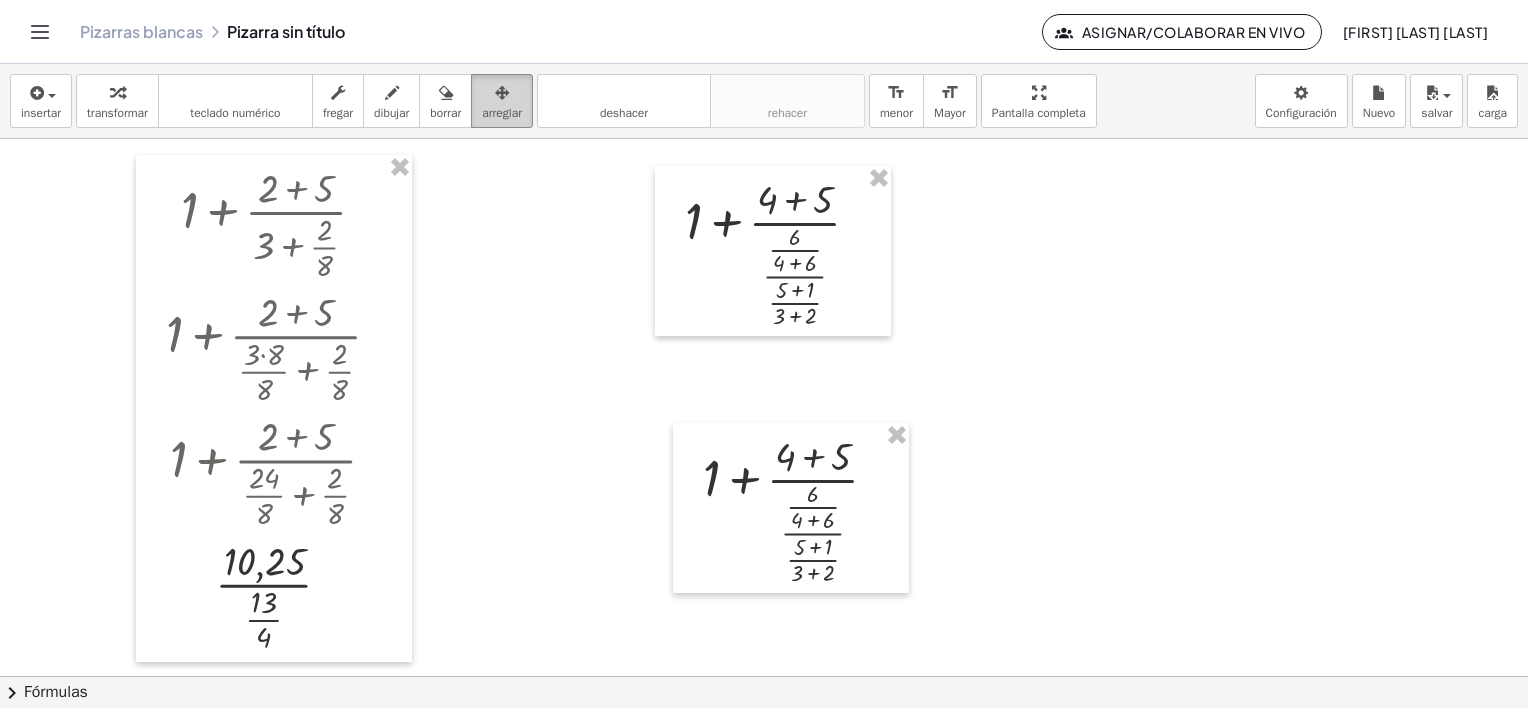click on "arreglar" at bounding box center [502, 113] 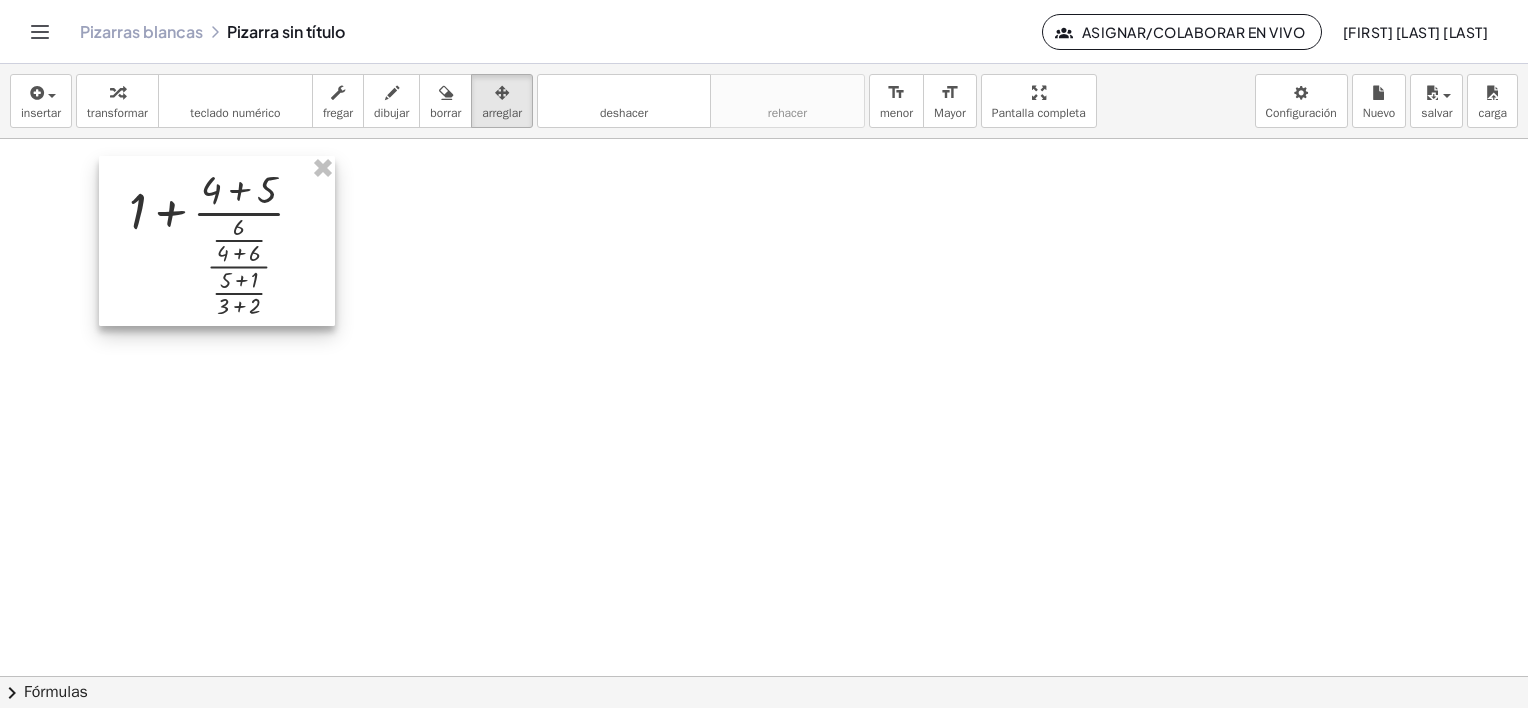 drag, startPoint x: 736, startPoint y: 192, endPoint x: 177, endPoint y: 182, distance: 559.0894 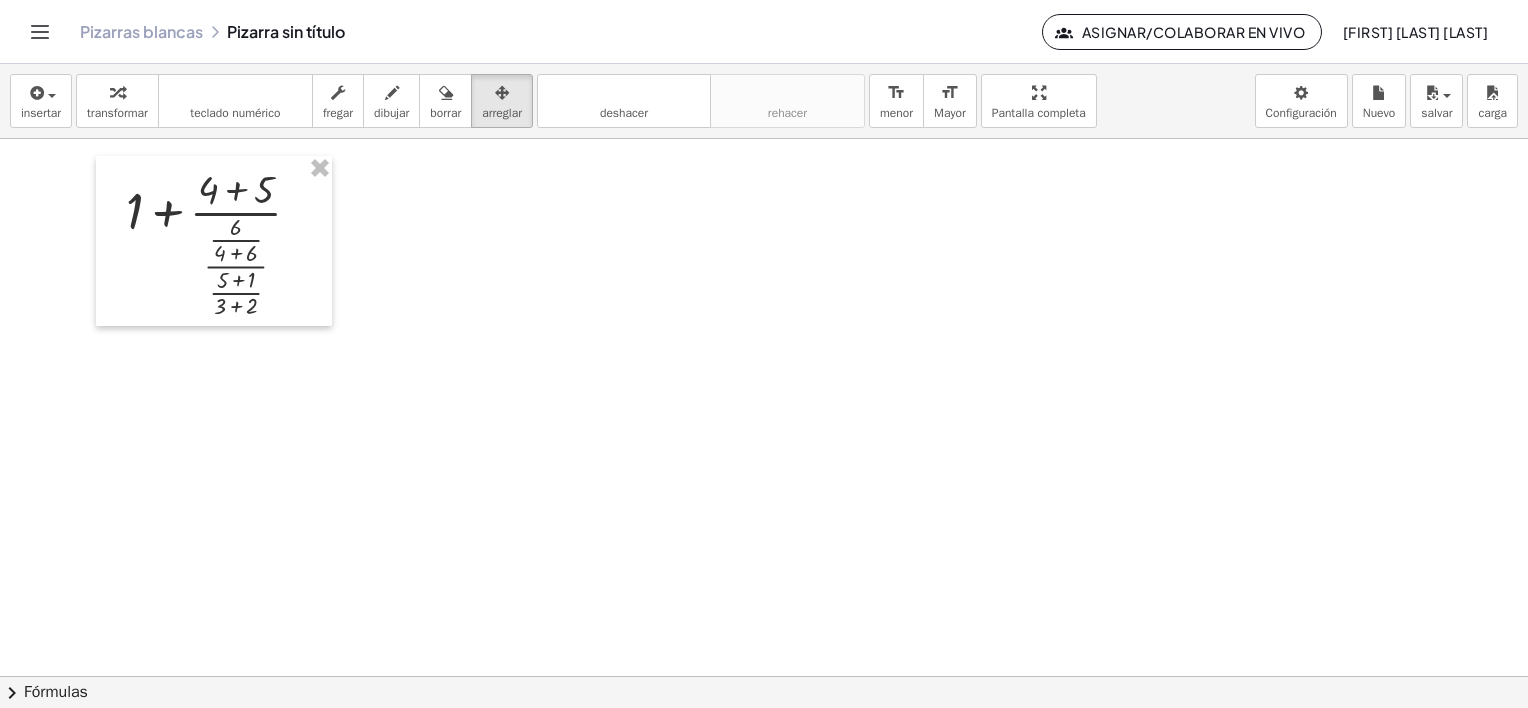 click at bounding box center [764, 370] 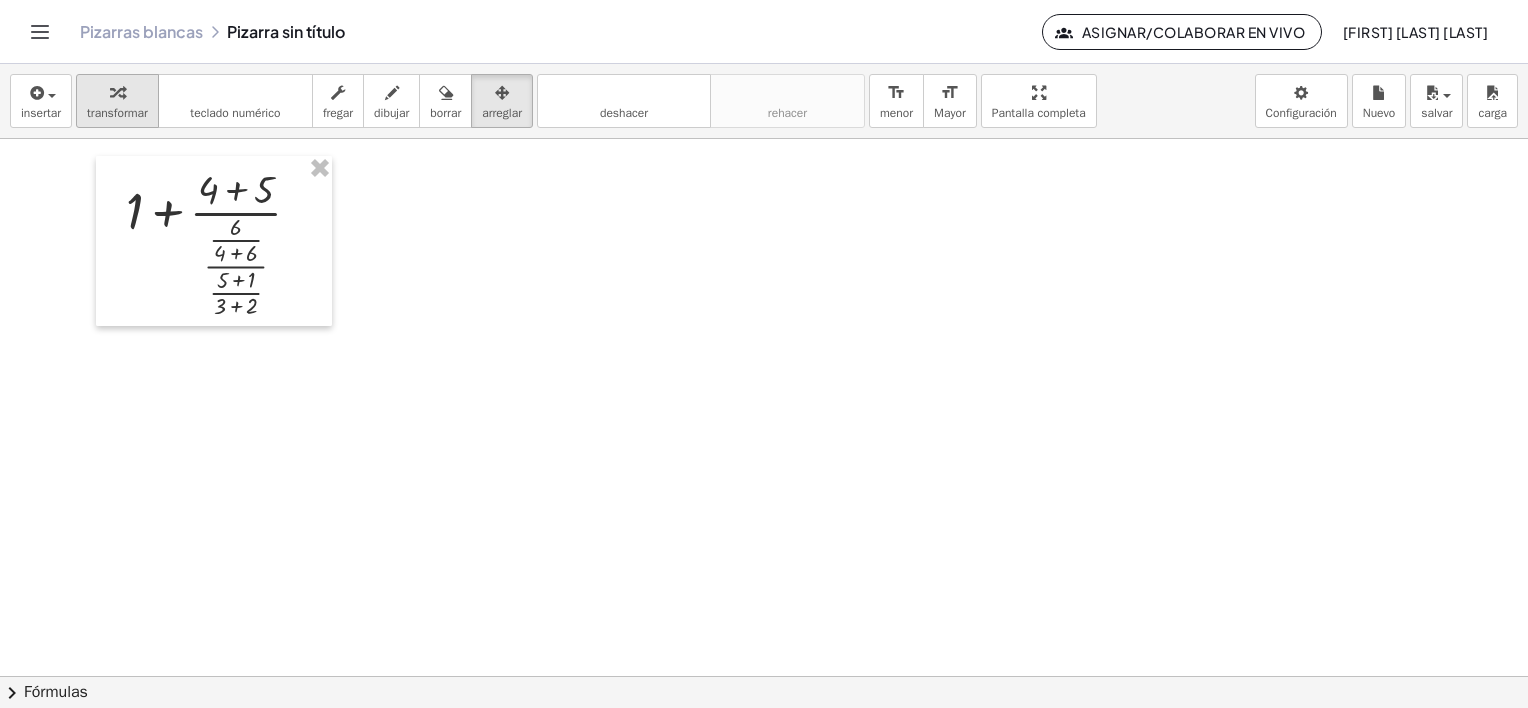 click at bounding box center (117, 93) 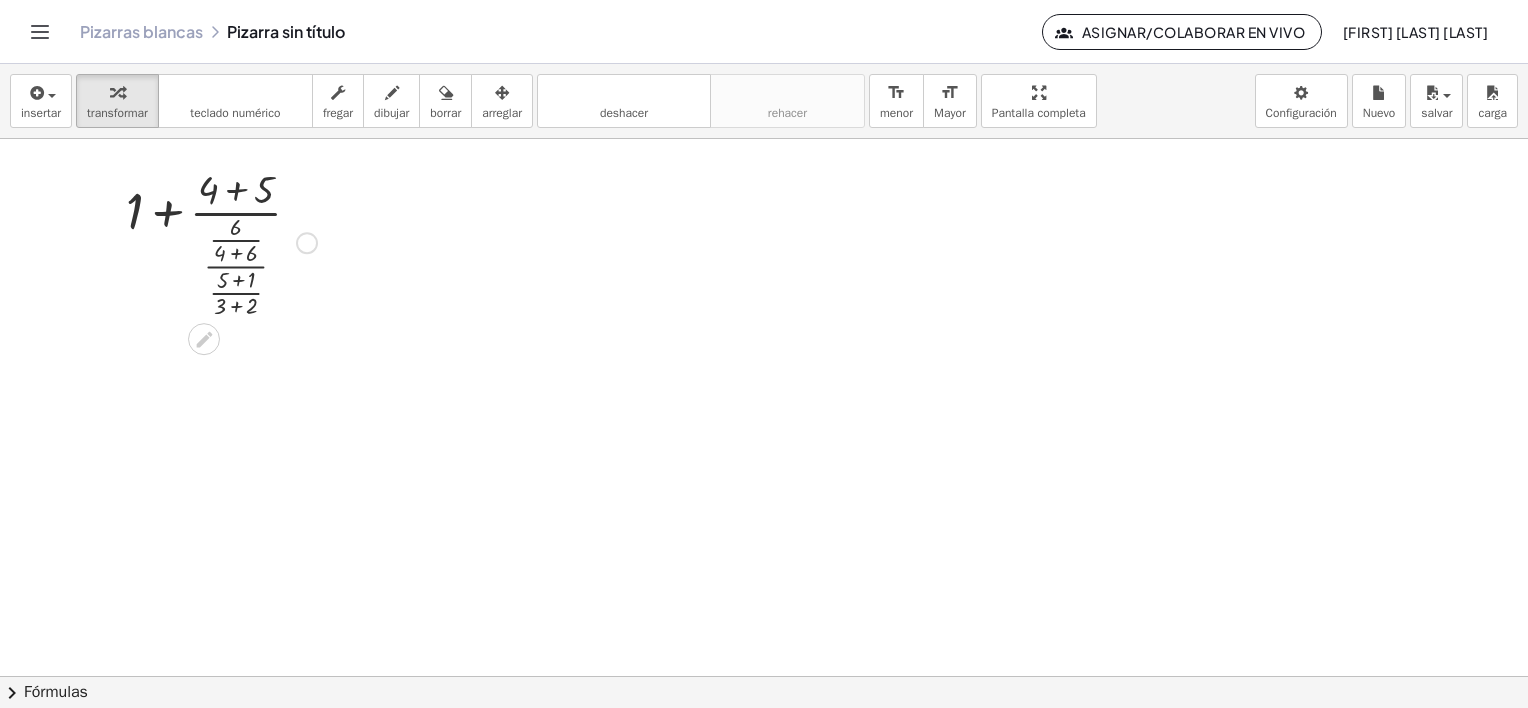 click at bounding box center (221, 241) 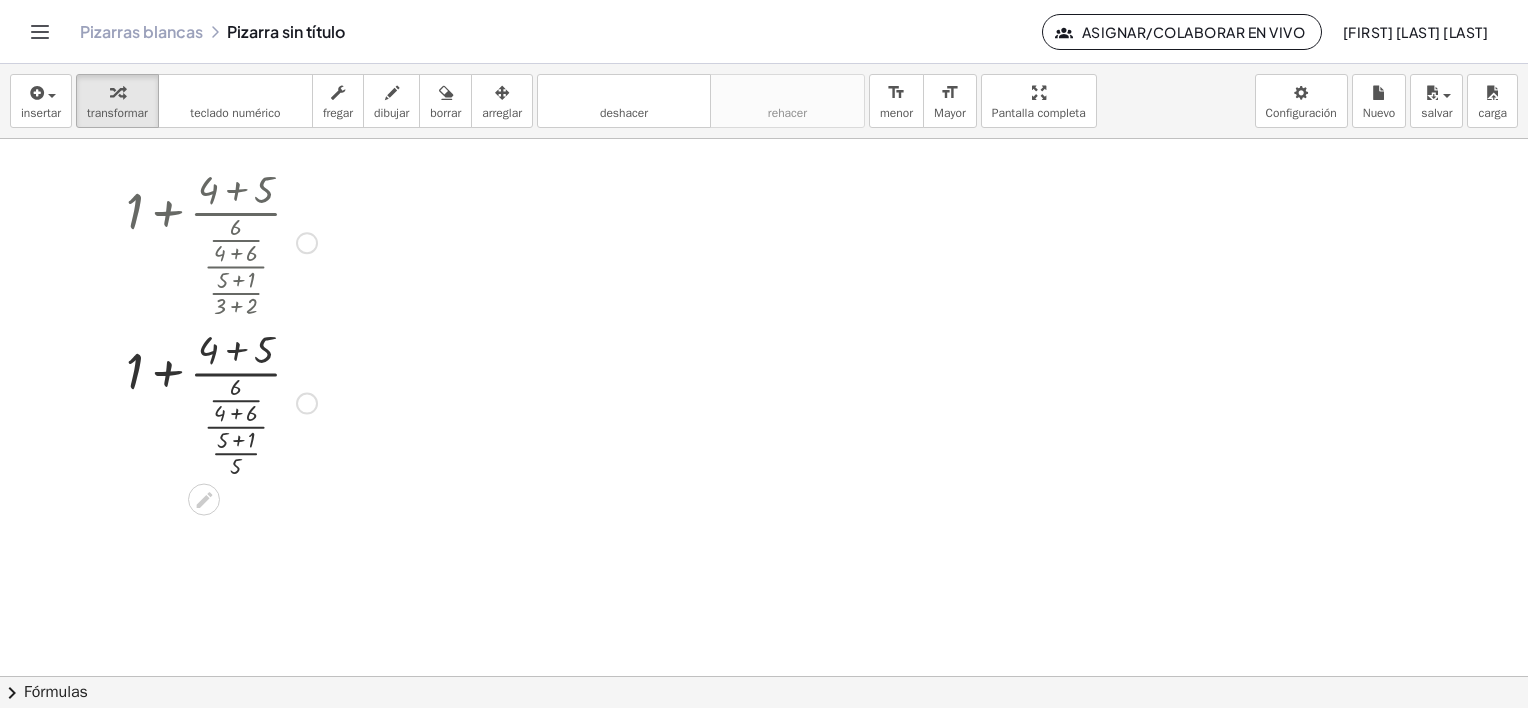 click at bounding box center (221, 401) 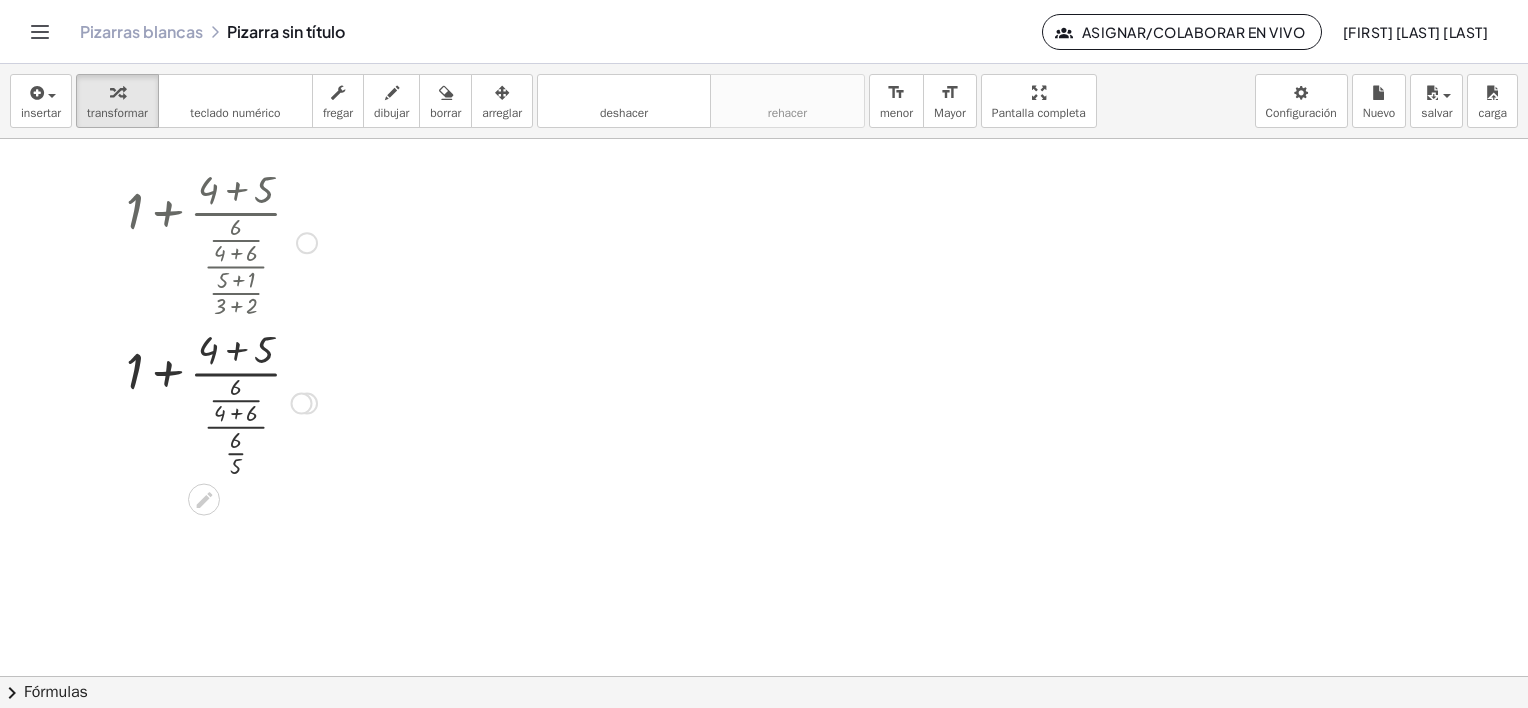 click at bounding box center [221, 401] 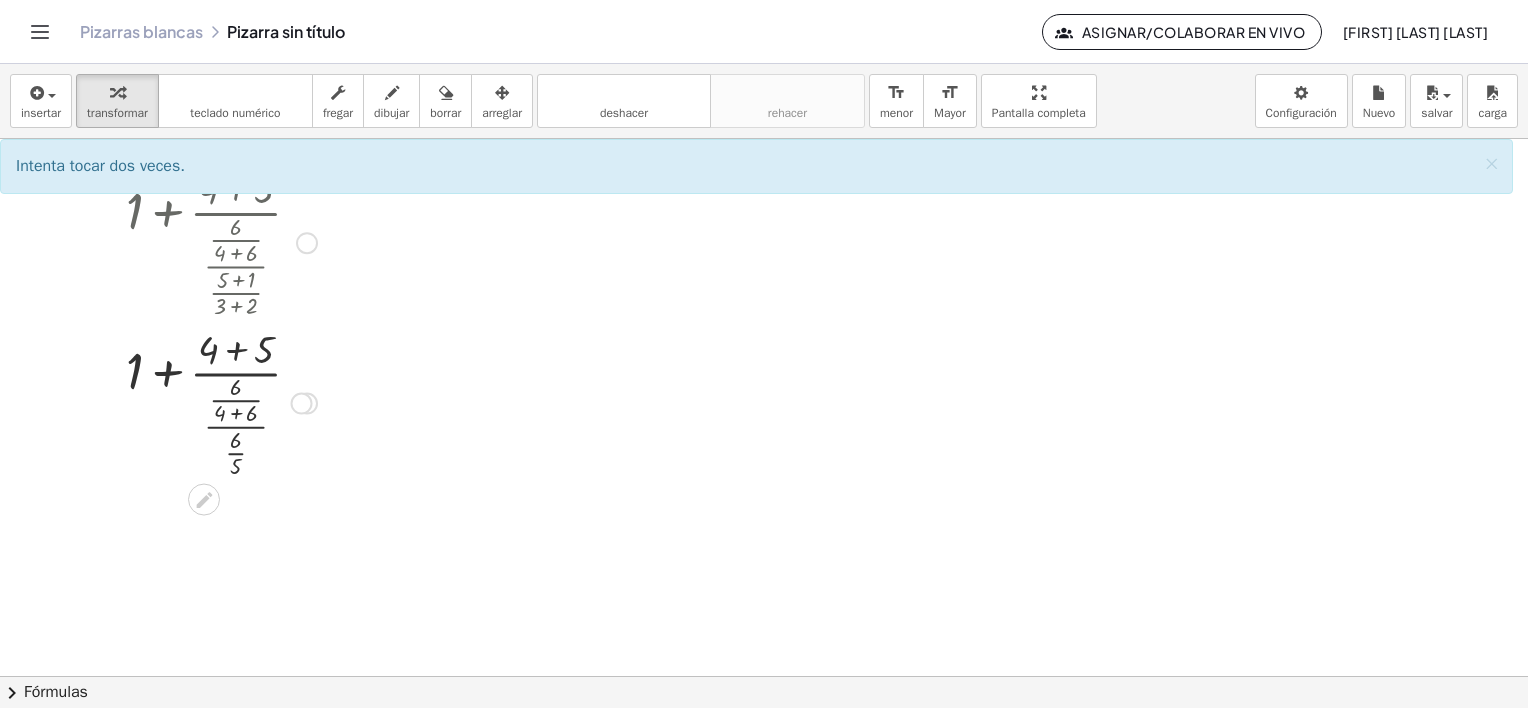 click at bounding box center [221, 401] 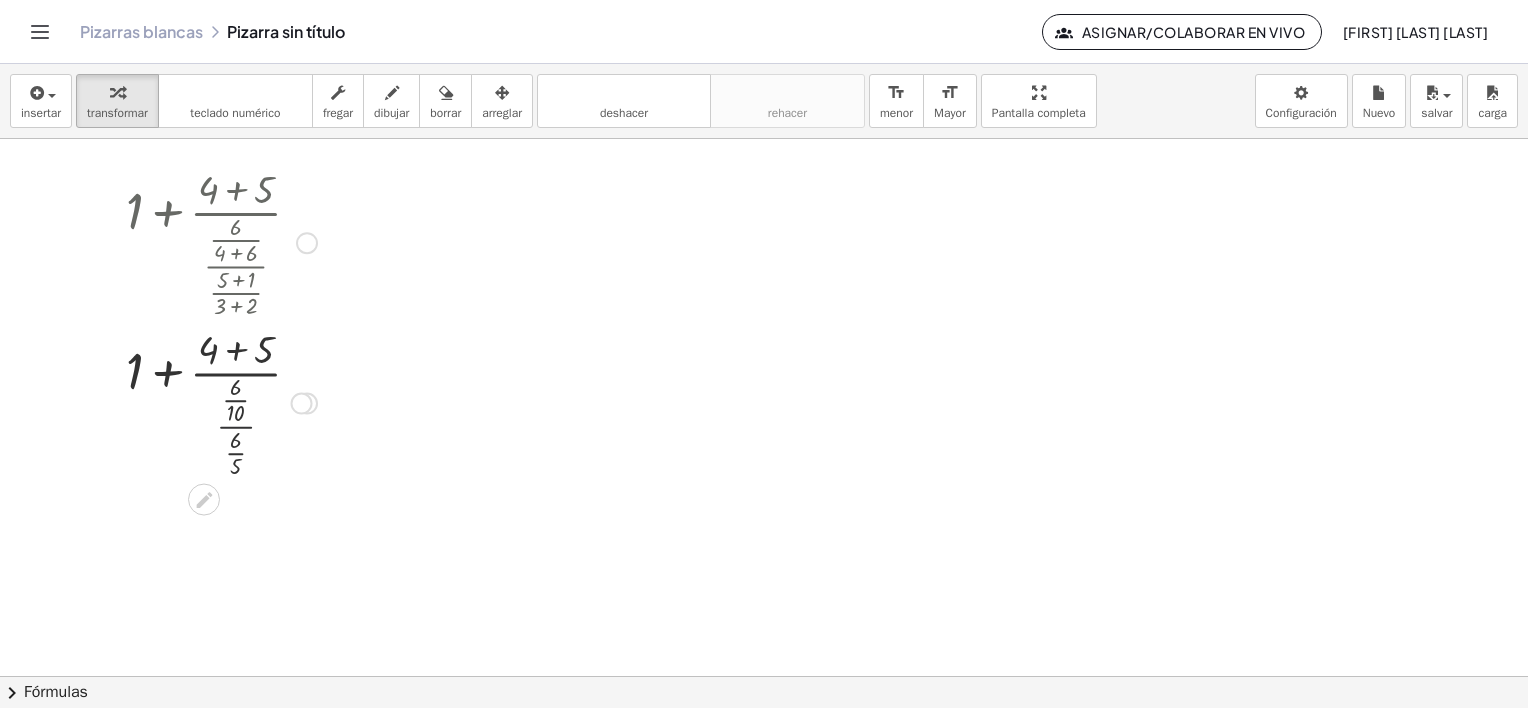 click at bounding box center [221, 401] 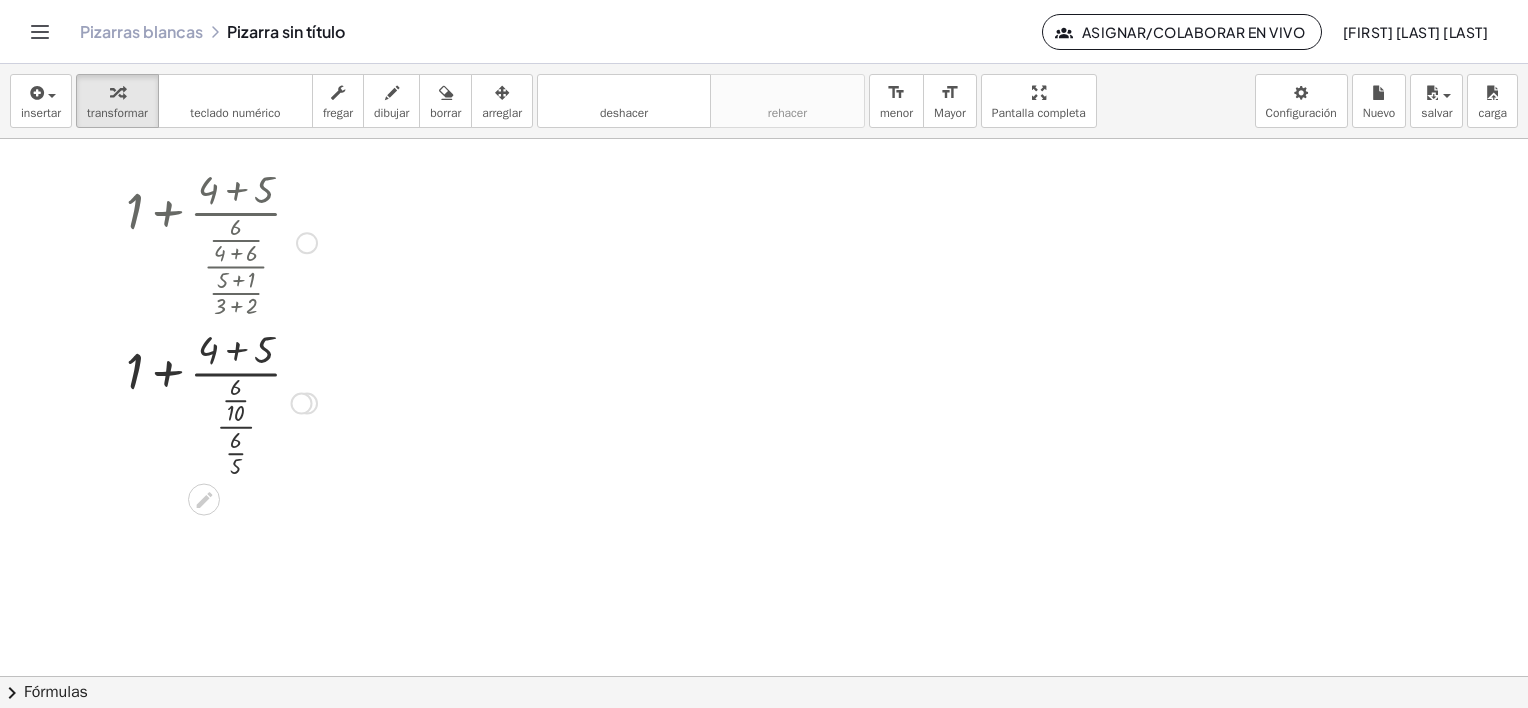 click at bounding box center [221, 401] 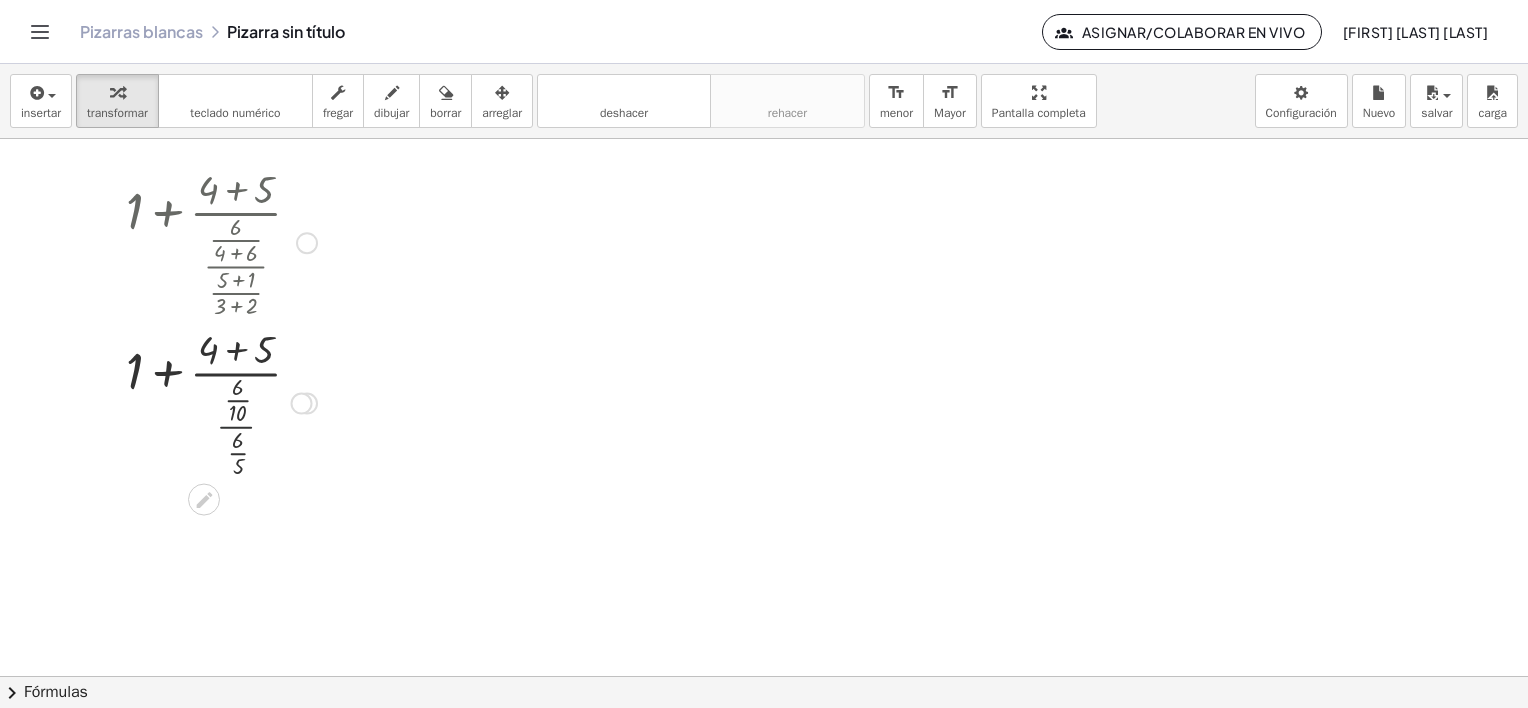 click at bounding box center (221, 401) 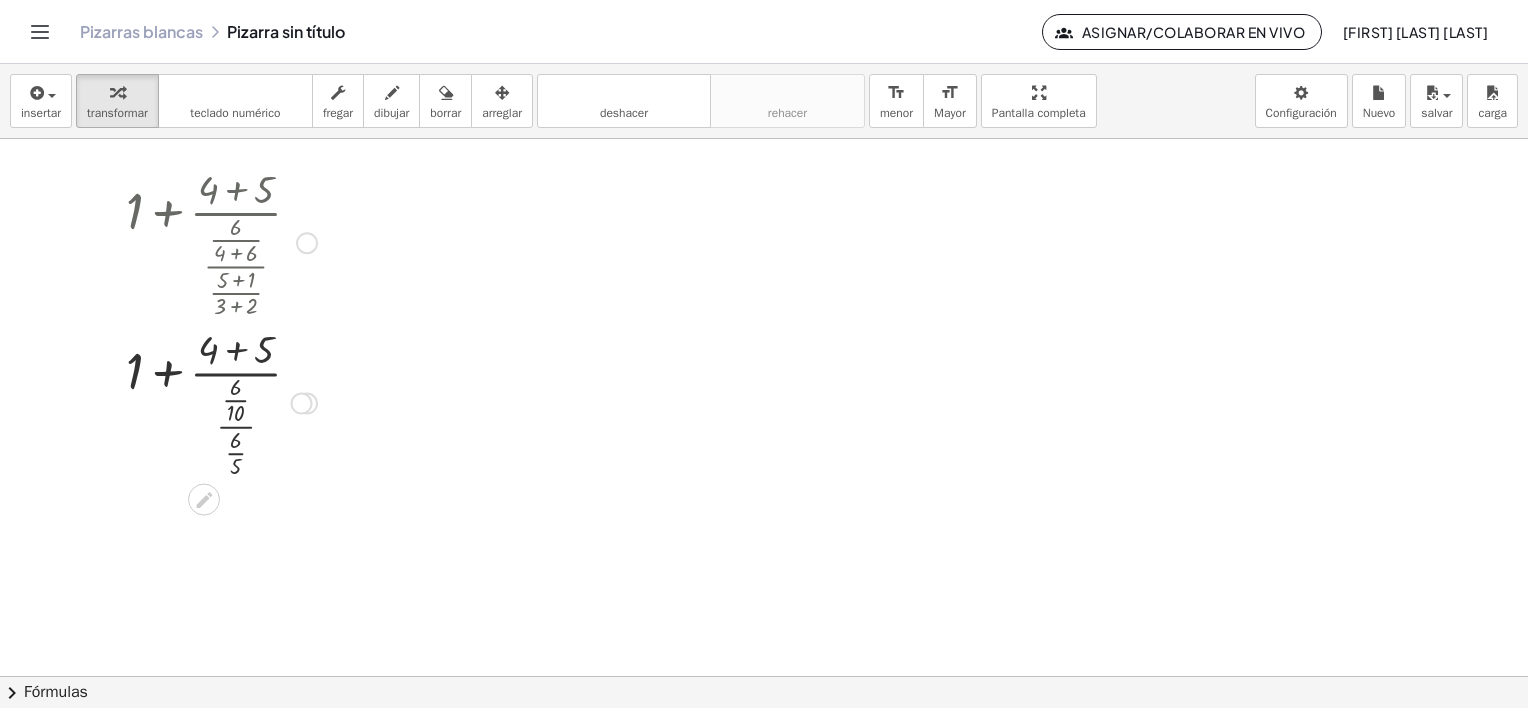 click at bounding box center [221, 401] 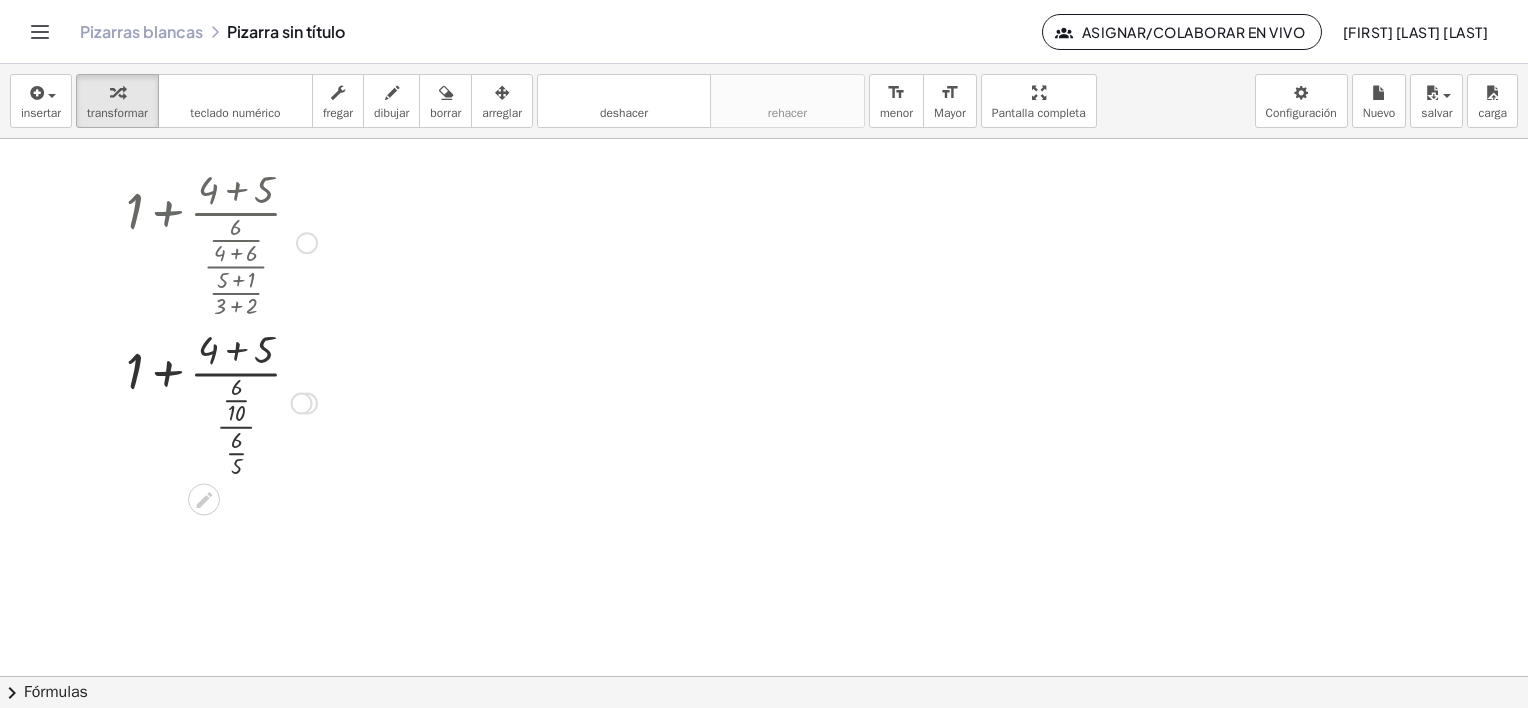 click at bounding box center [221, 401] 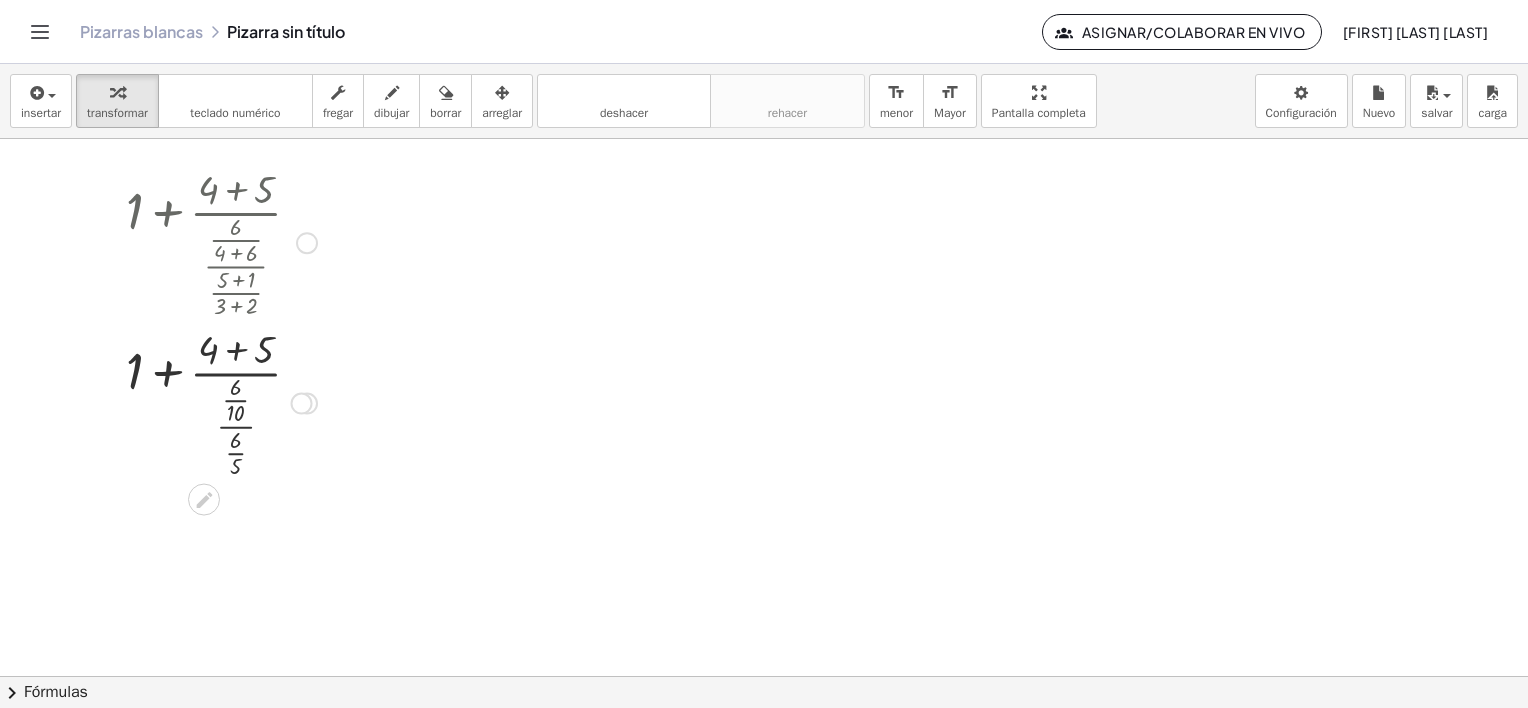 click at bounding box center (221, 401) 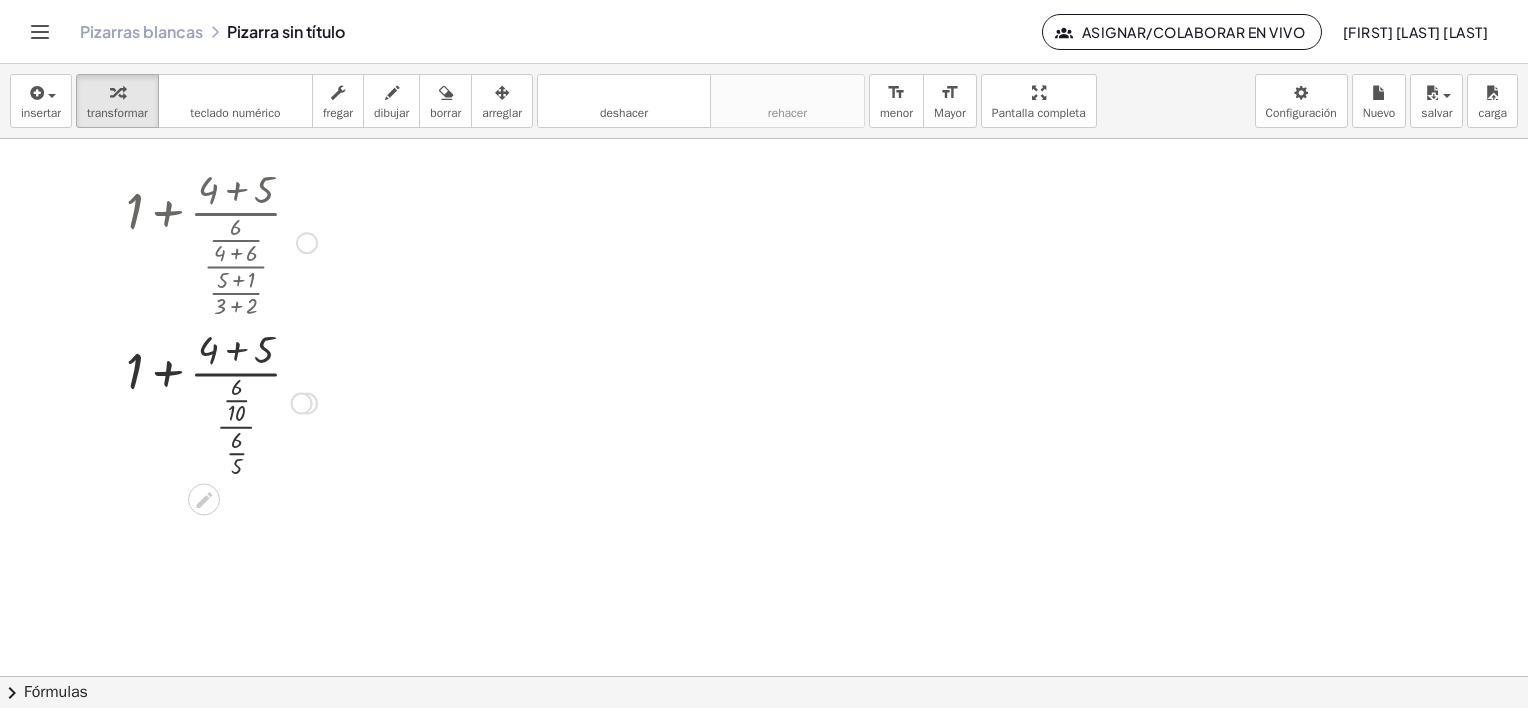 click at bounding box center [221, 401] 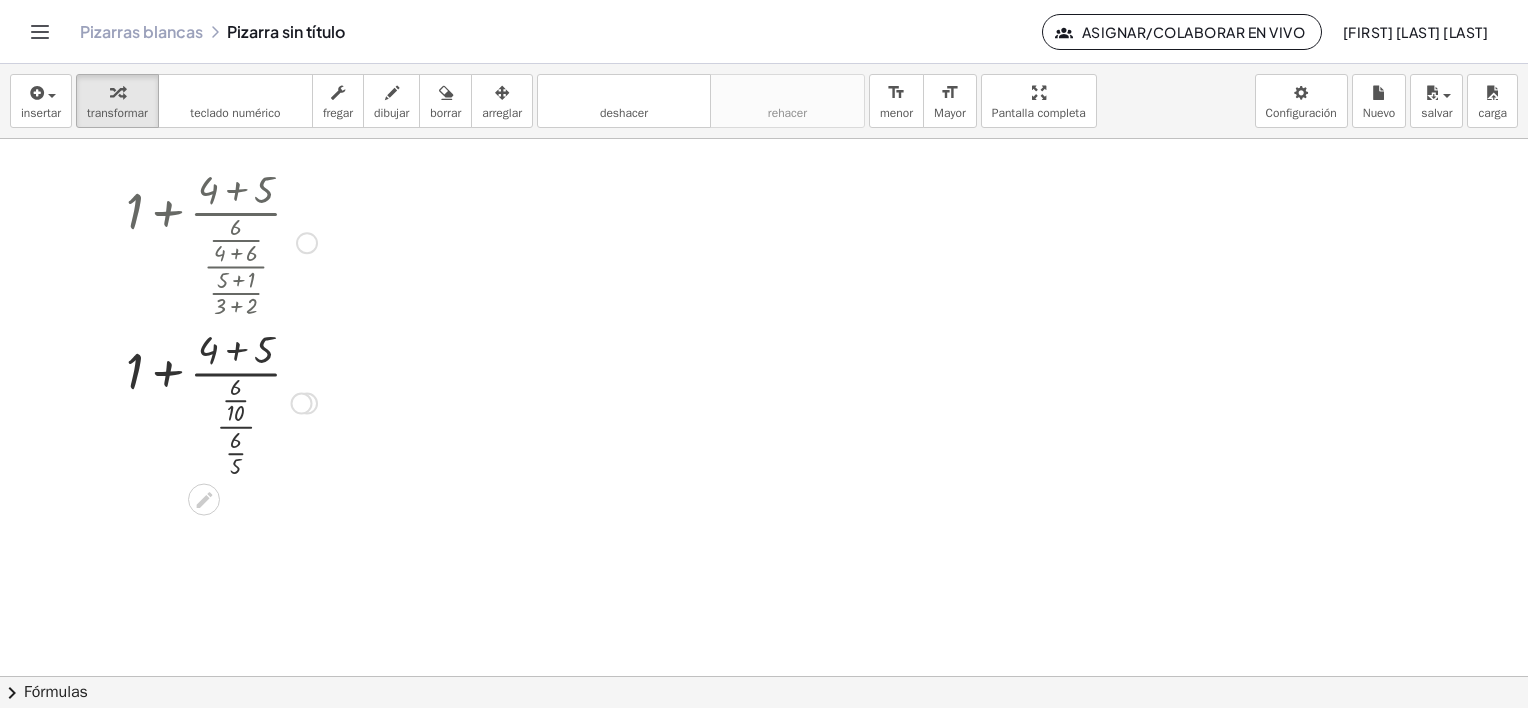 click at bounding box center [221, 401] 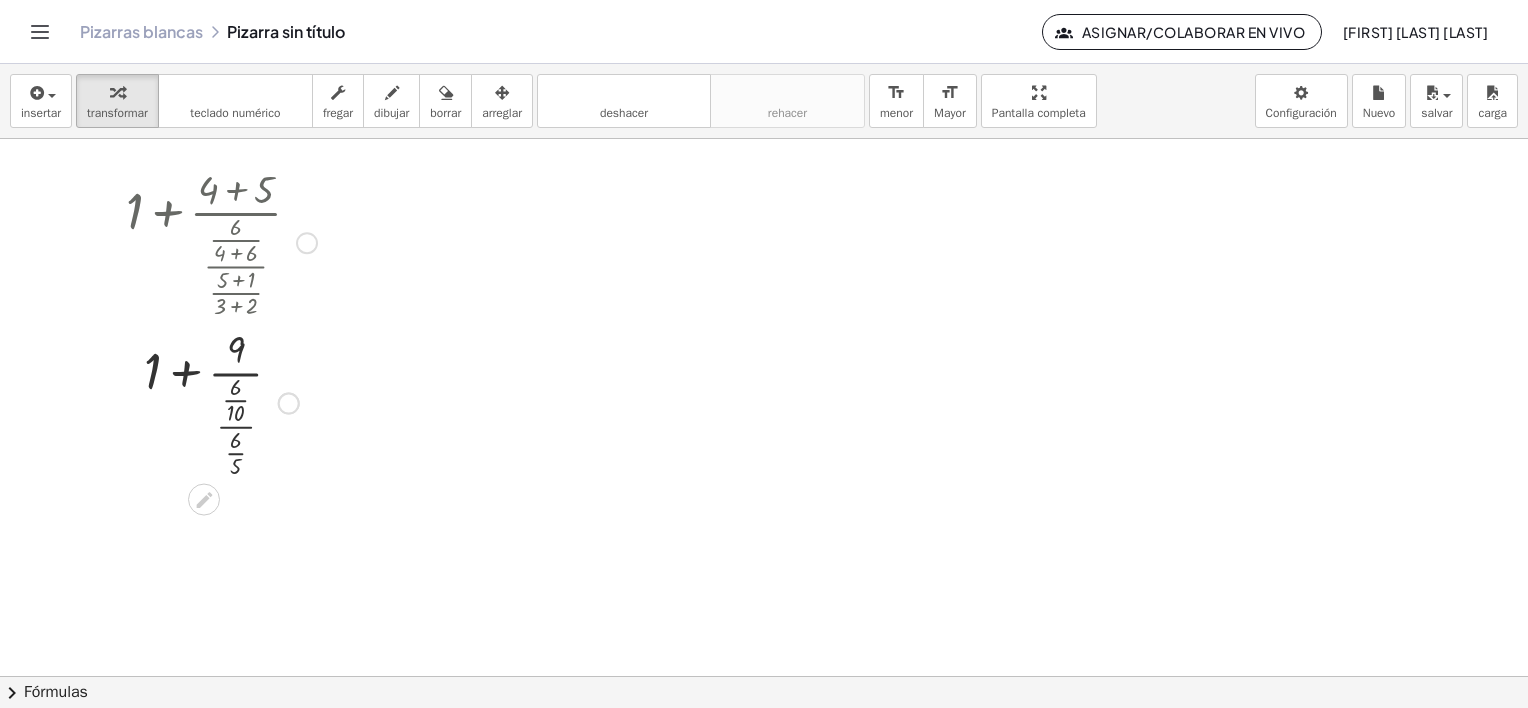 click at bounding box center (221, 401) 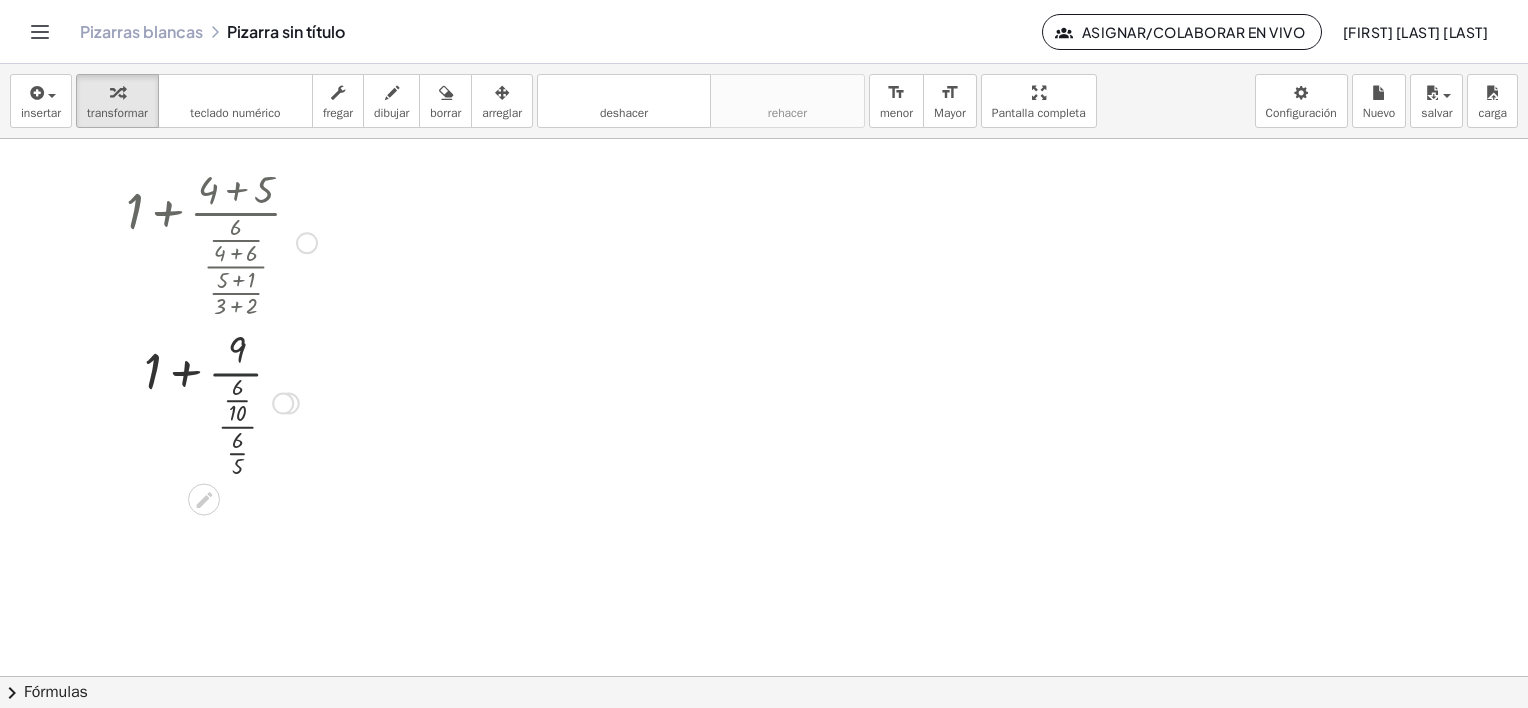 click at bounding box center [221, 401] 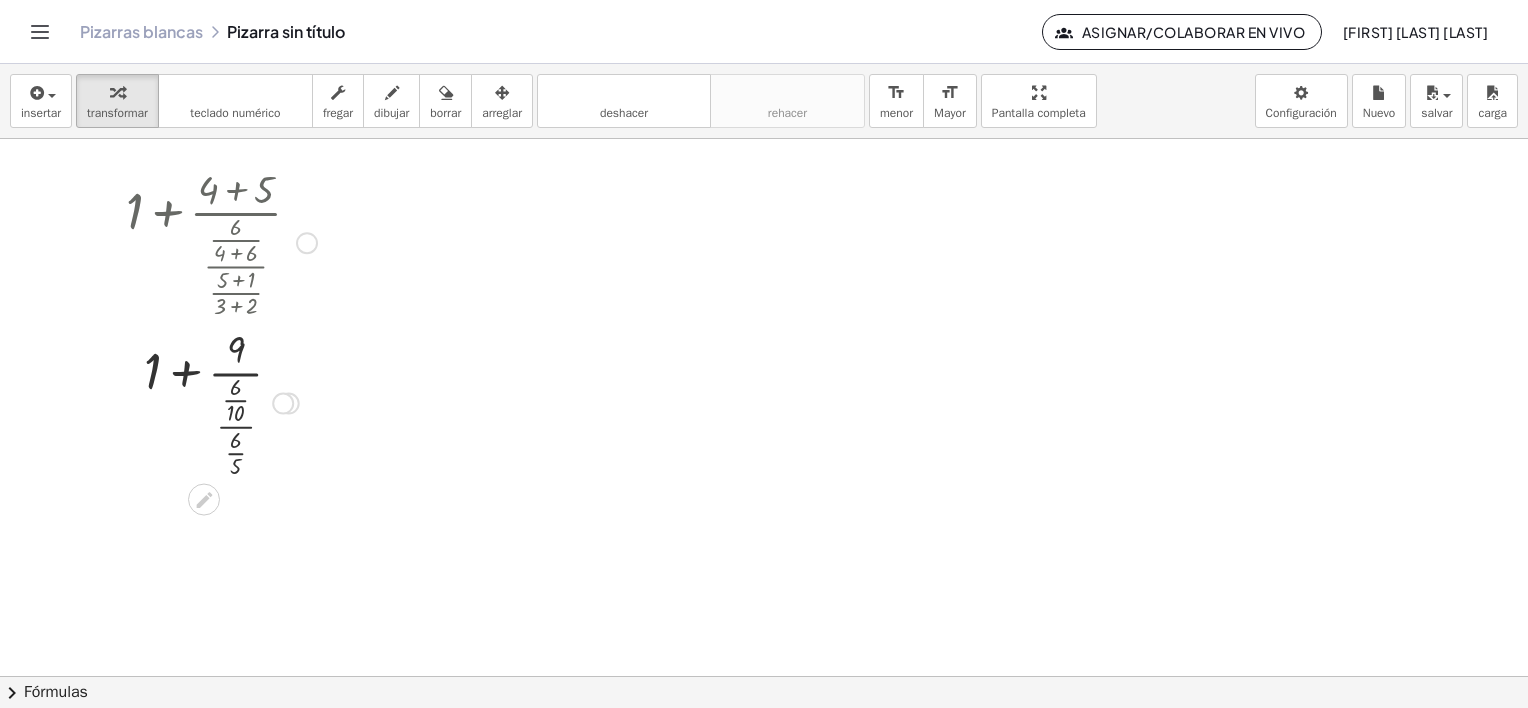 click at bounding box center [221, 401] 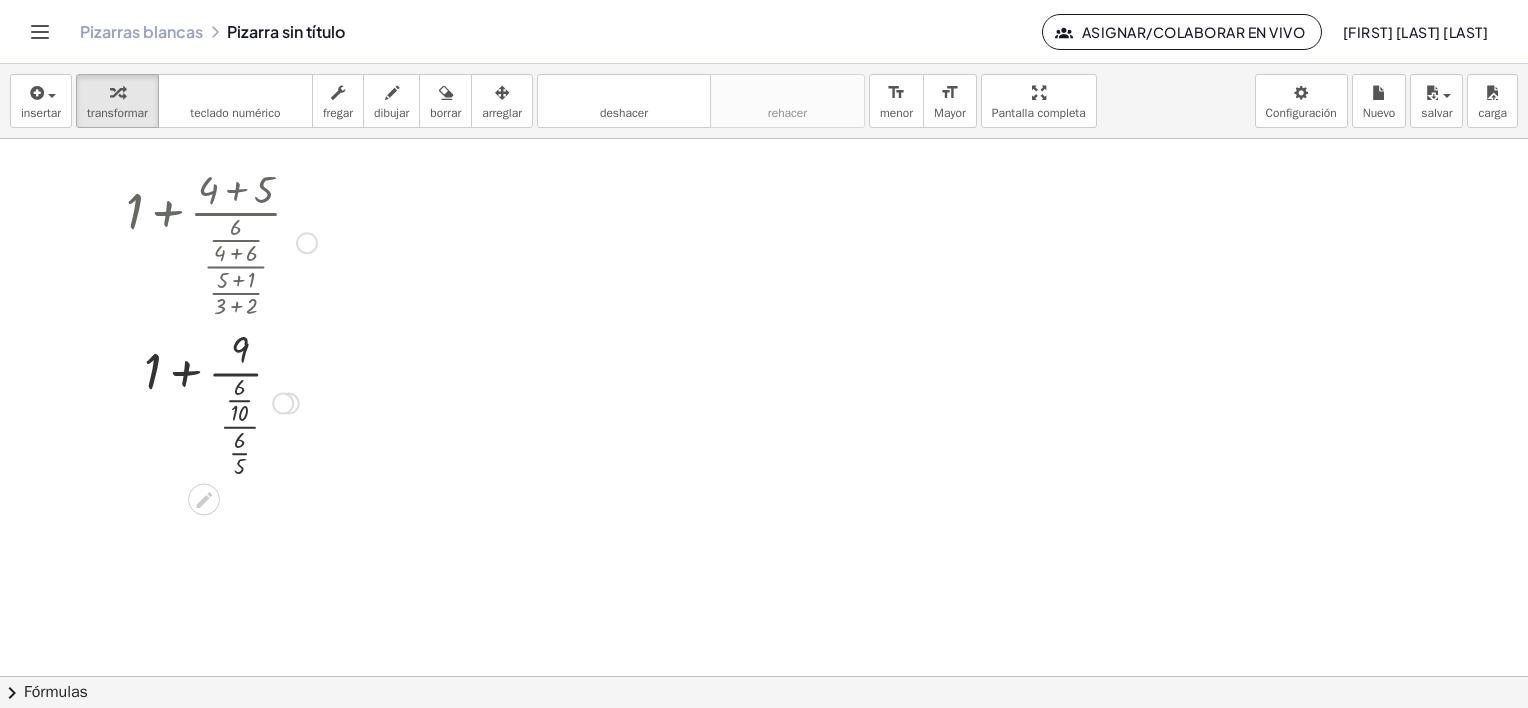click at bounding box center (221, 401) 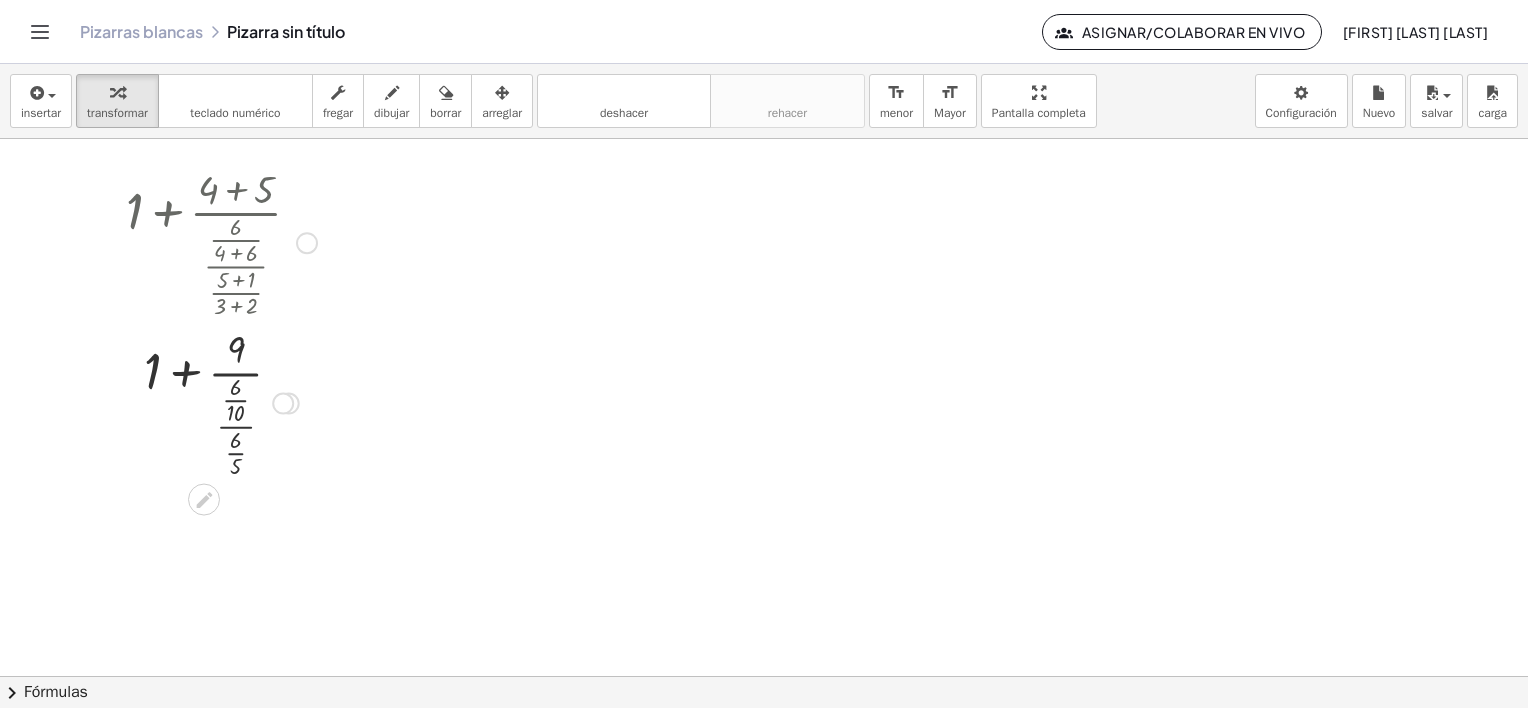 click at bounding box center [221, 401] 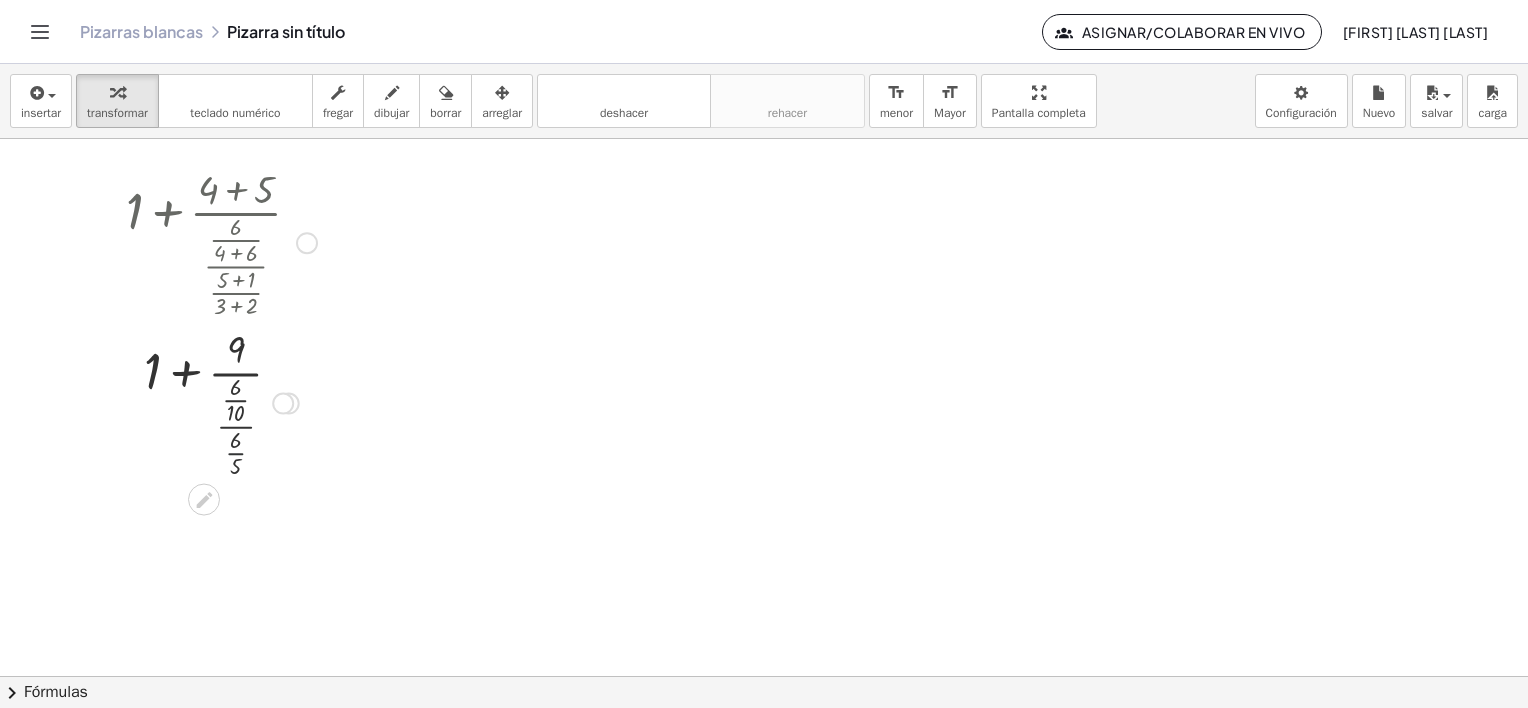 click at bounding box center (221, 401) 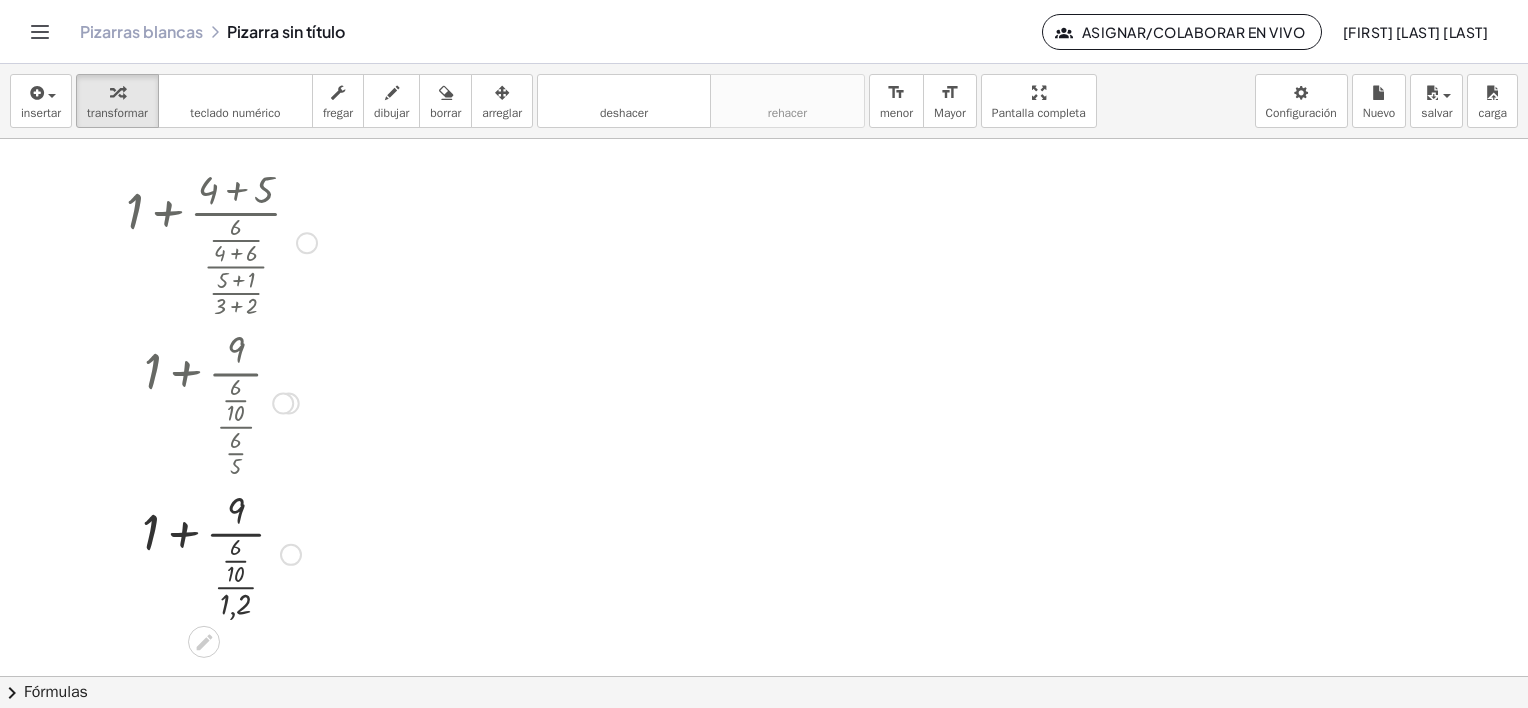 click at bounding box center (221, 553) 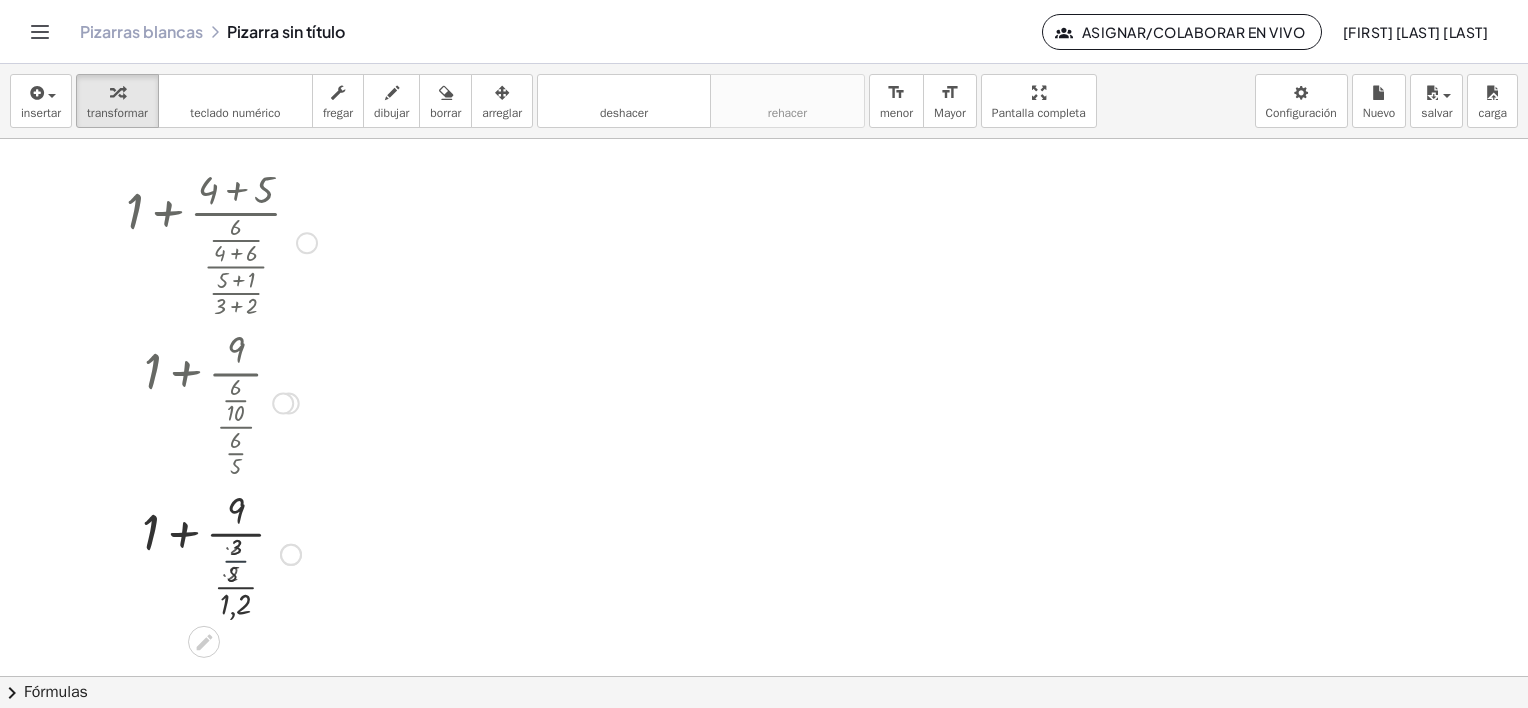 click at bounding box center (221, 553) 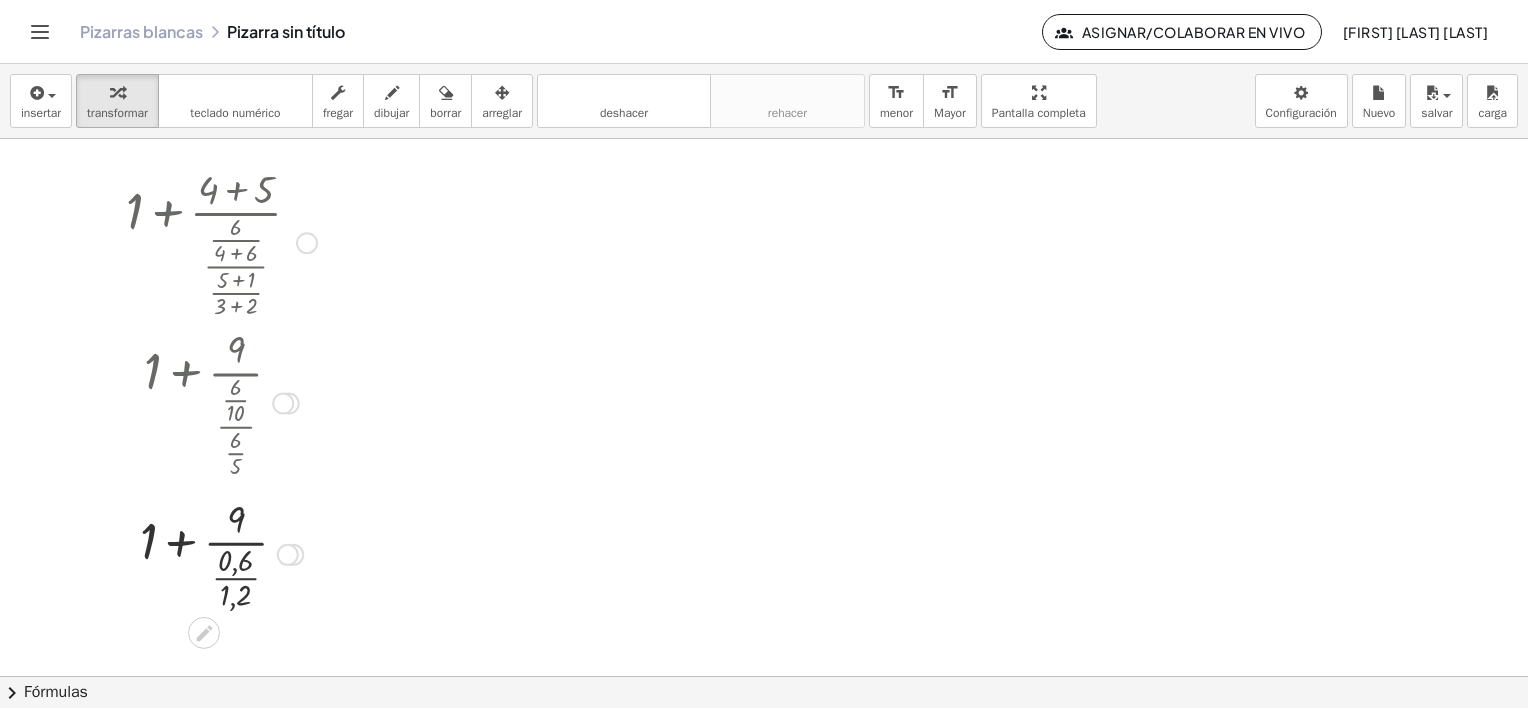 click at bounding box center [221, 553] 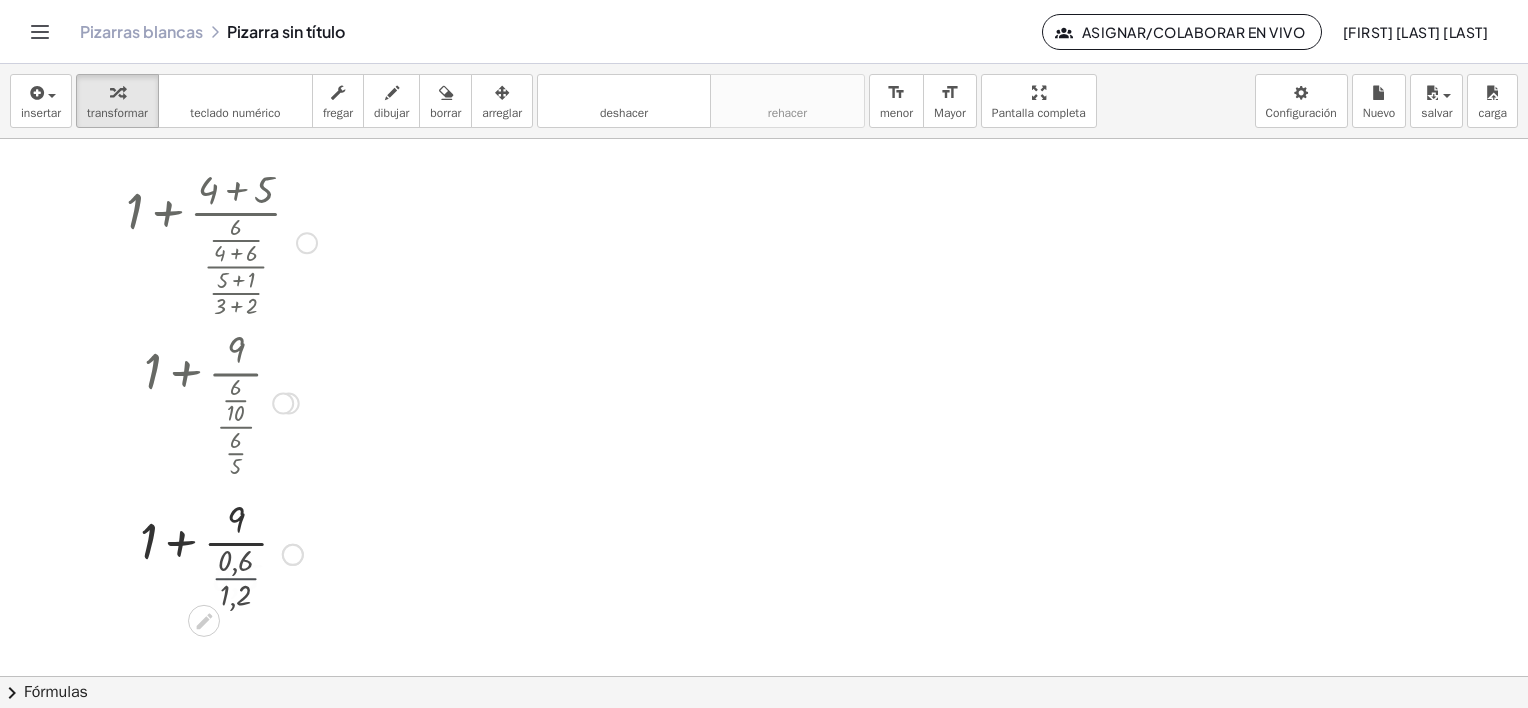 click at bounding box center (221, 553) 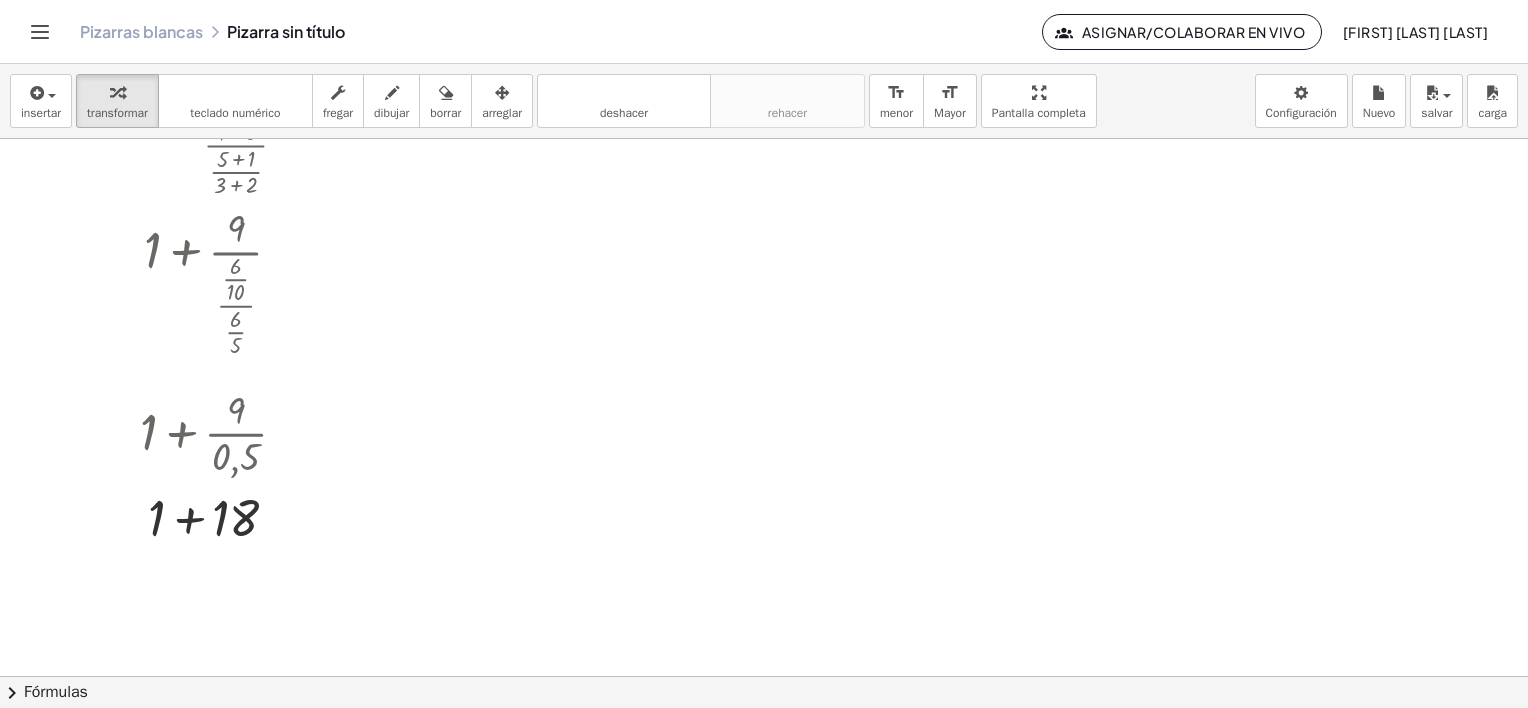 scroll, scrollTop: 875, scrollLeft: 0, axis: vertical 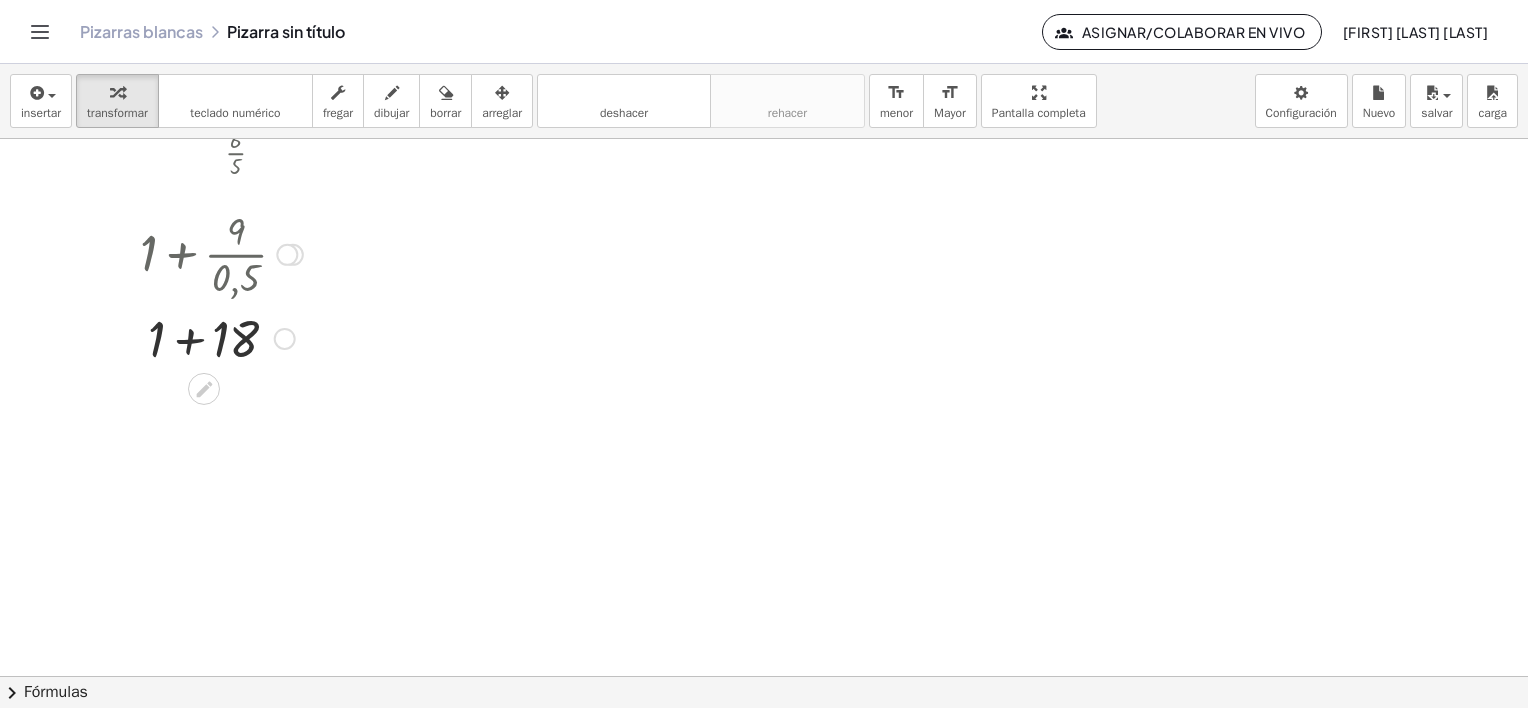 click at bounding box center (221, 337) 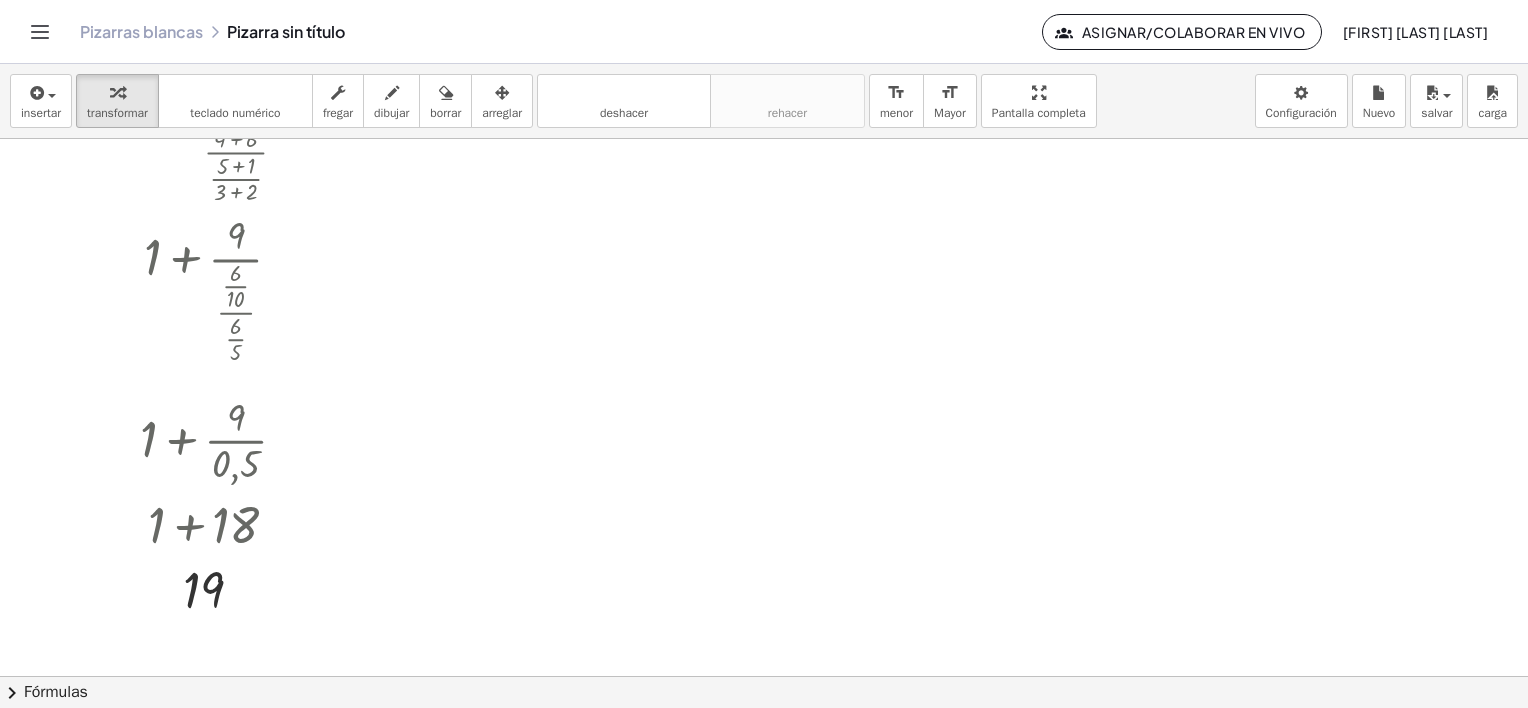 scroll, scrollTop: 575, scrollLeft: 0, axis: vertical 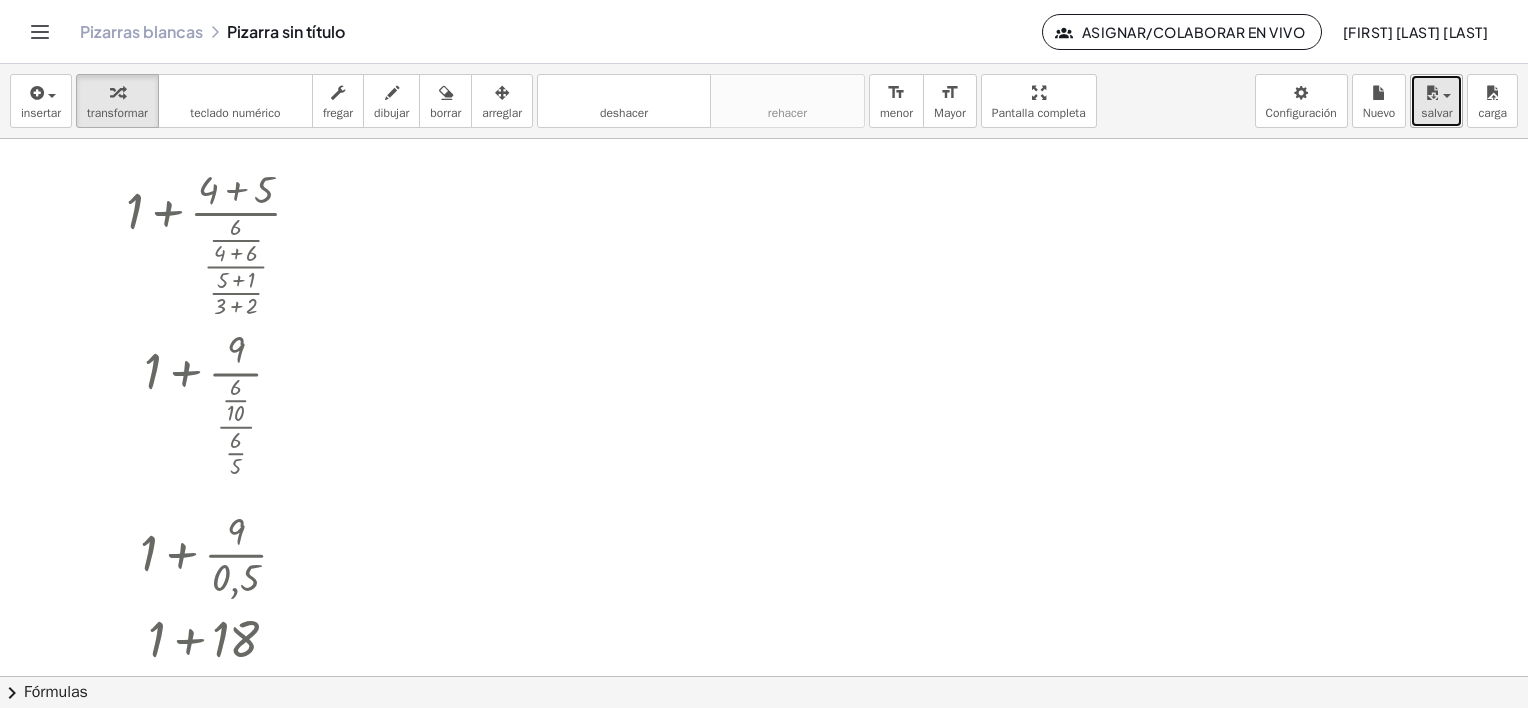 click at bounding box center [1431, 93] 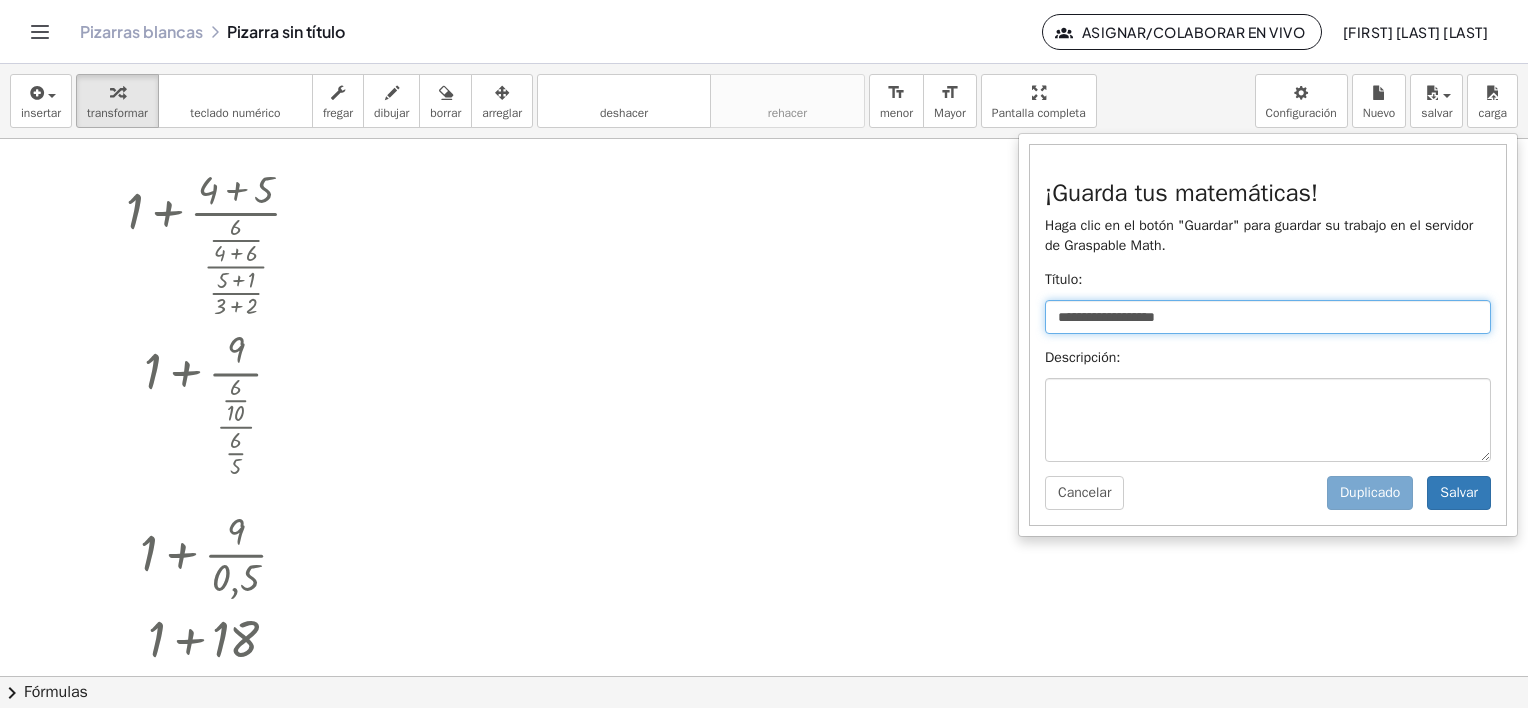 drag, startPoint x: 1192, startPoint y: 319, endPoint x: 1036, endPoint y: 311, distance: 156.20499 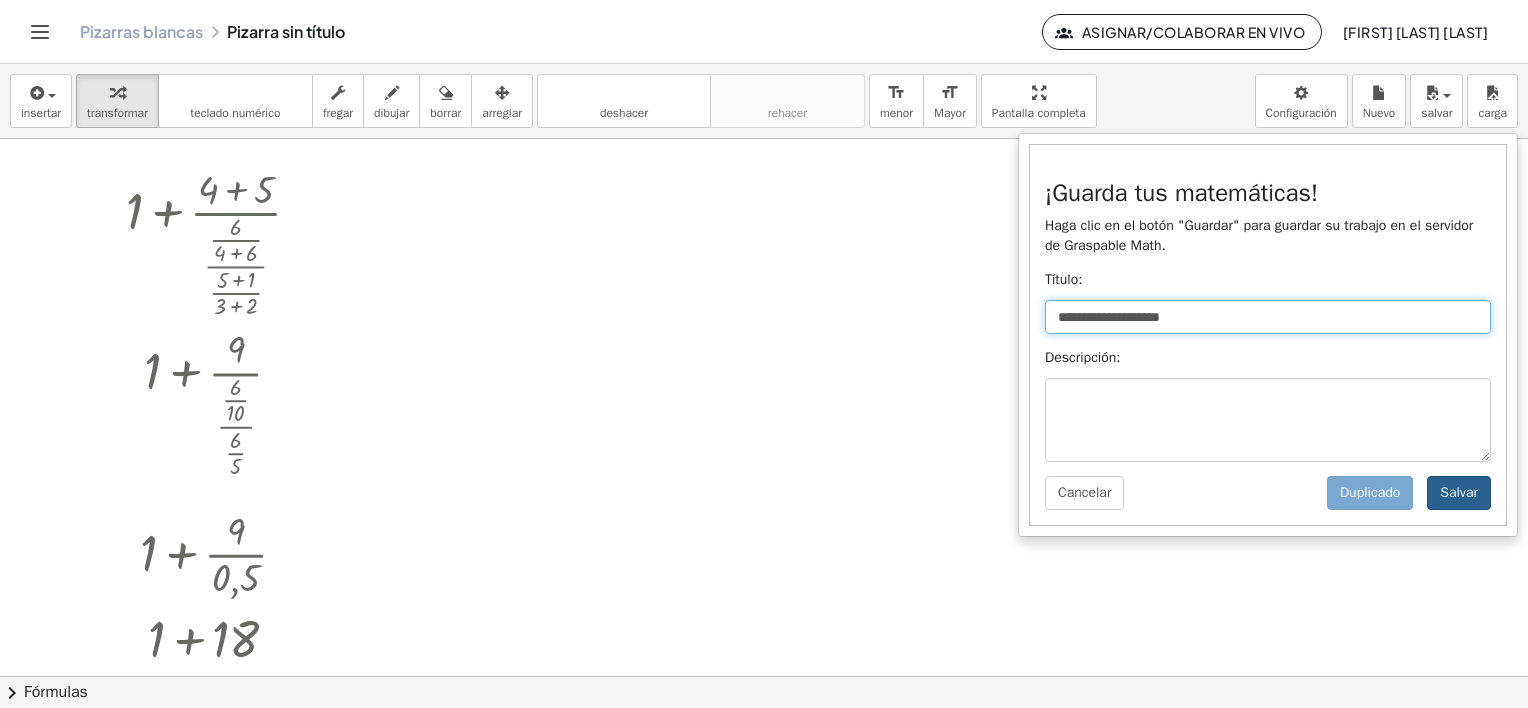 type on "**********" 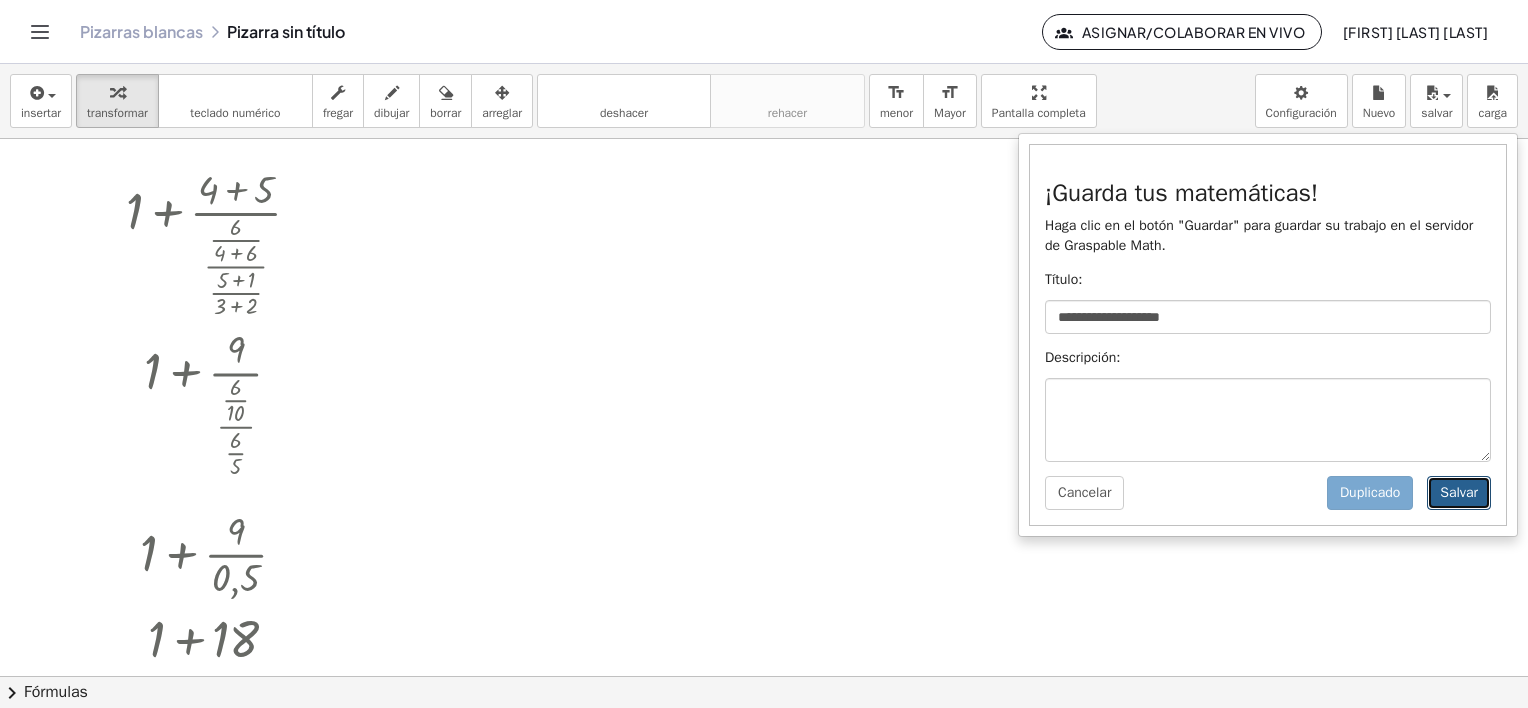 click on "Salvar" at bounding box center [1459, 493] 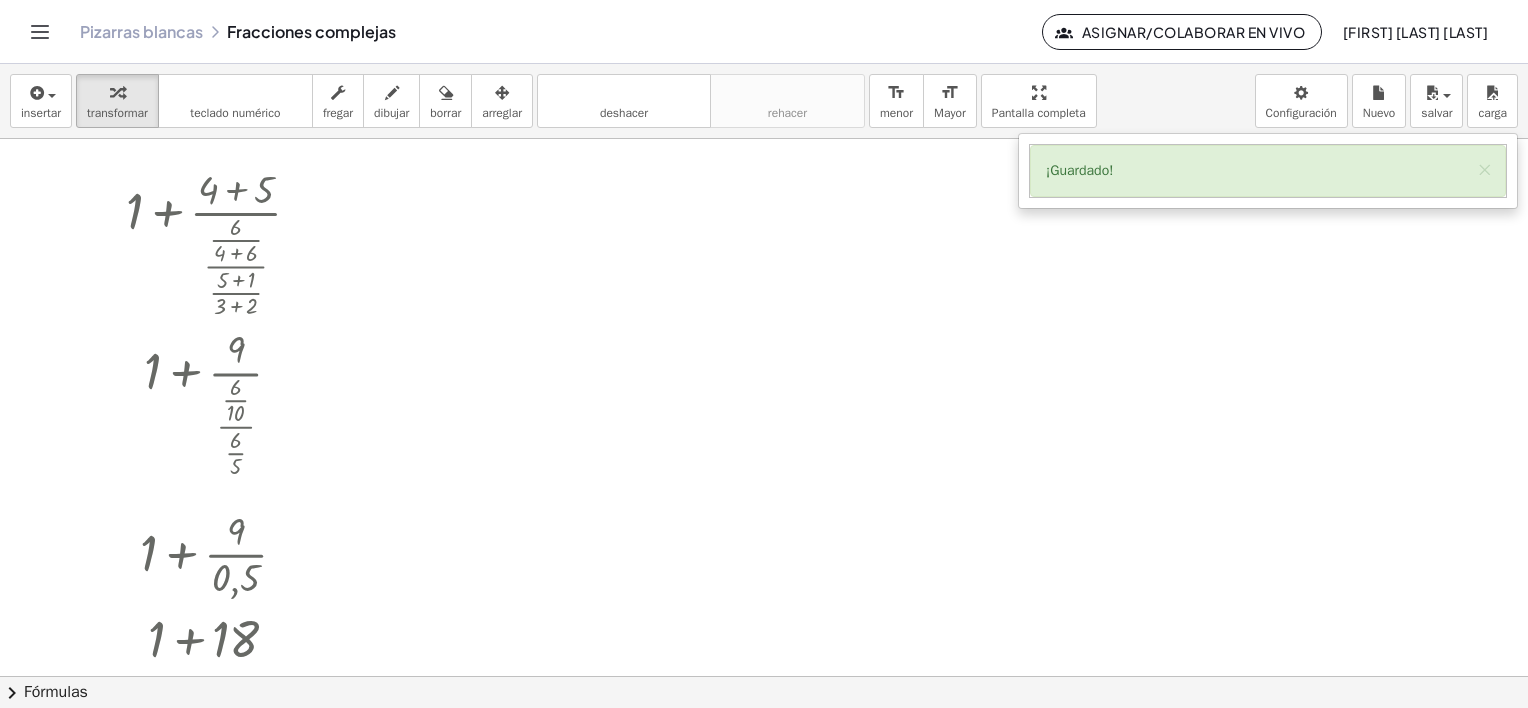 click on "Asignar/Colaborar en vivo" 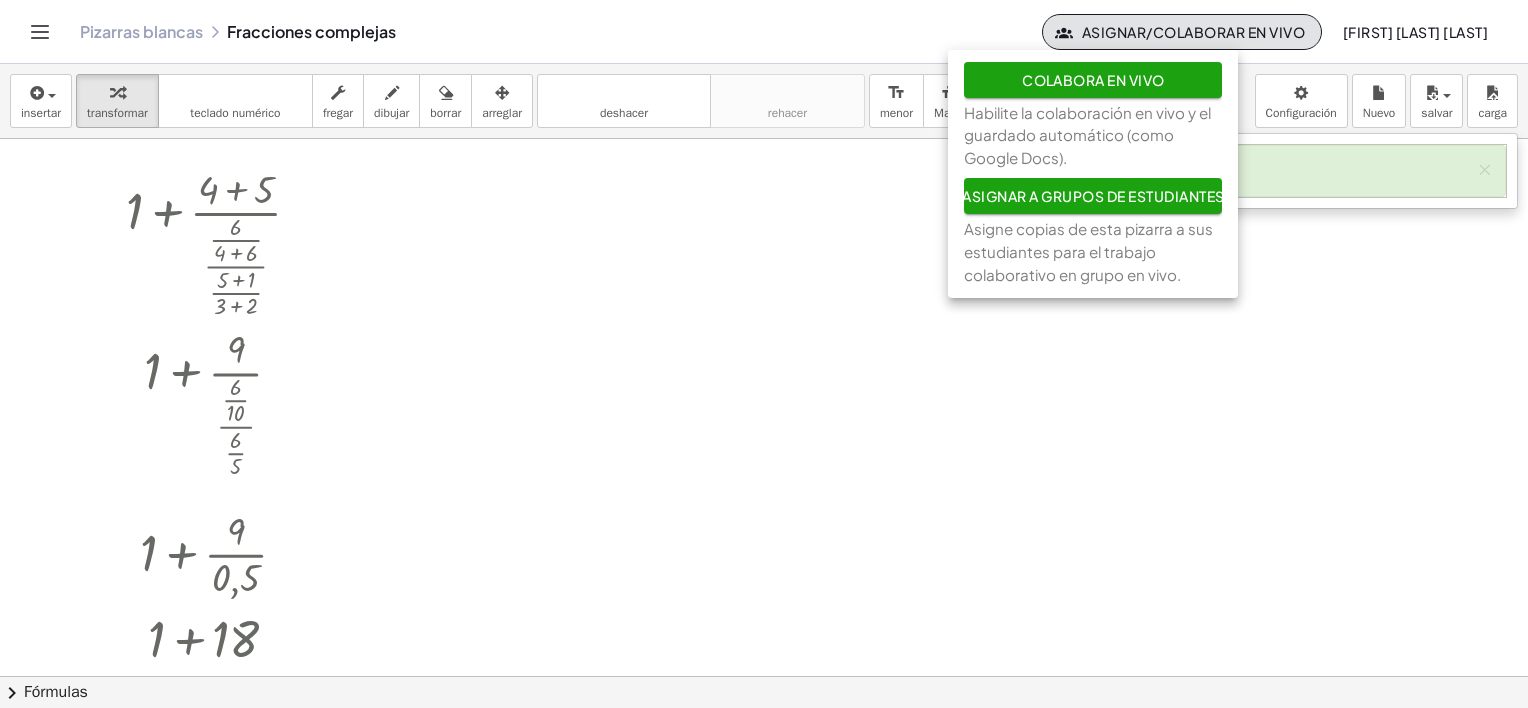 click on "Asignar/Colaborar en vivo" 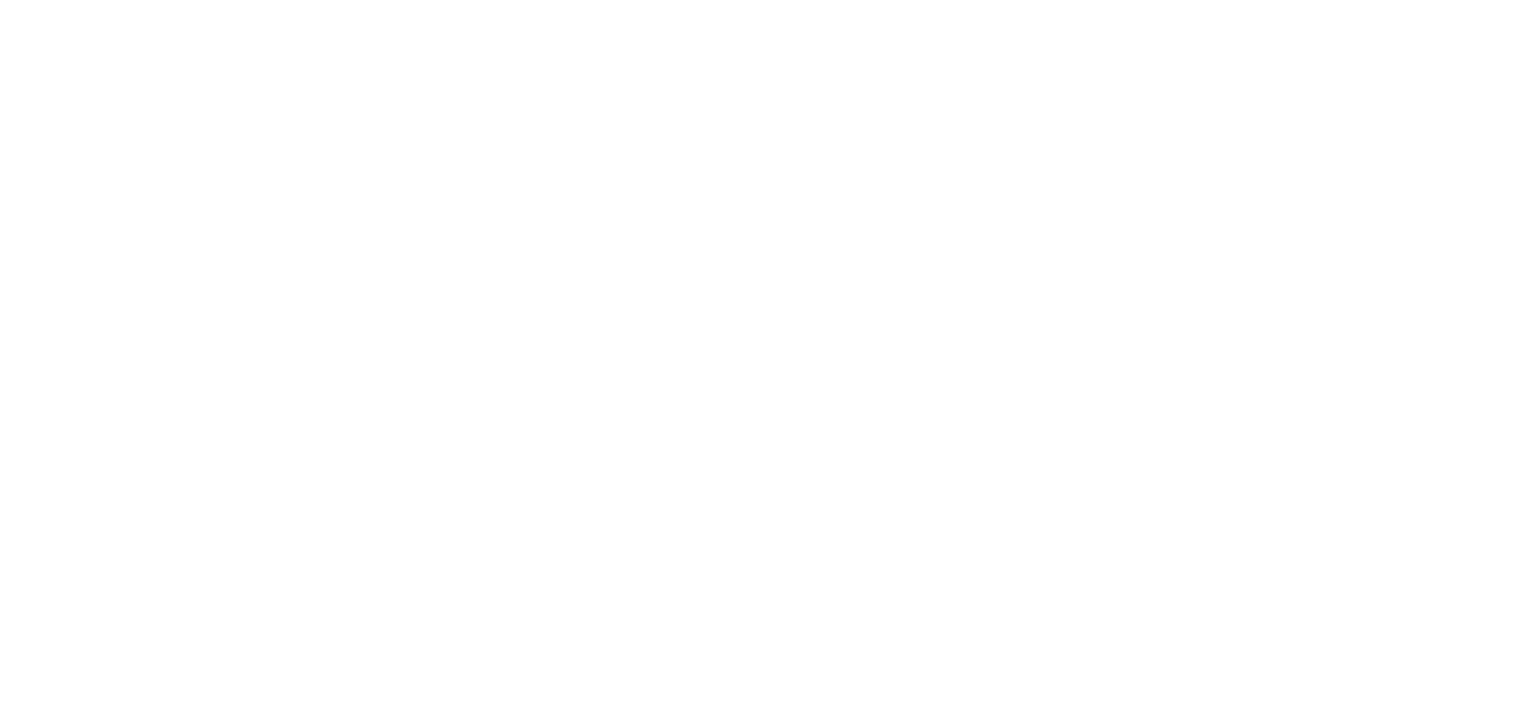 scroll, scrollTop: 0, scrollLeft: 0, axis: both 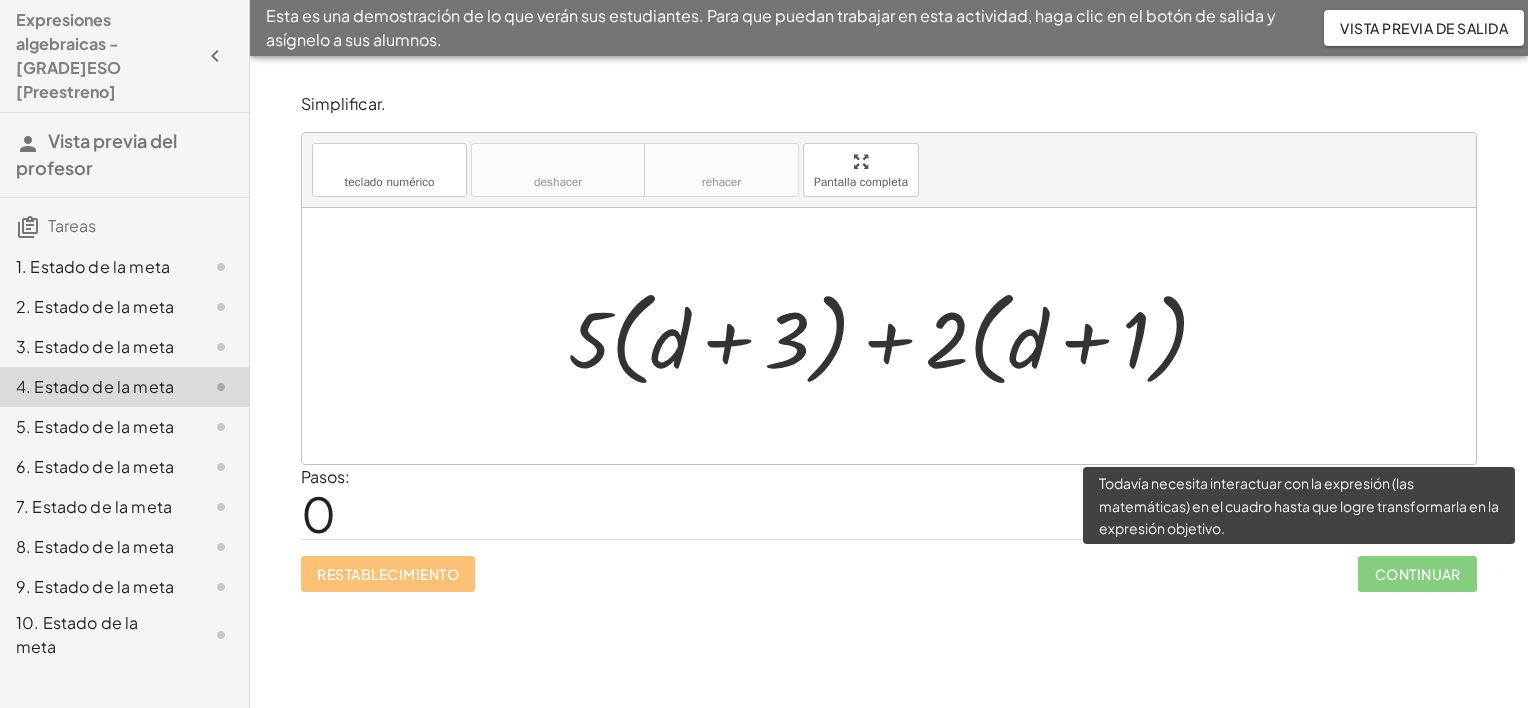 click on "Continuar" 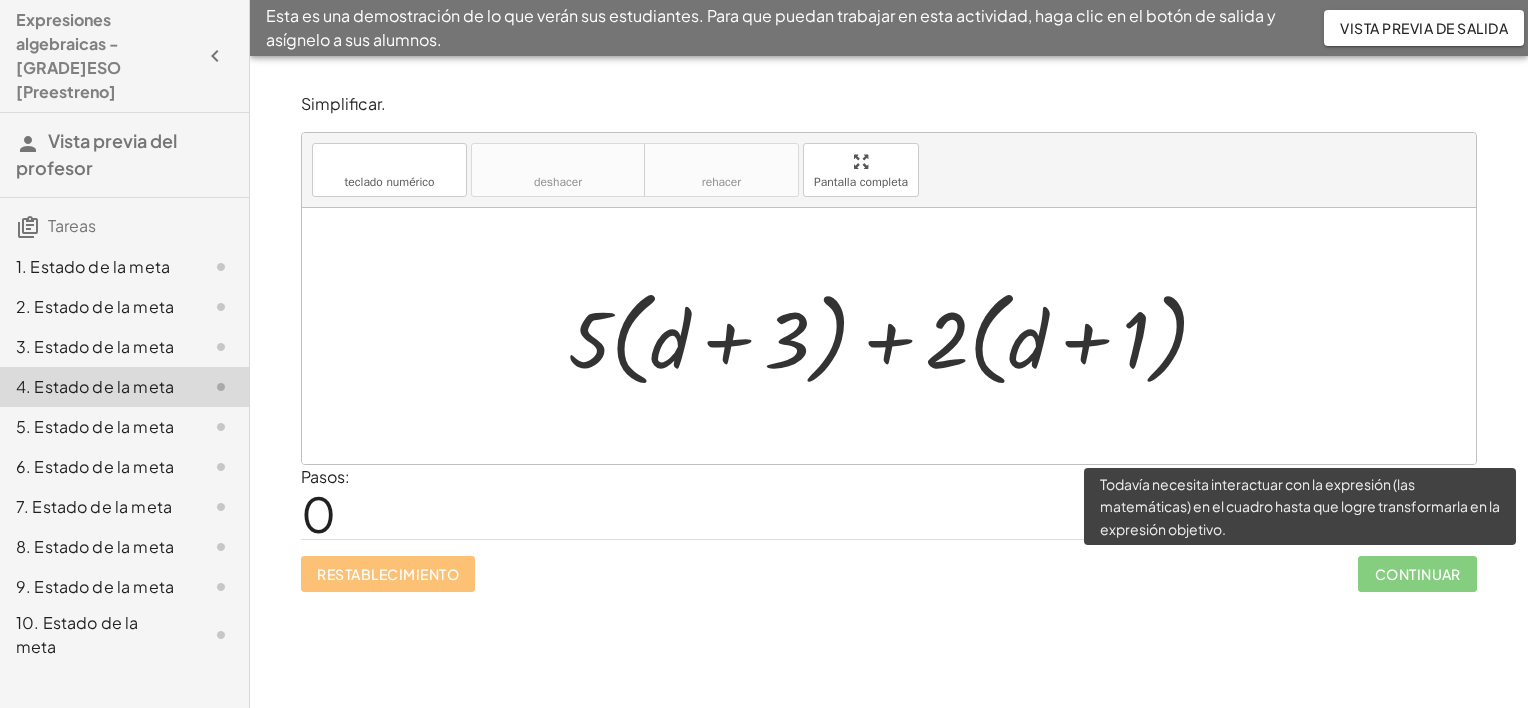 click on "Continuar" 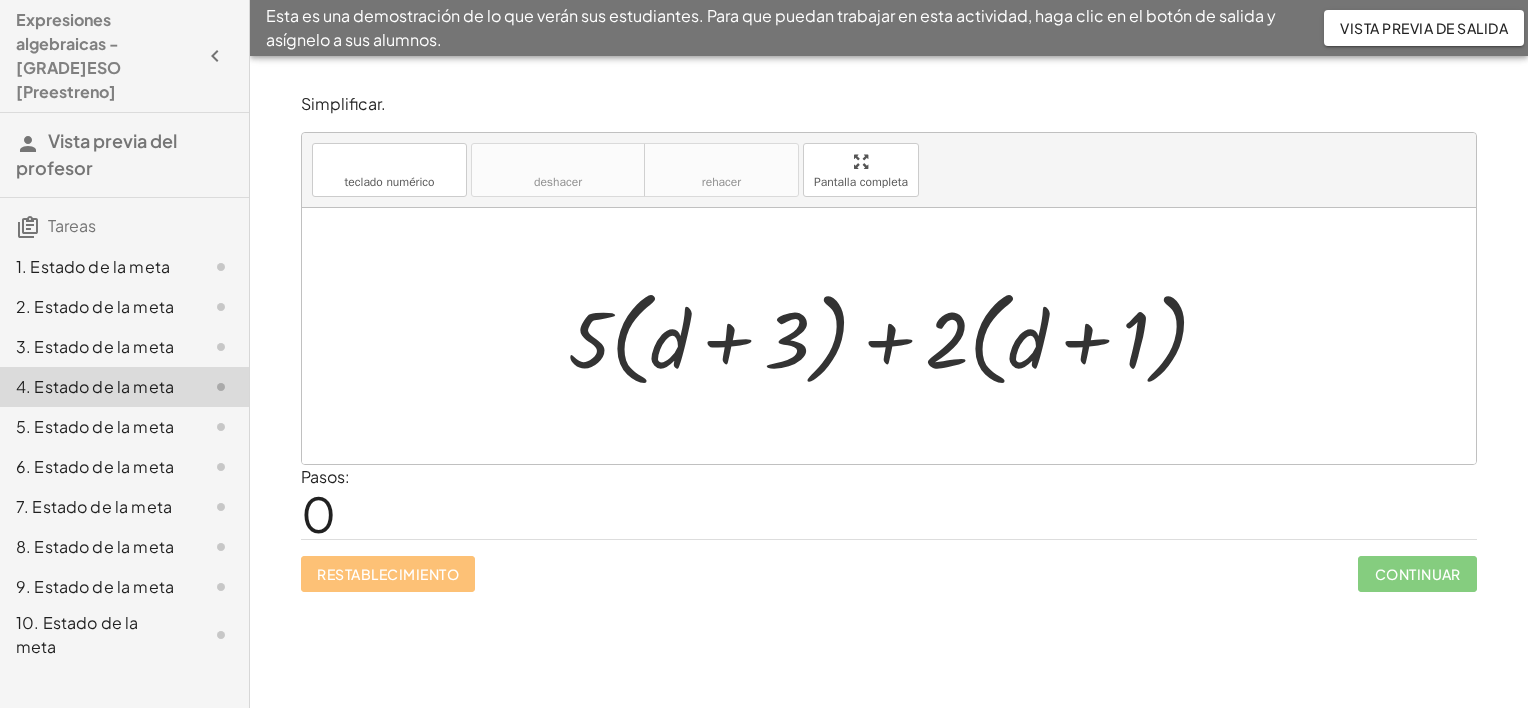 click on "Restablecimiento   Continuar" at bounding box center (889, 565) 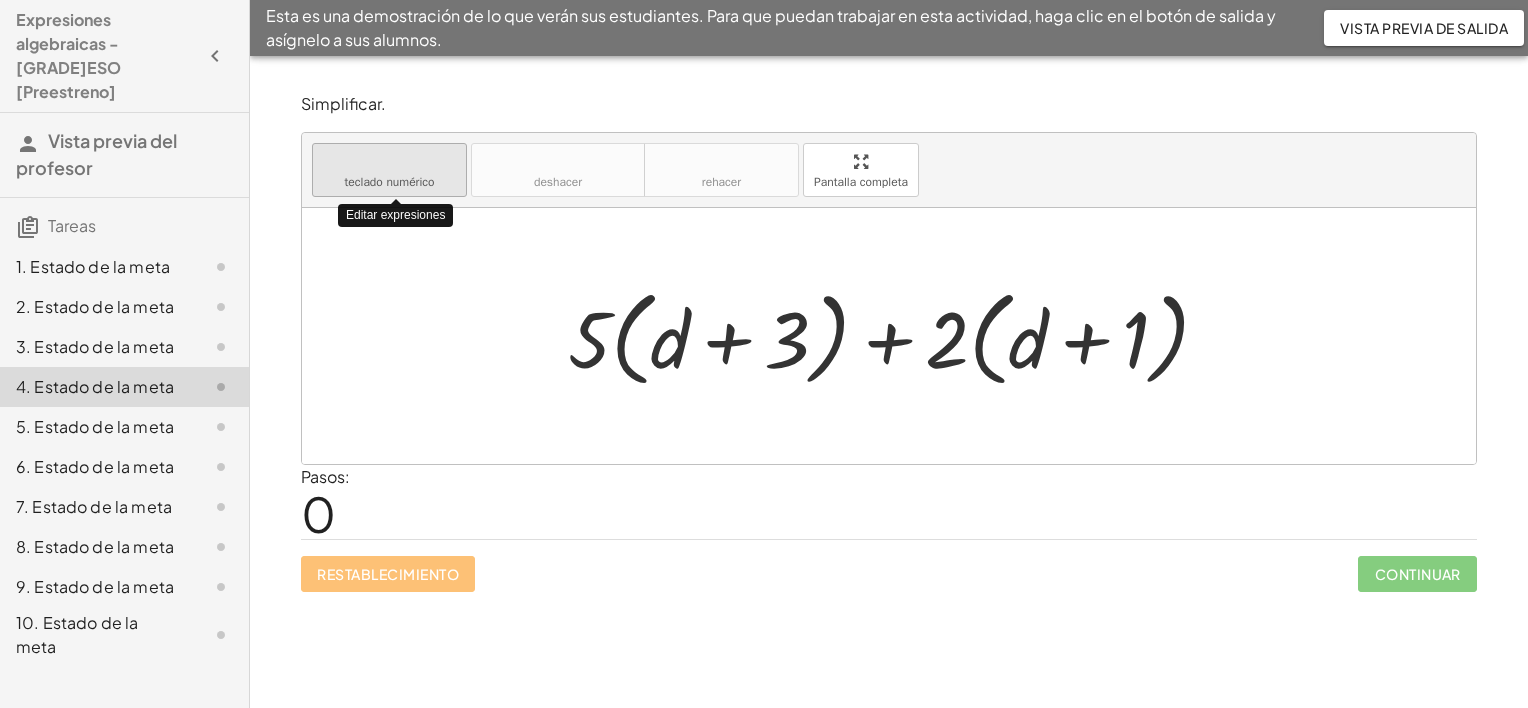 click on "teclado" at bounding box center [389, 162] 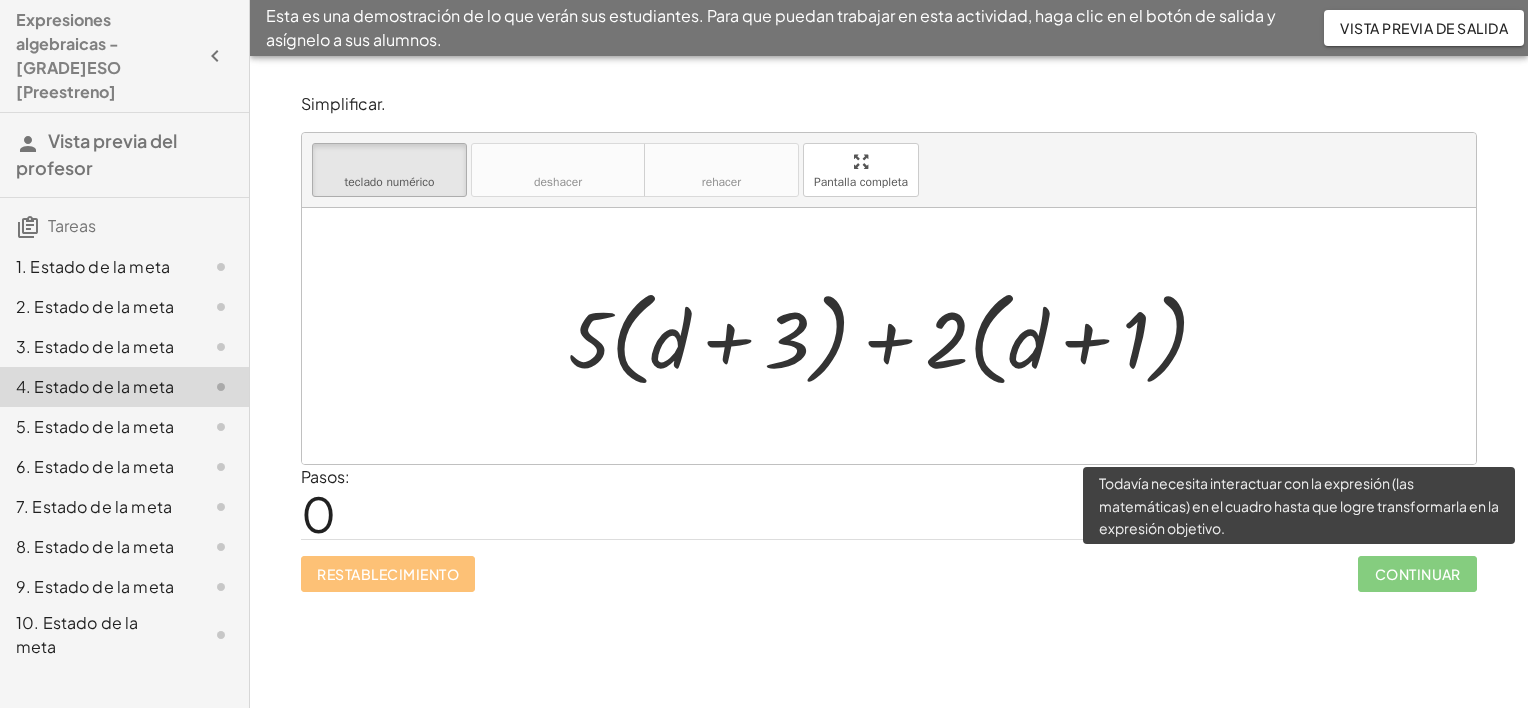 click on "Continuar" 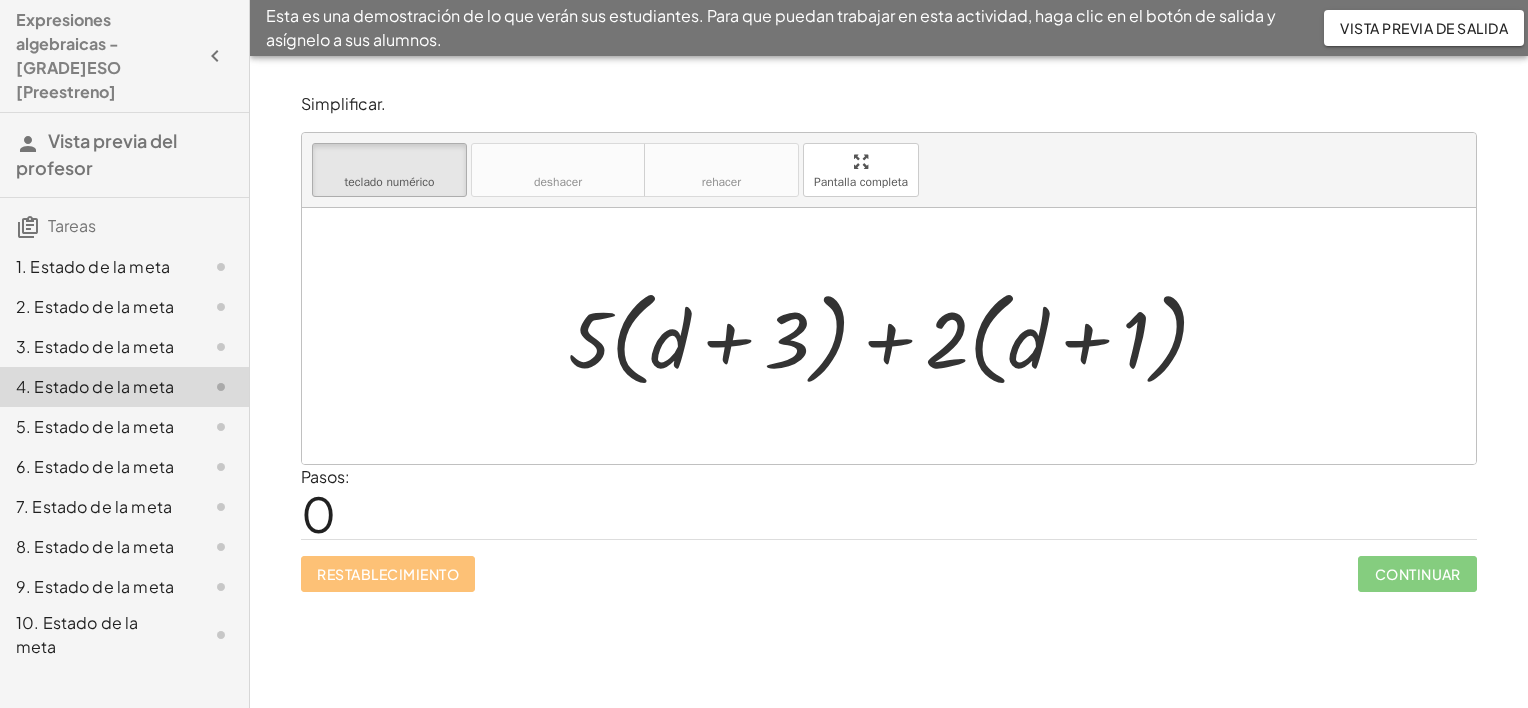 click on "1. Estado de la meta" 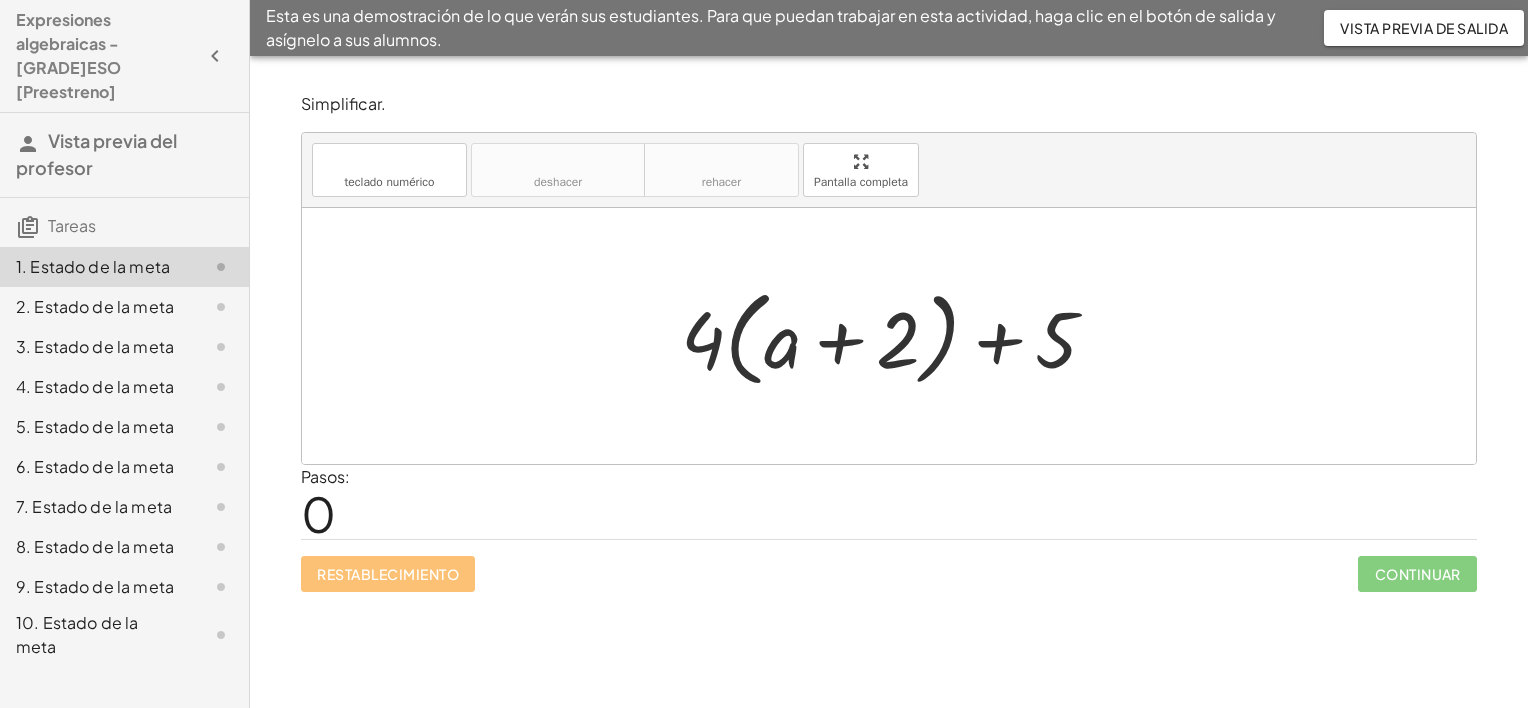 click 